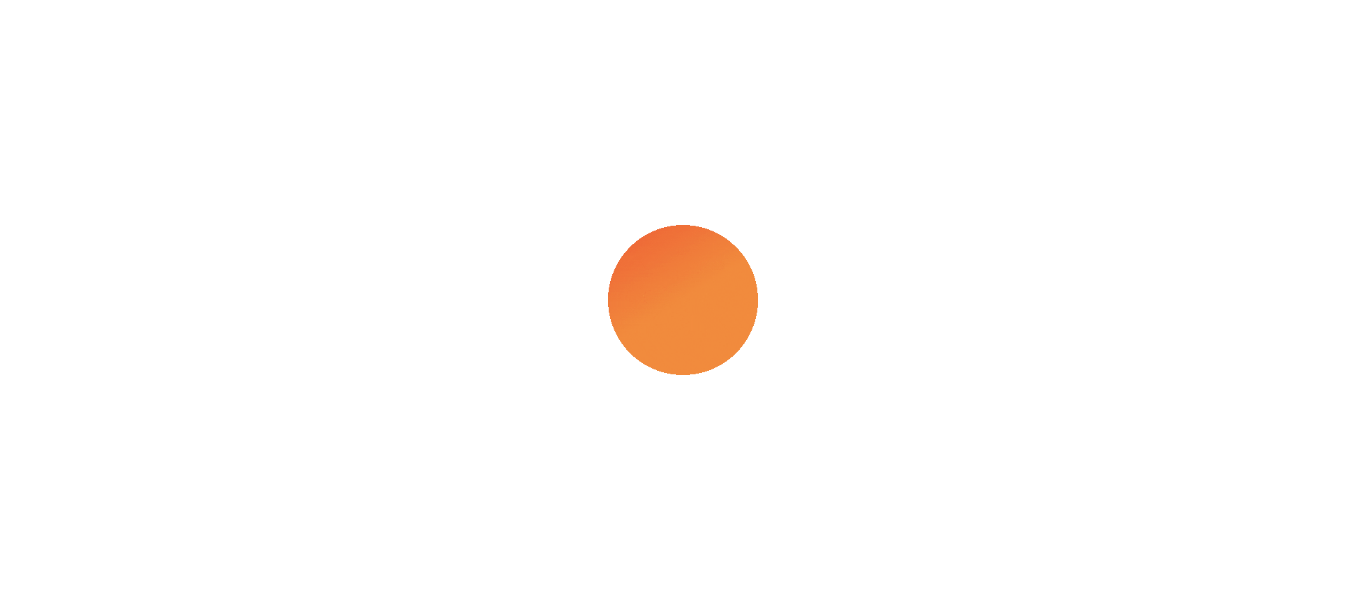 scroll, scrollTop: 0, scrollLeft: 0, axis: both 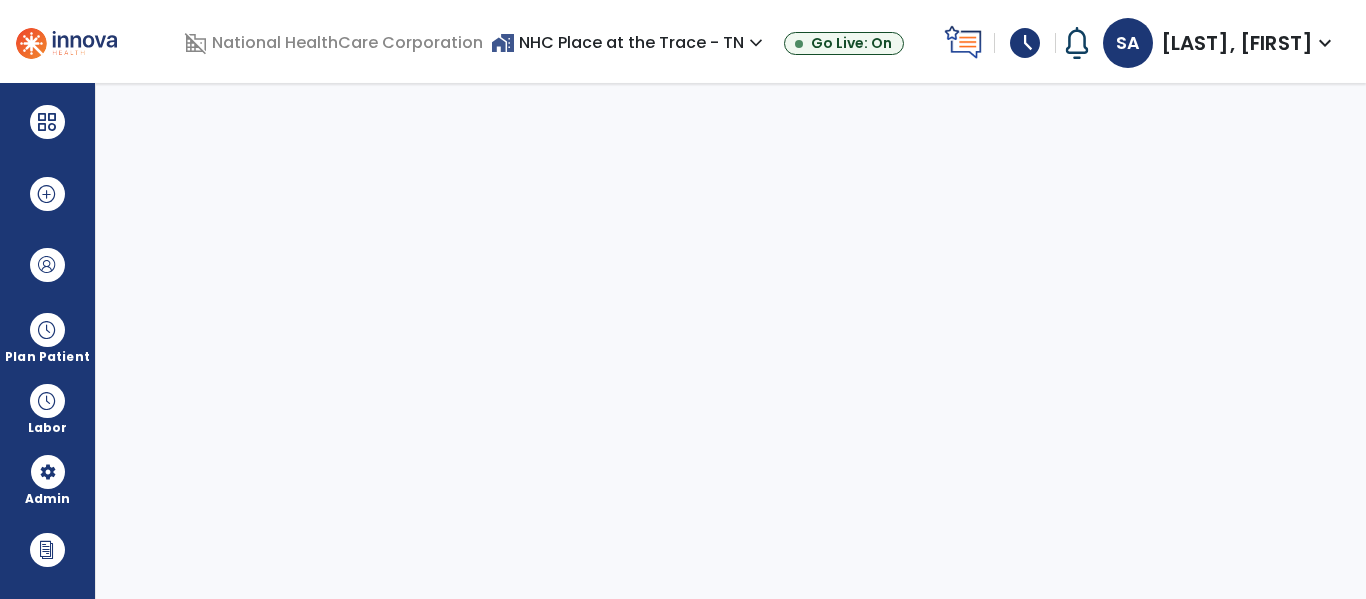 select on "***" 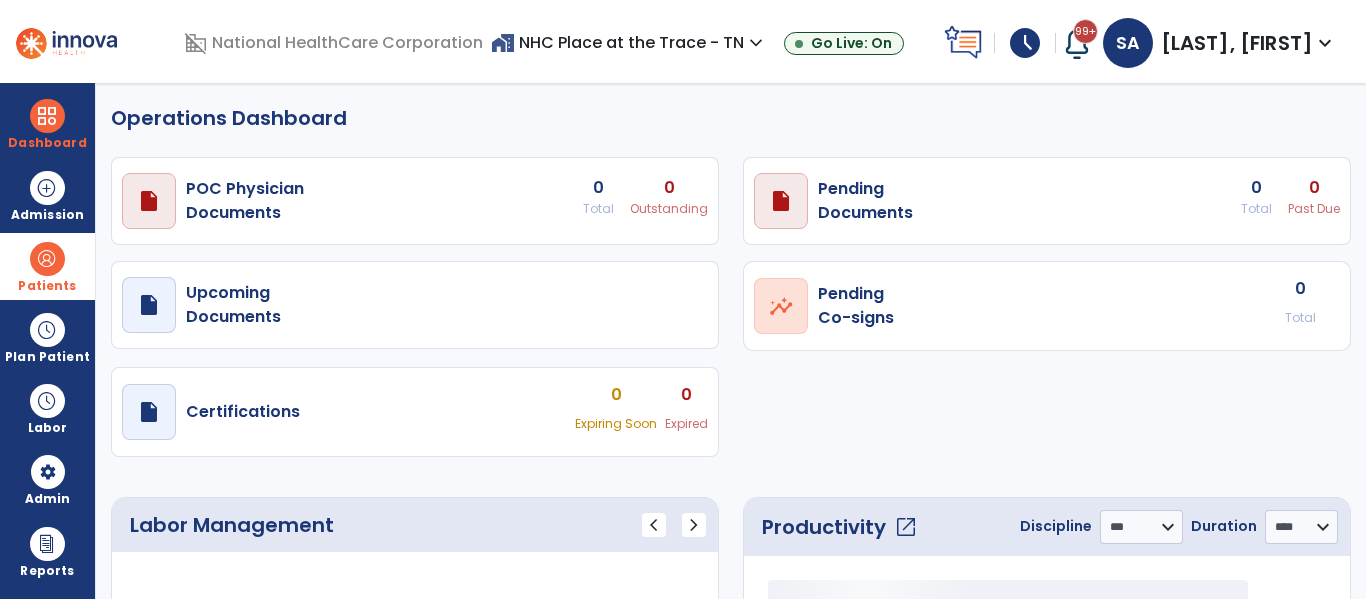 select on "***" 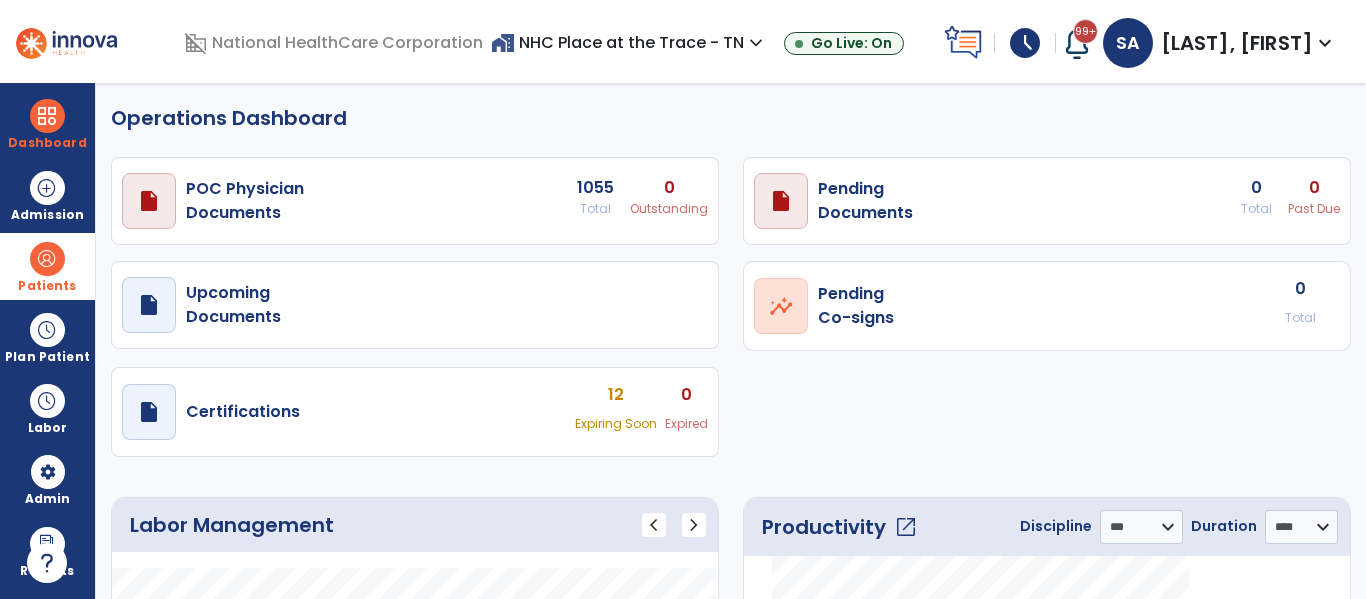 click on "Patients" at bounding box center (47, 286) 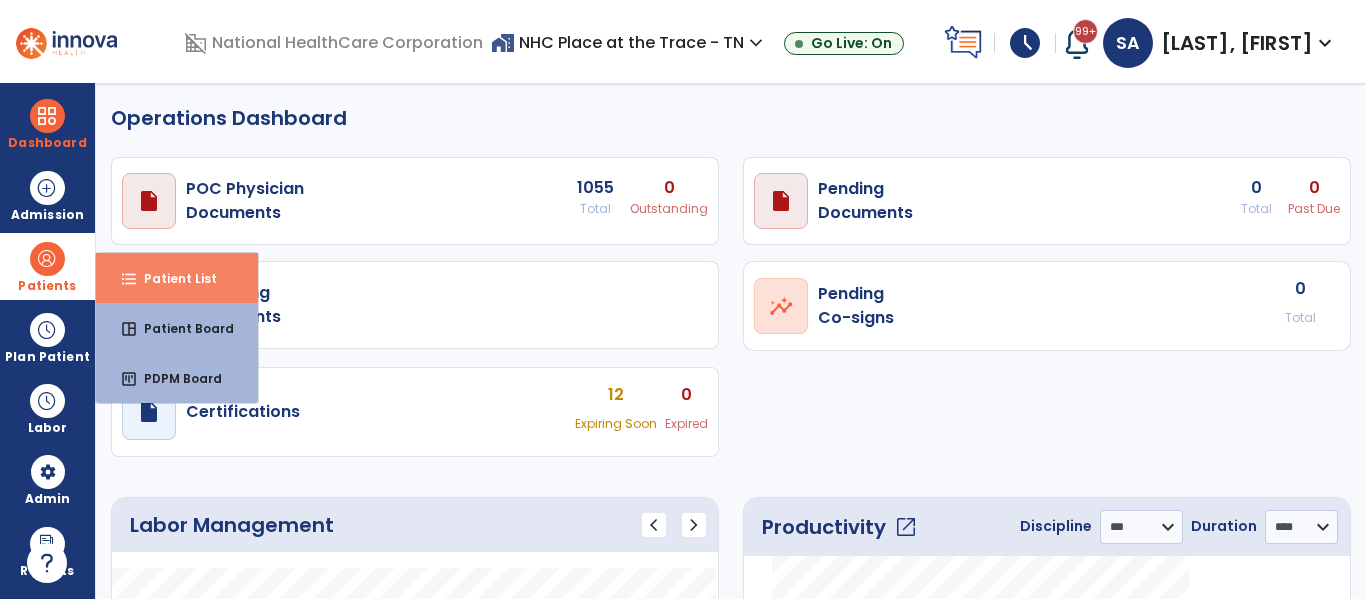 click on "format_list_bulleted" at bounding box center (129, 279) 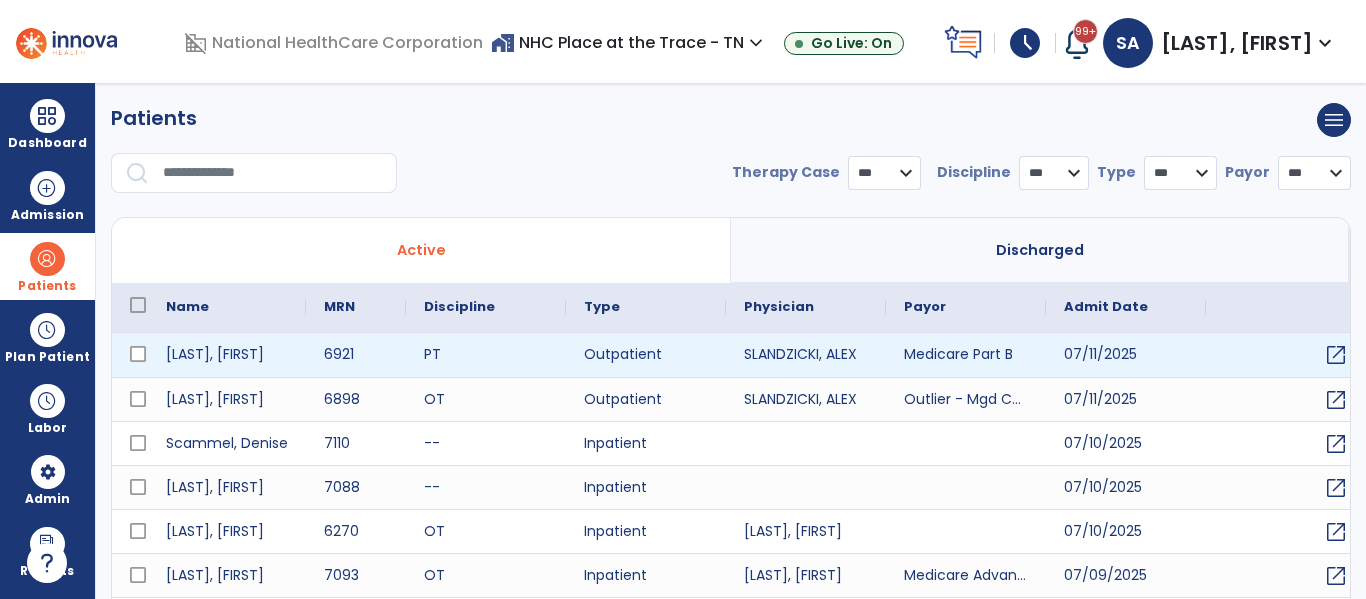 select on "***" 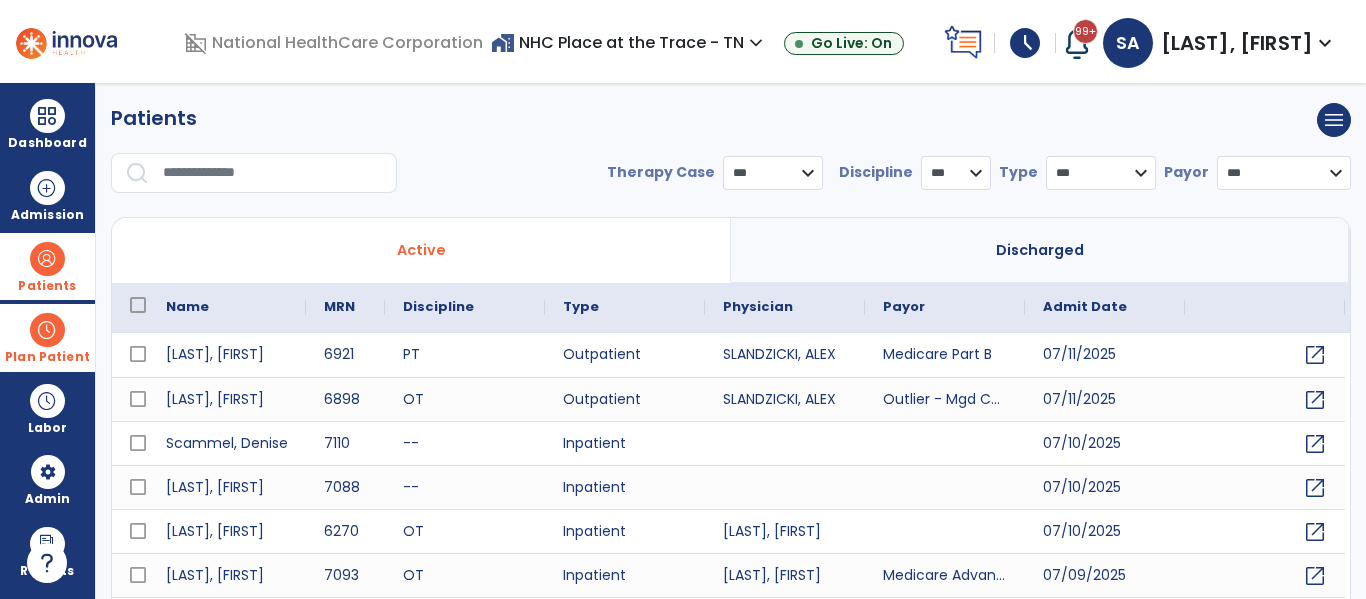 click on "Plan Patient" at bounding box center [47, 266] 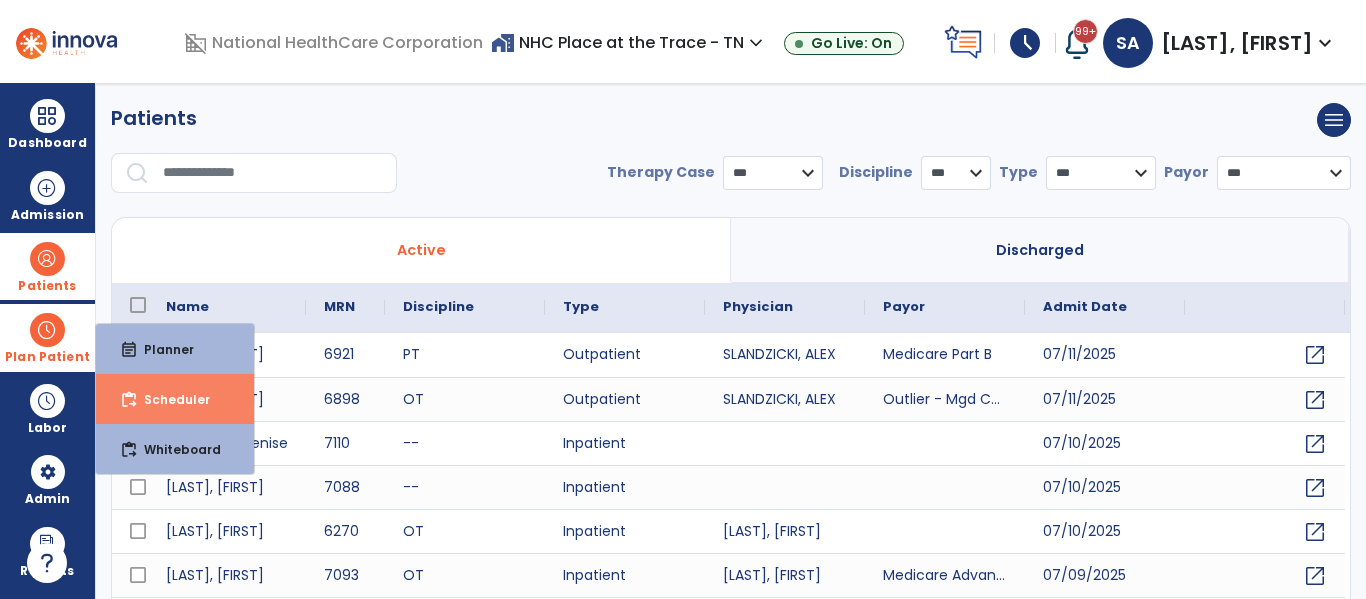click on "Scheduler" at bounding box center [169, 399] 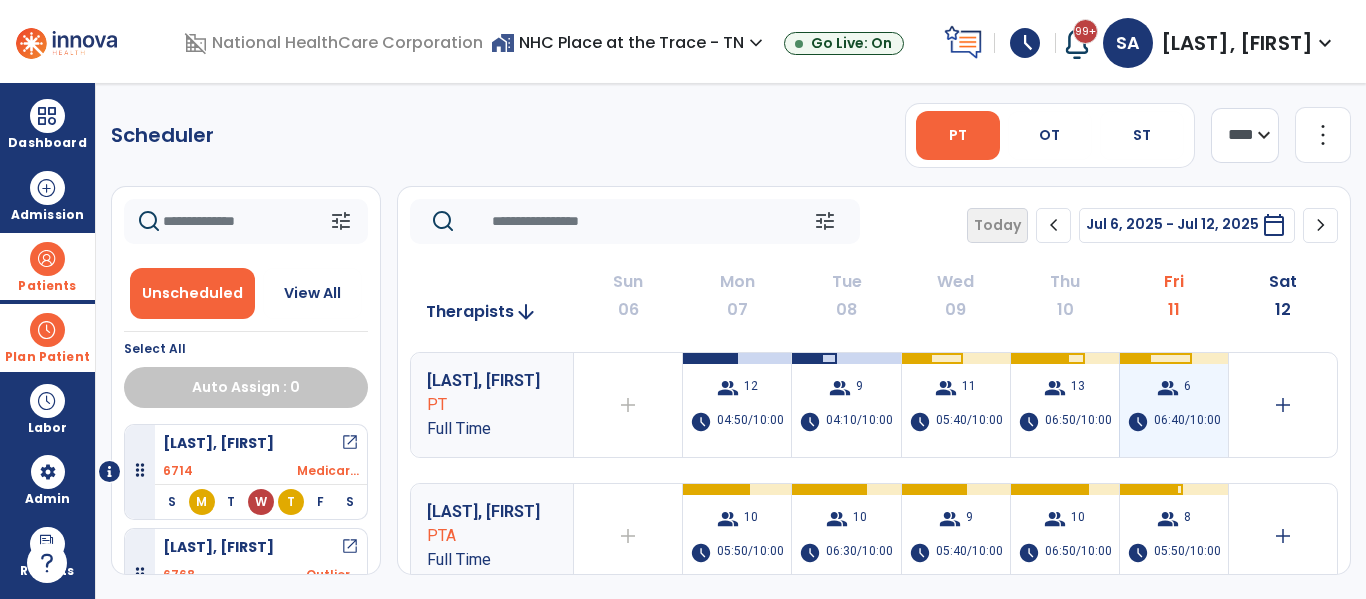 click on "group  6  schedule  06:40/10:00" at bounding box center [1174, 405] 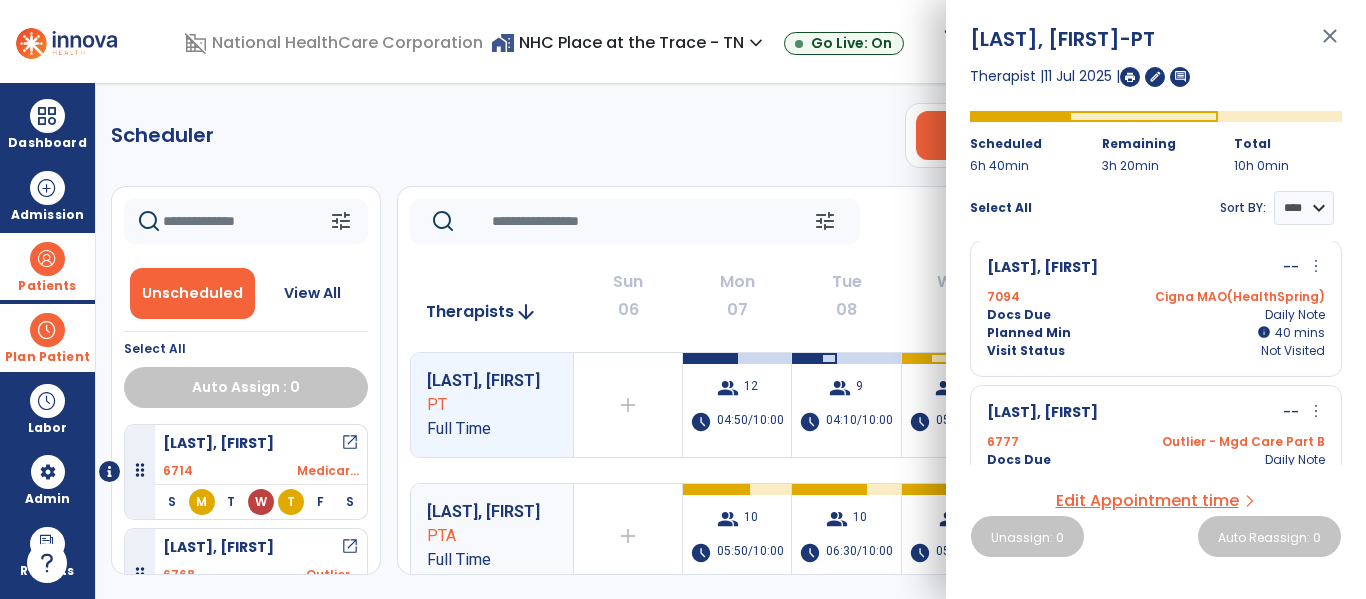 scroll, scrollTop: 300, scrollLeft: 0, axis: vertical 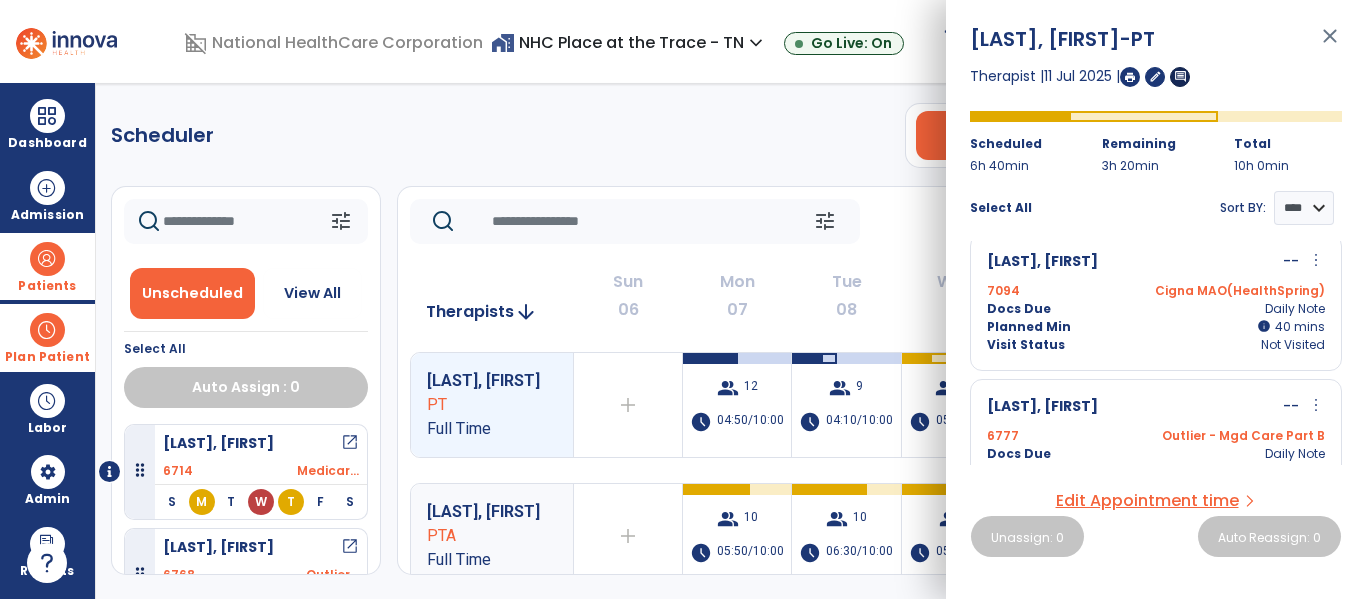 drag, startPoint x: 1332, startPoint y: 44, endPoint x: 1326, endPoint y: 73, distance: 29.614185 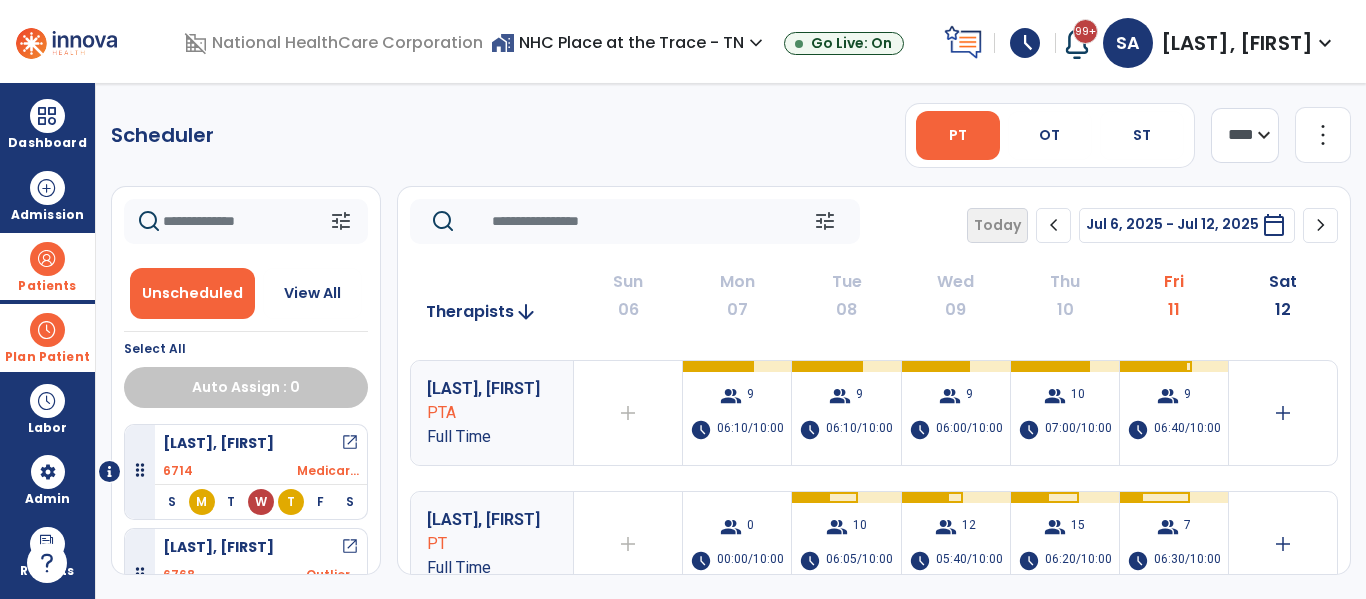 scroll, scrollTop: 300, scrollLeft: 0, axis: vertical 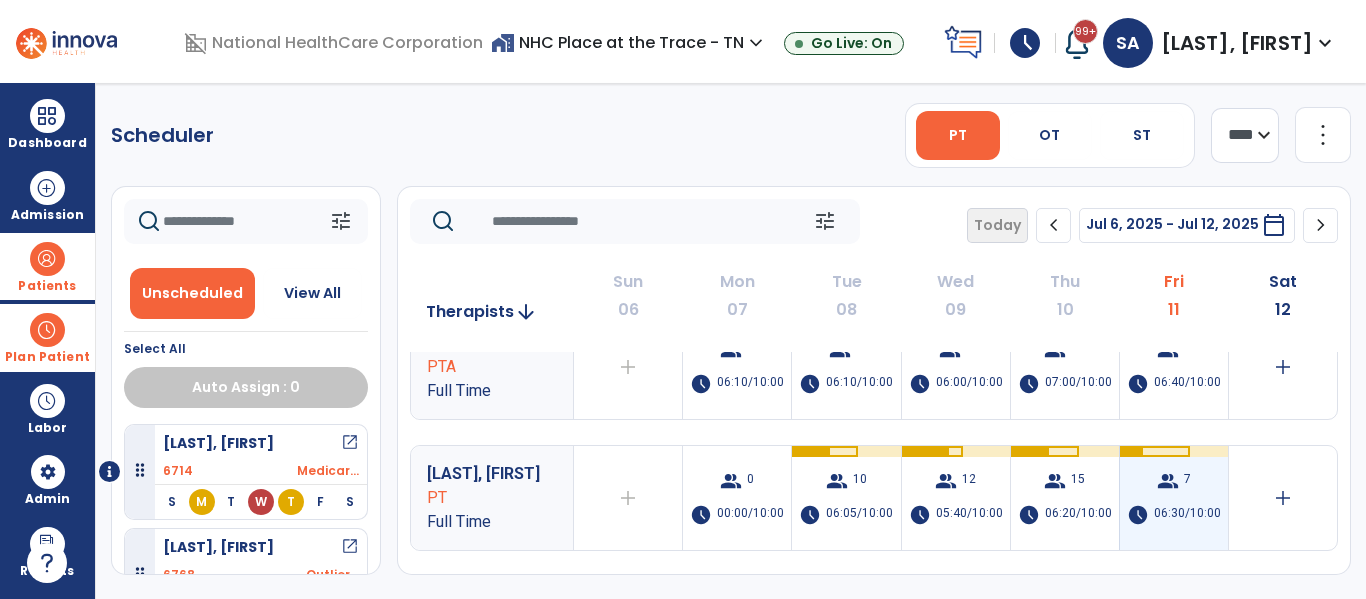 click at bounding box center (1165, 451) 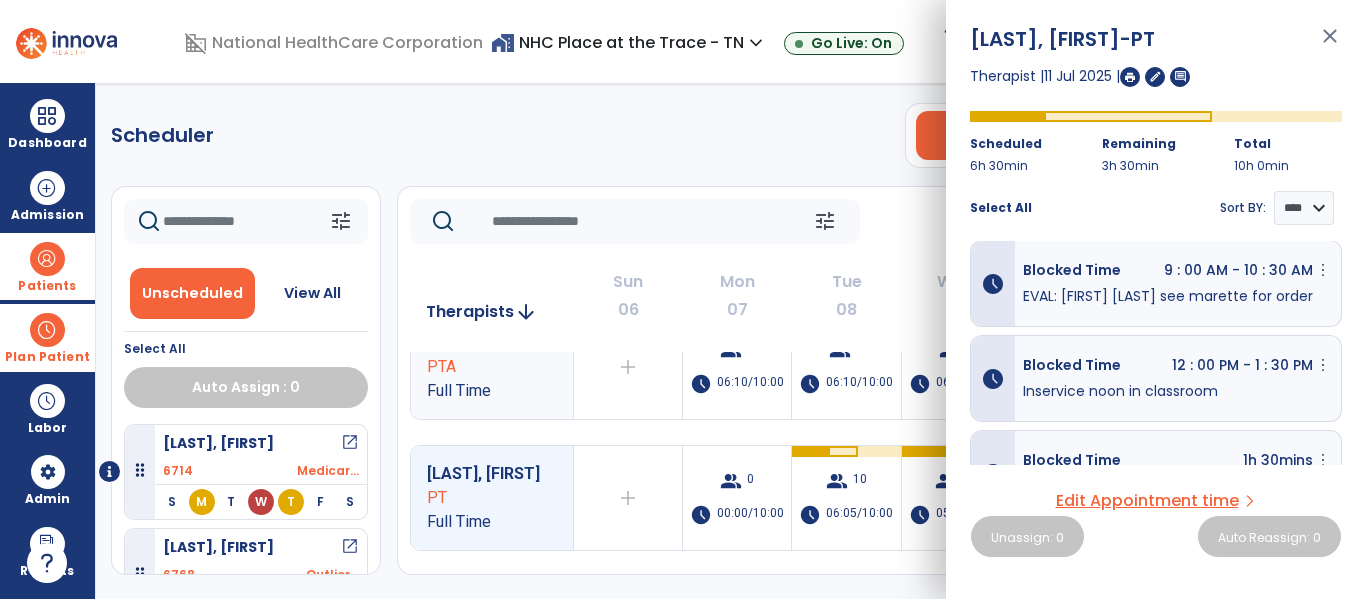 scroll, scrollTop: 0, scrollLeft: 0, axis: both 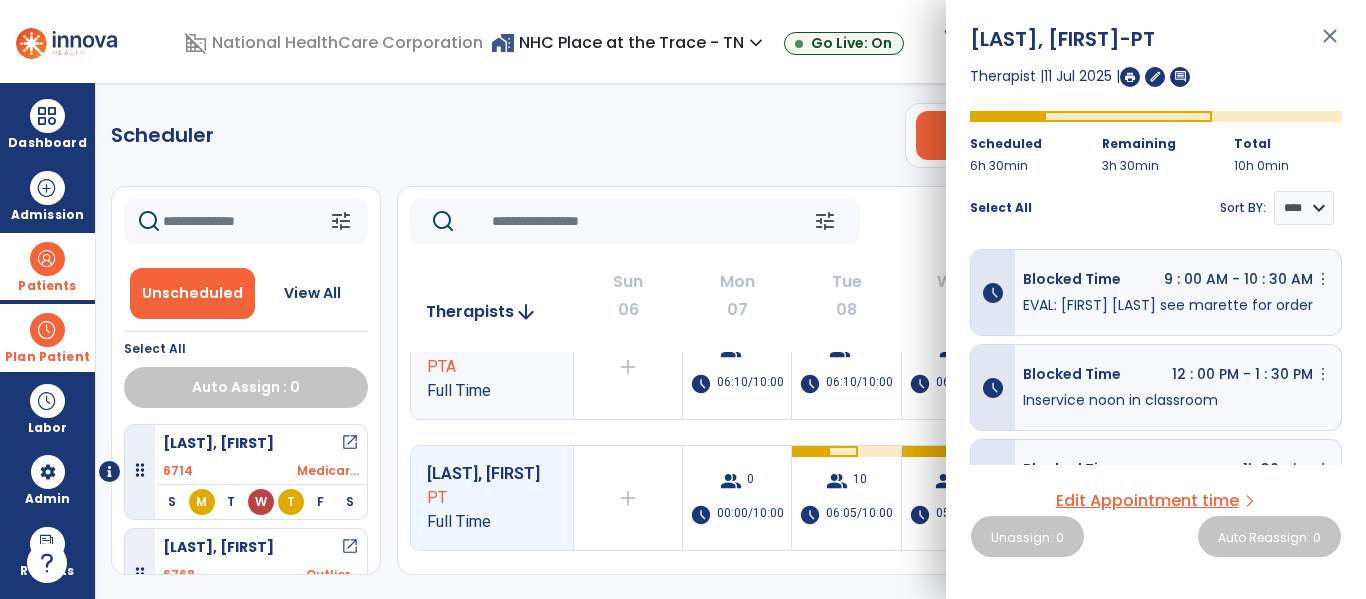 click on "close" at bounding box center (1330, 45) 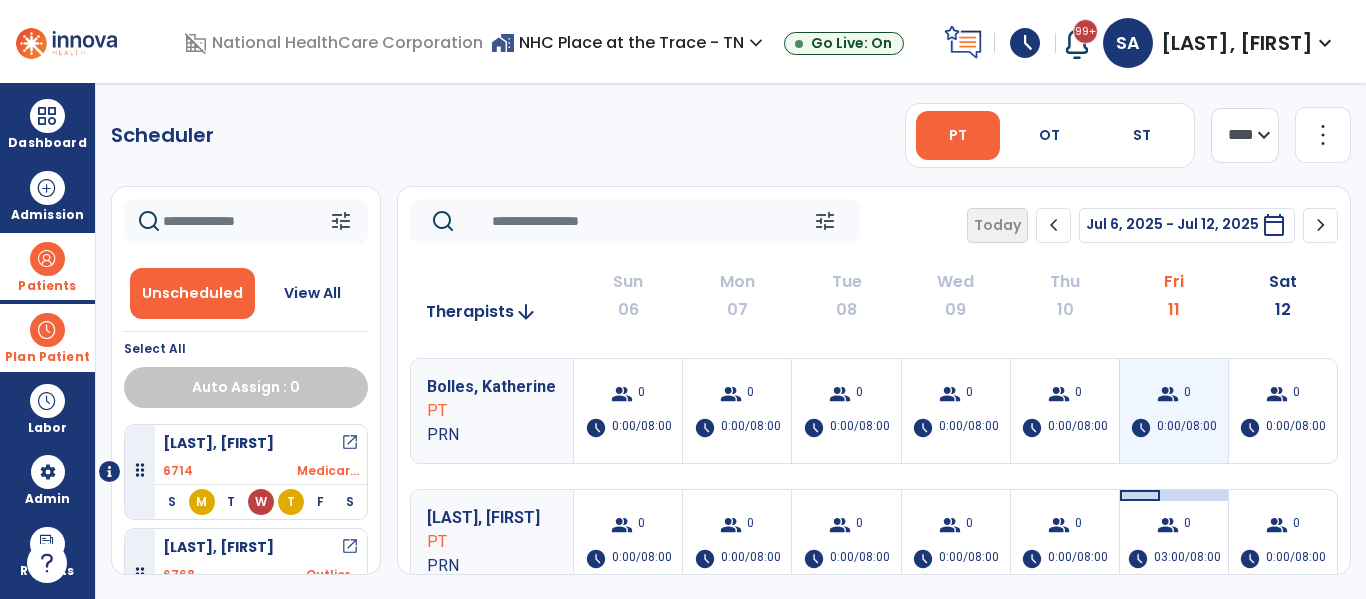 scroll, scrollTop: 1800, scrollLeft: 0, axis: vertical 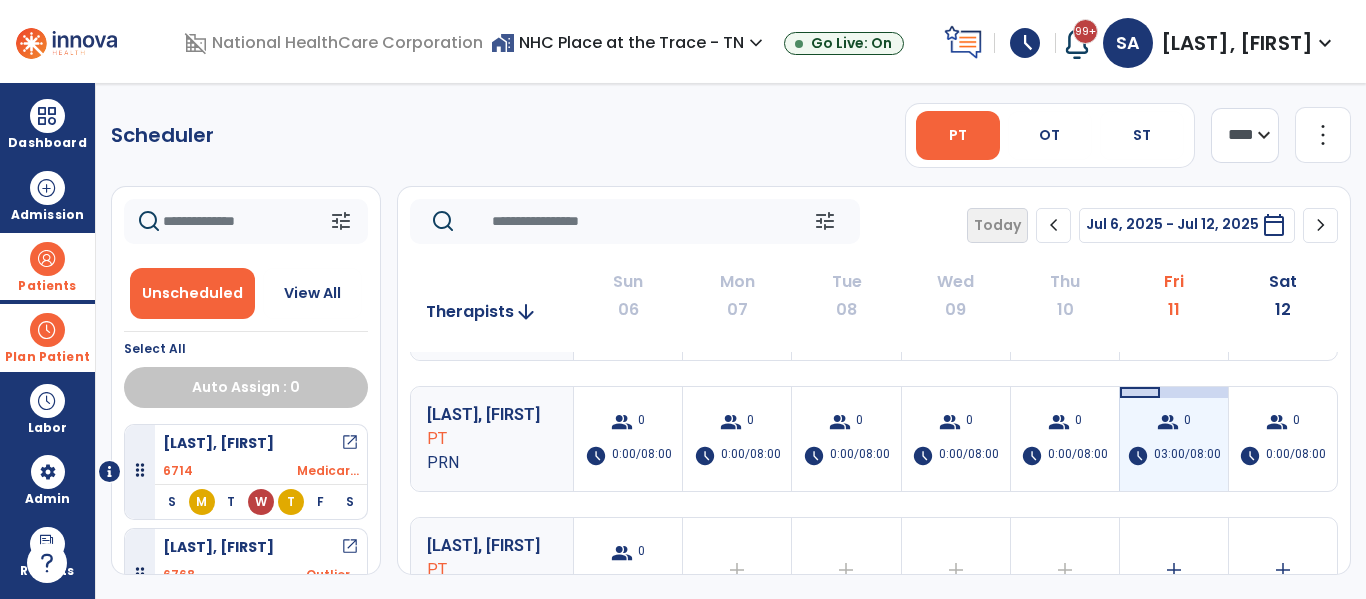 click on "group  0  schedule  03:00/08:00" at bounding box center [1174, 439] 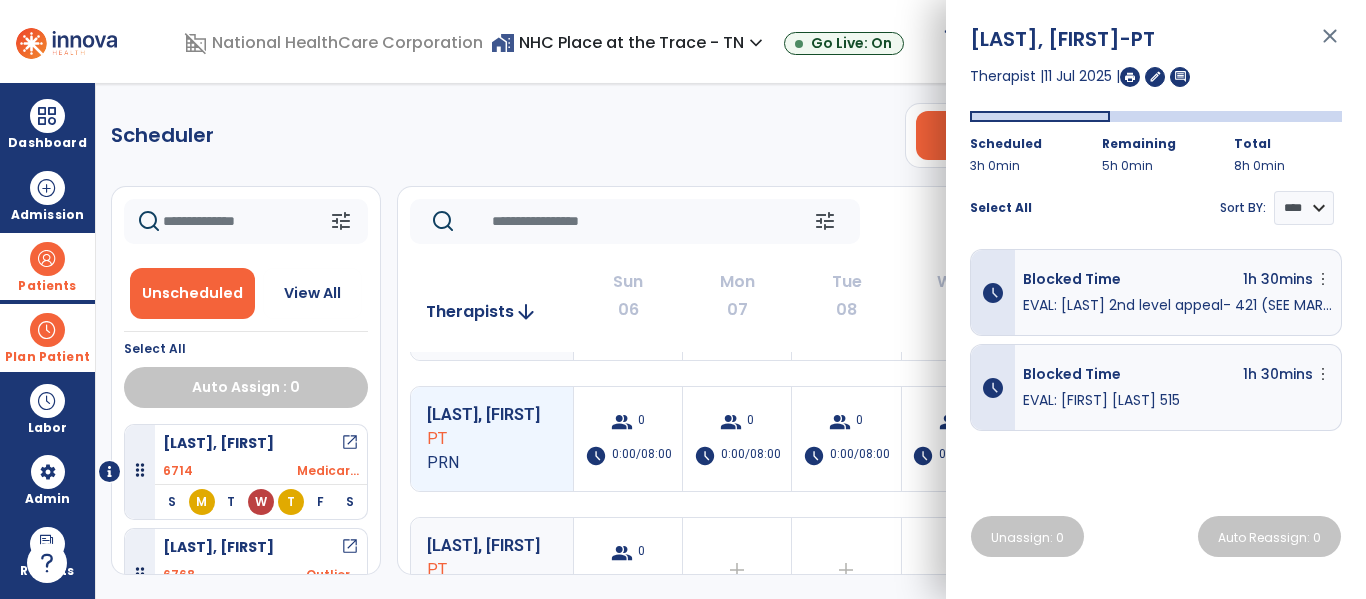 click on "close" at bounding box center (1330, 45) 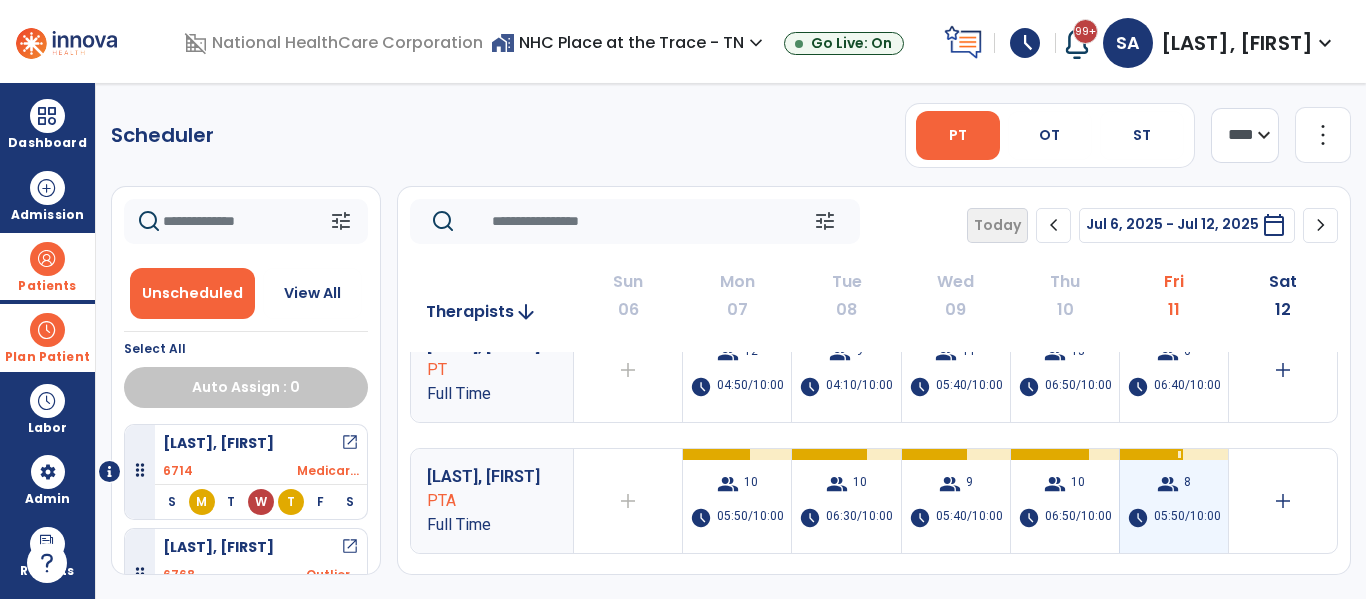 scroll, scrollTop: 0, scrollLeft: 0, axis: both 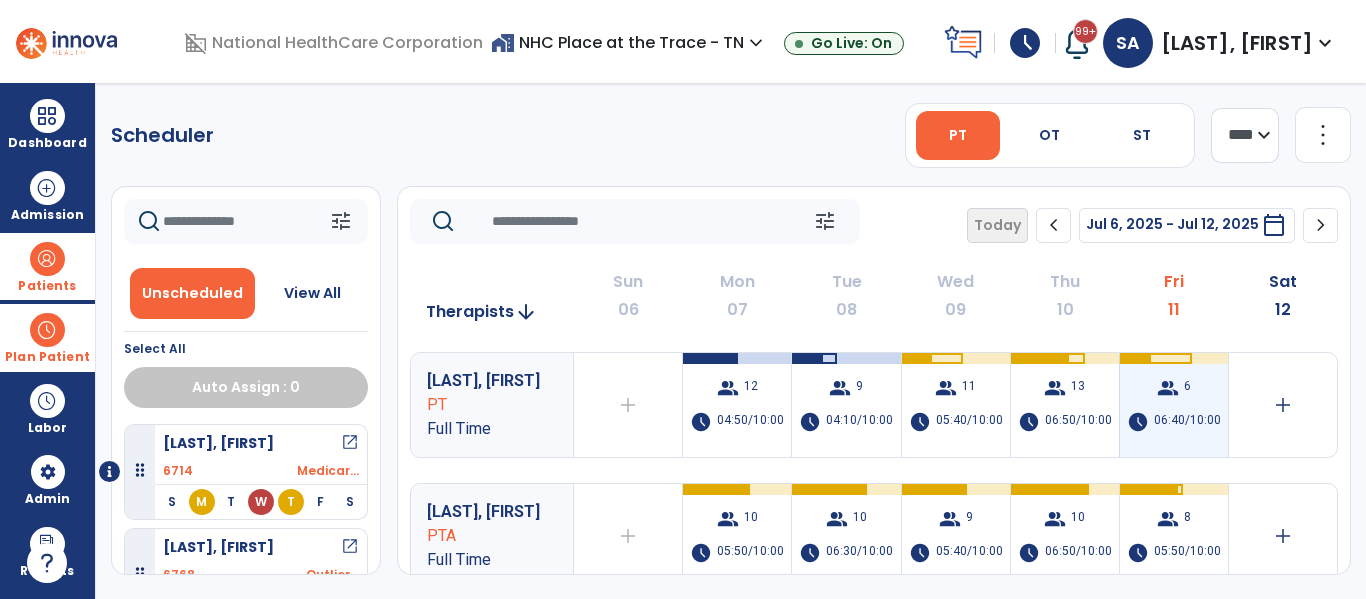 click on "group  6  schedule  06:40/10:00" at bounding box center [1174, 405] 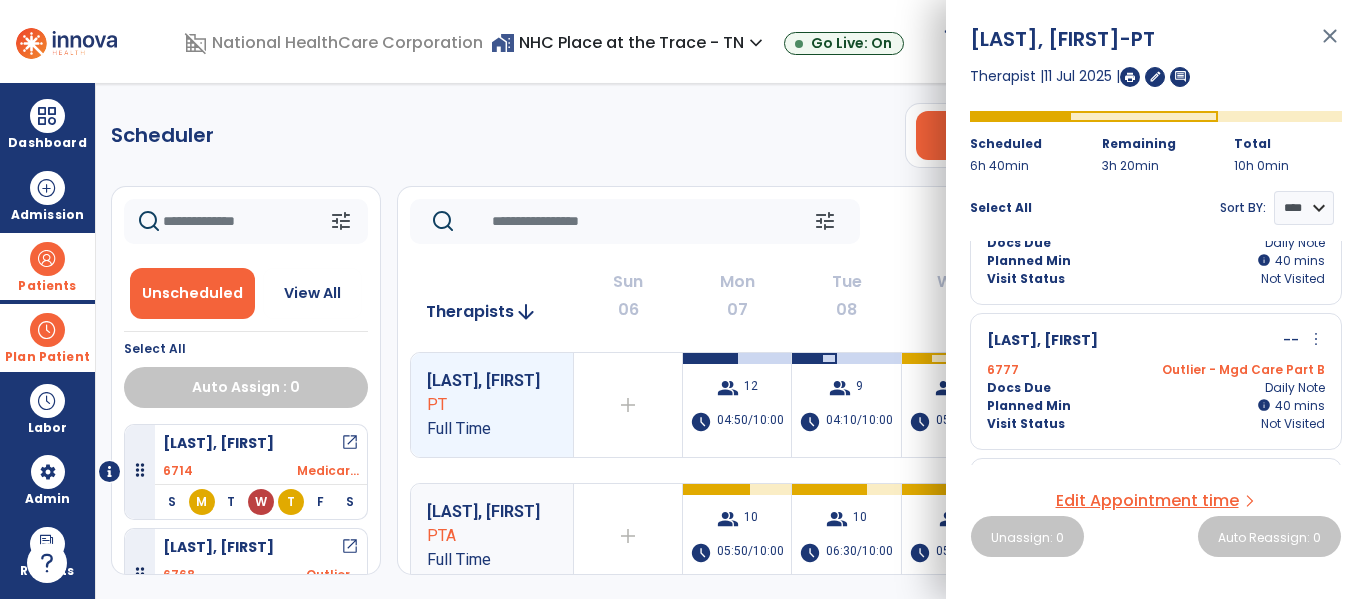 scroll, scrollTop: 400, scrollLeft: 0, axis: vertical 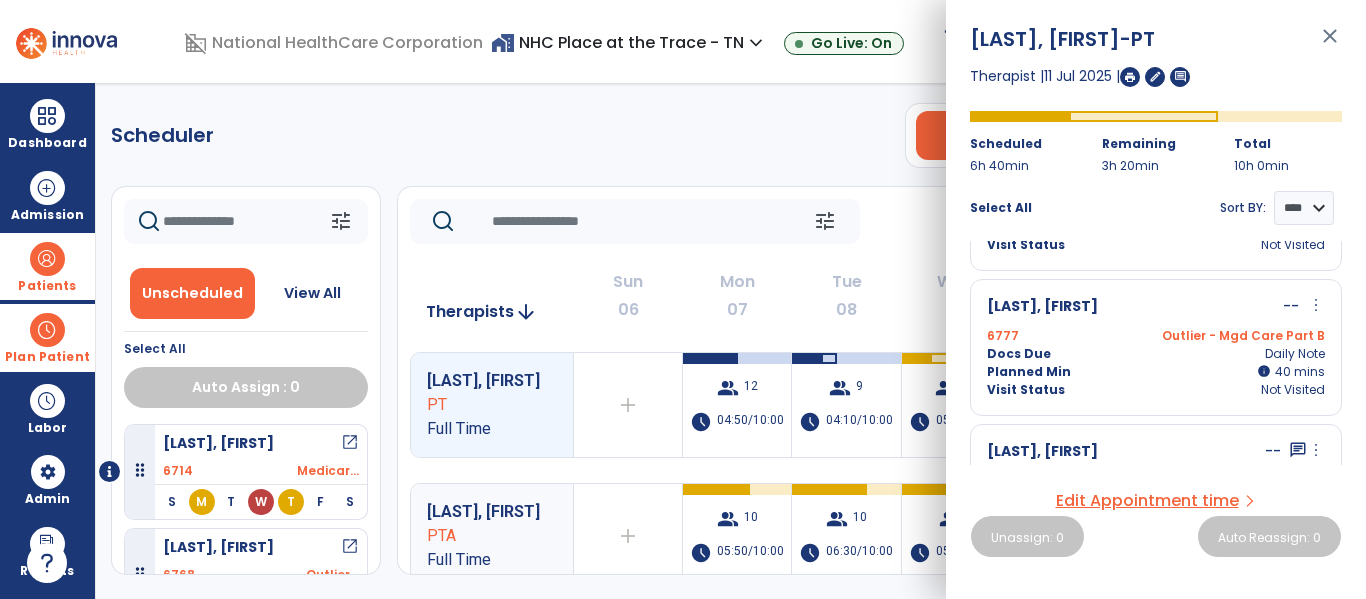 click on "close" at bounding box center (1330, 45) 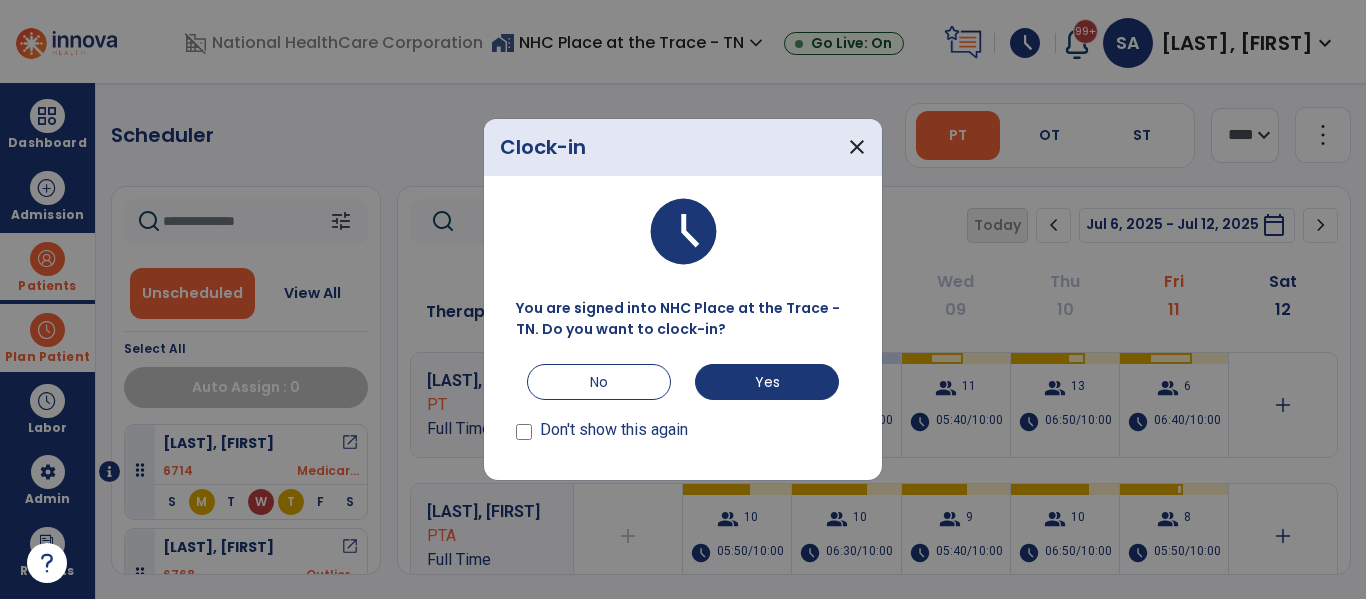 click on "Don't show this again" at bounding box center [683, 424] 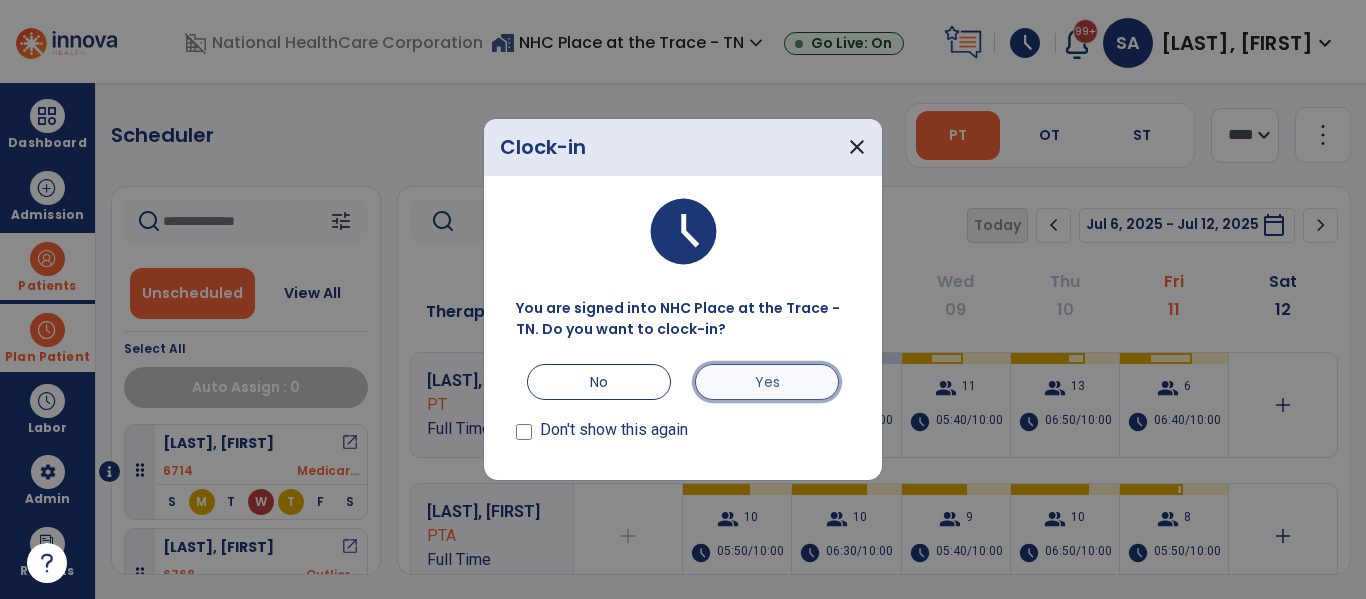 click on "Yes" at bounding box center [767, 382] 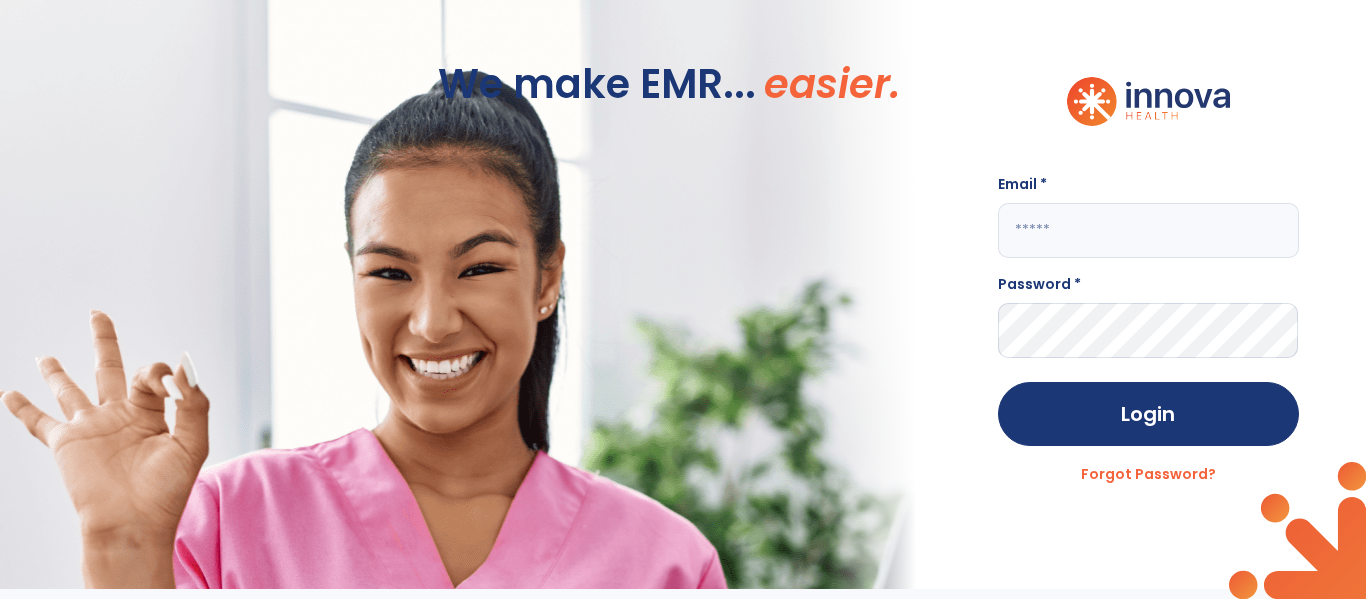 type on "**********" 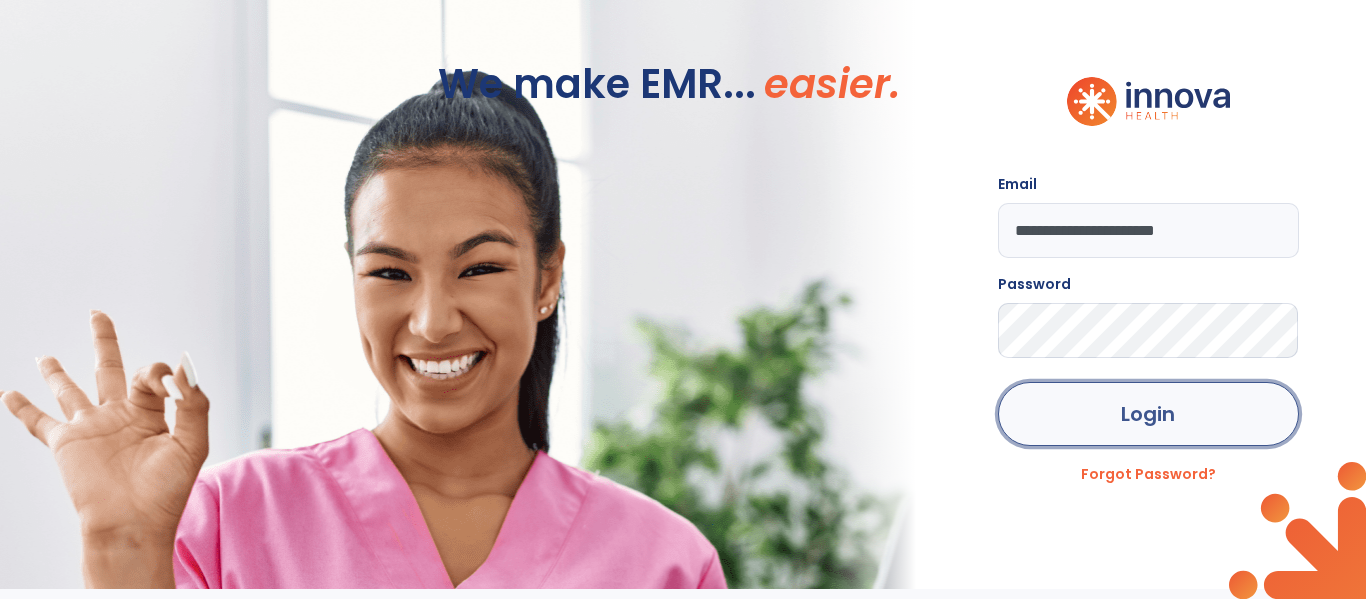 click on "Login" 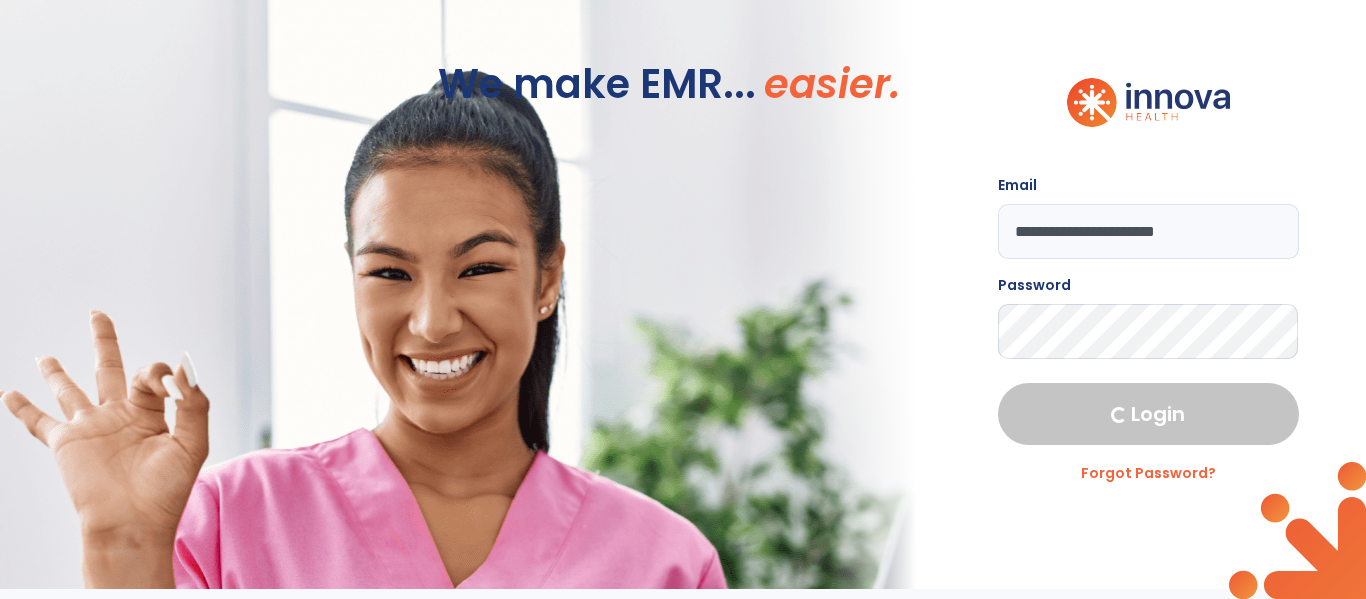 select on "***" 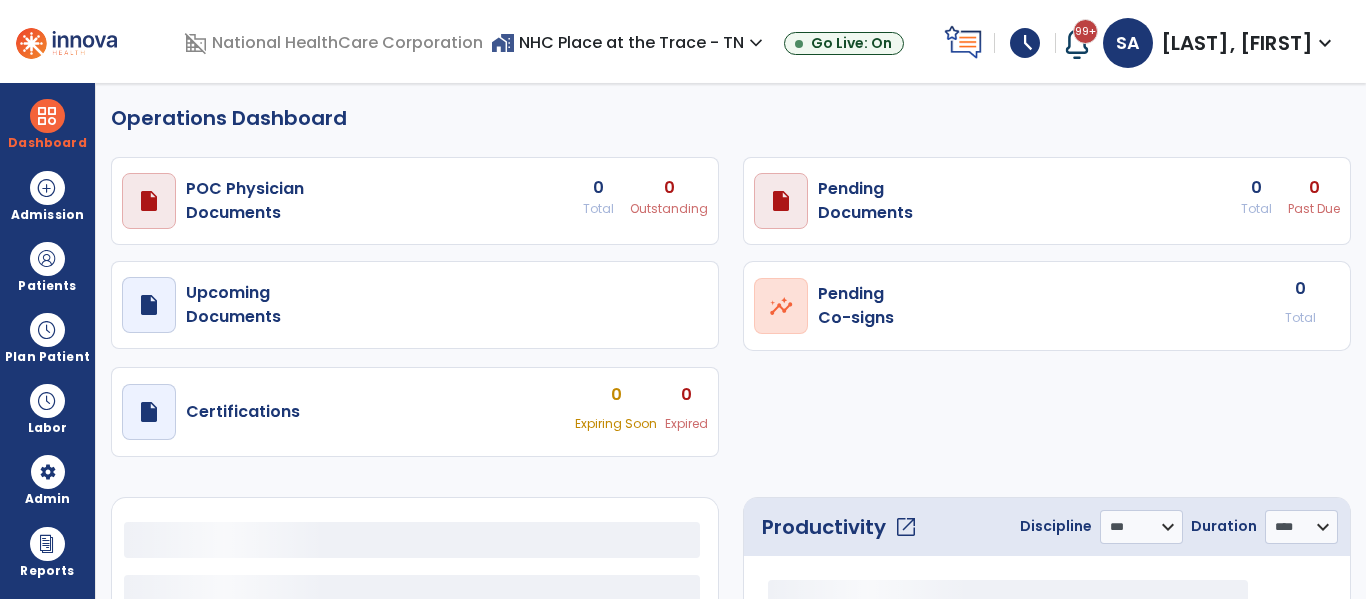 select on "***" 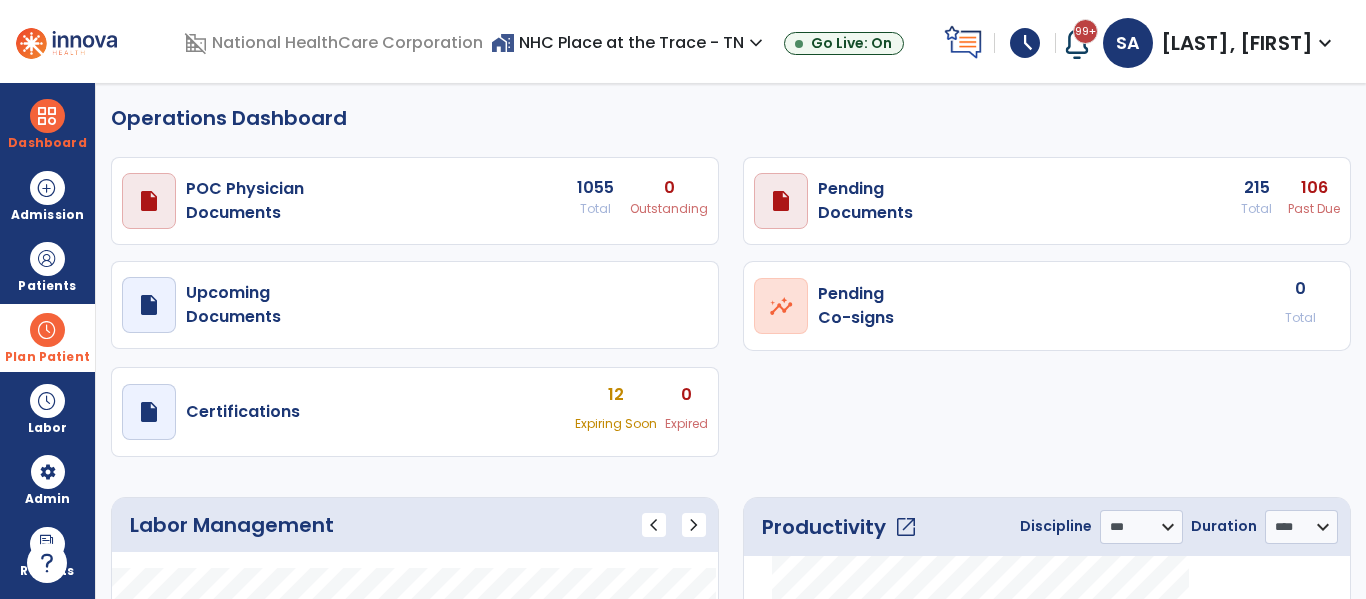 click on "Plan Patient" at bounding box center (47, 266) 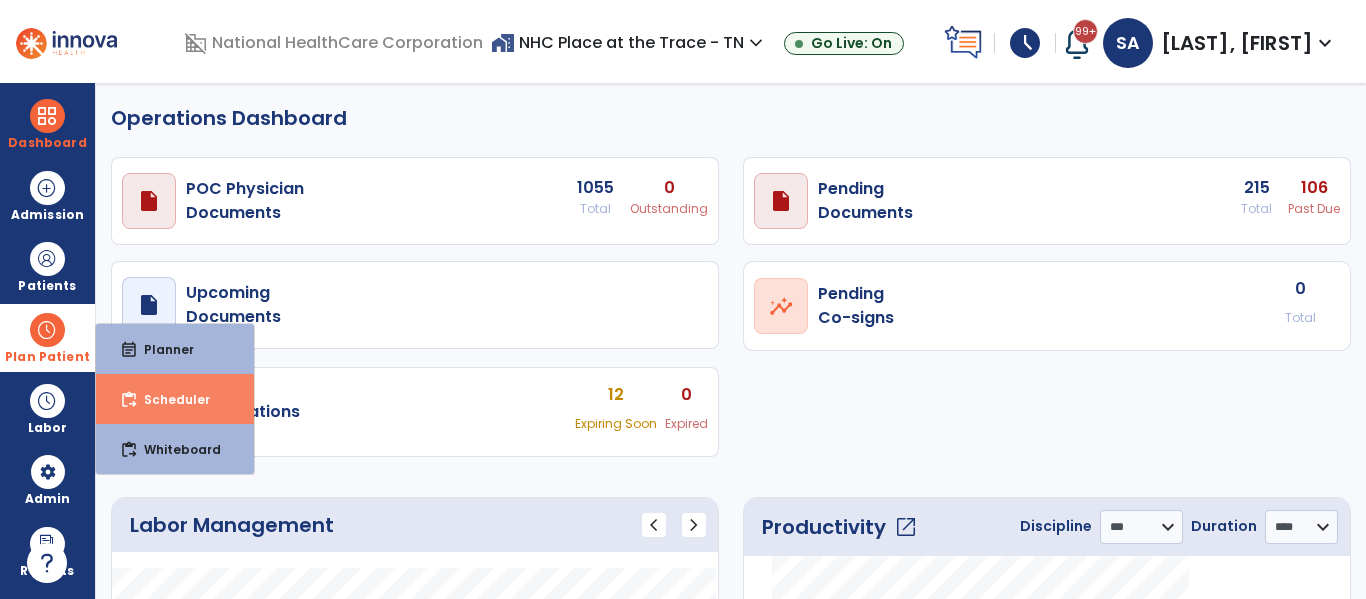 click on "content_paste_go  Scheduler" at bounding box center [175, 399] 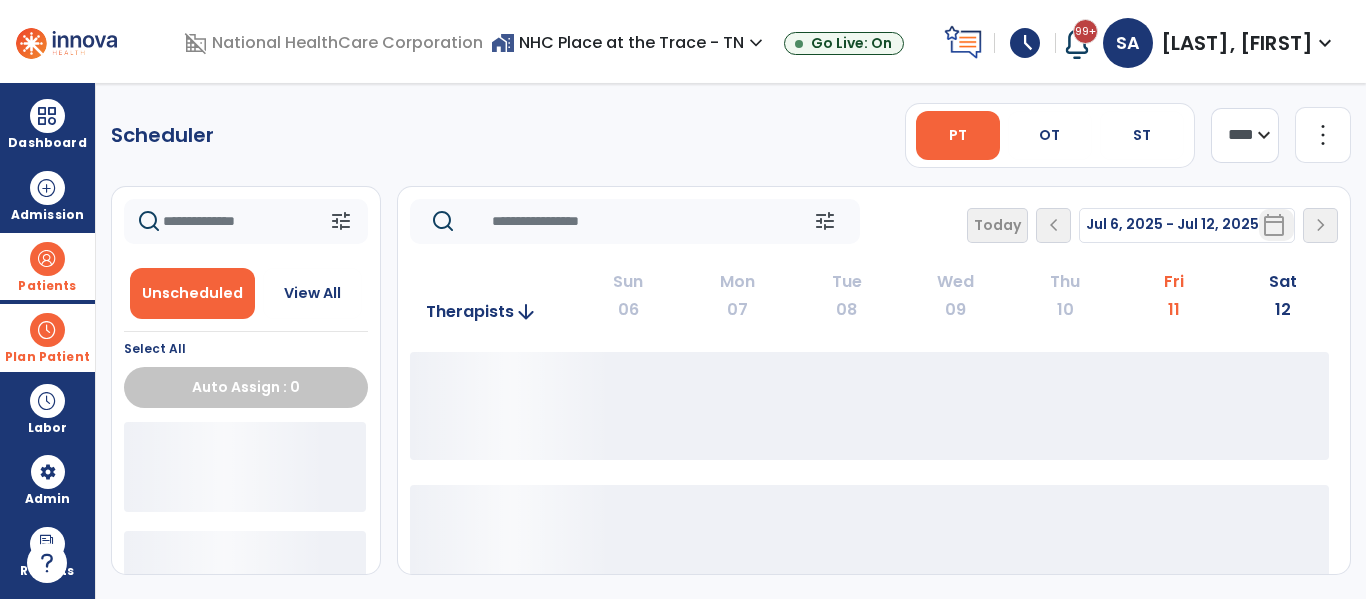 click on "Patients" at bounding box center [47, 266] 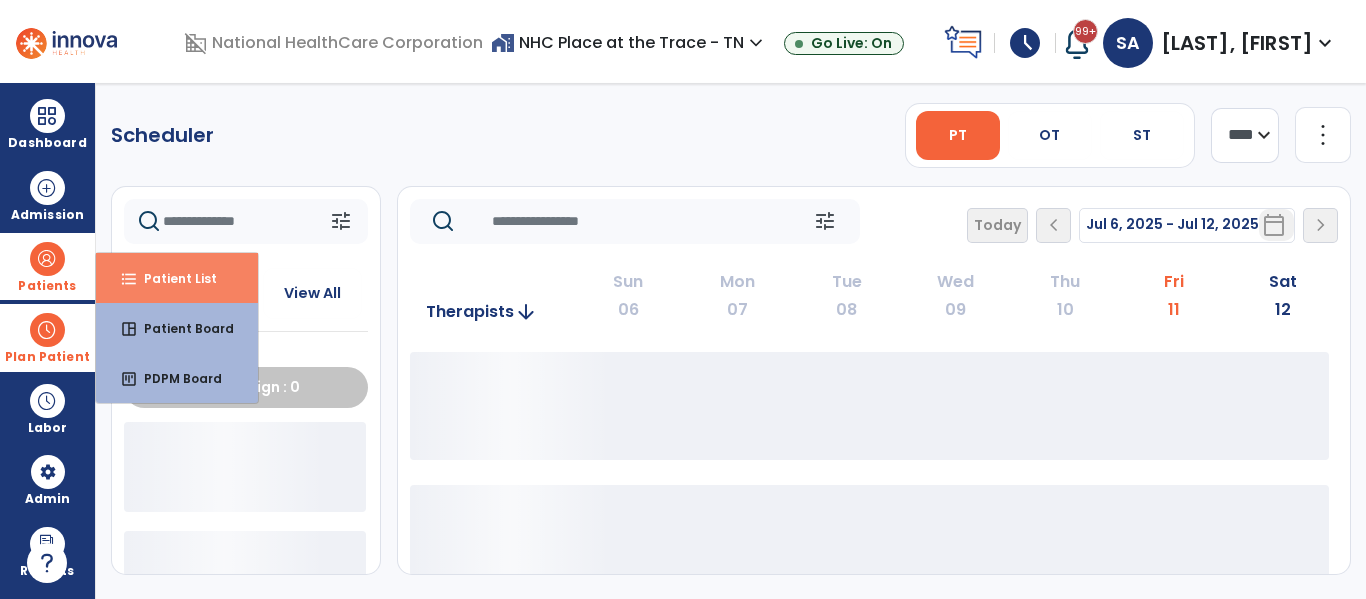 click on "format_list_bulleted  Patient List" at bounding box center [177, 278] 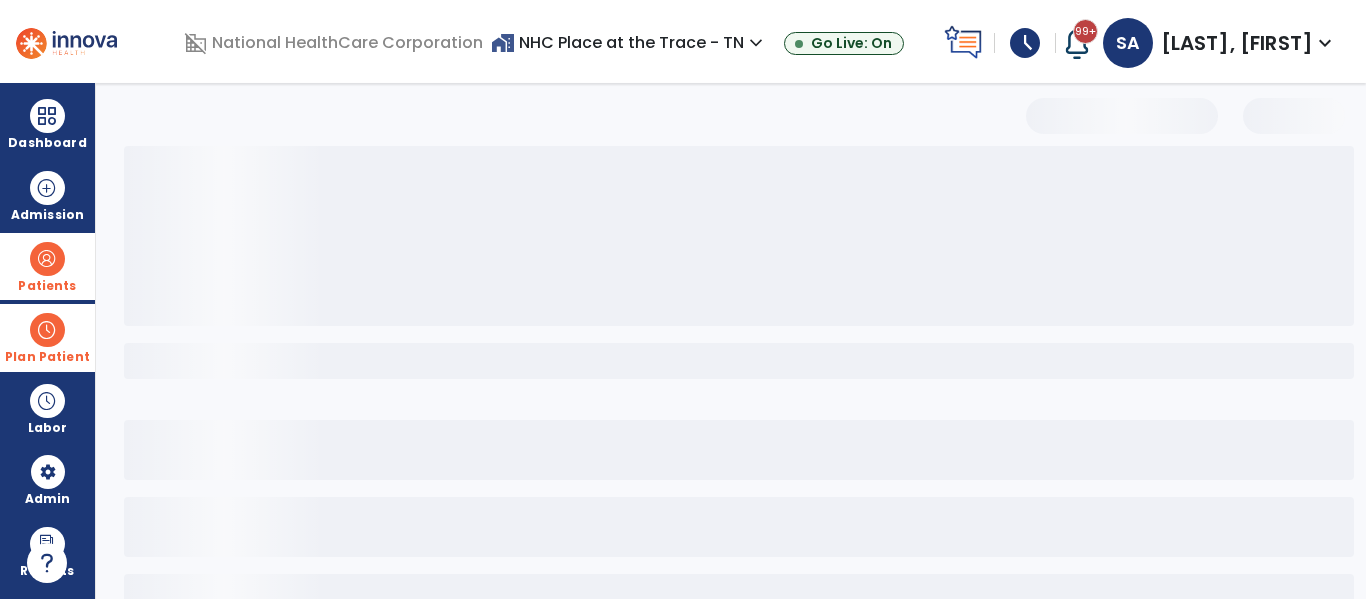 select on "***" 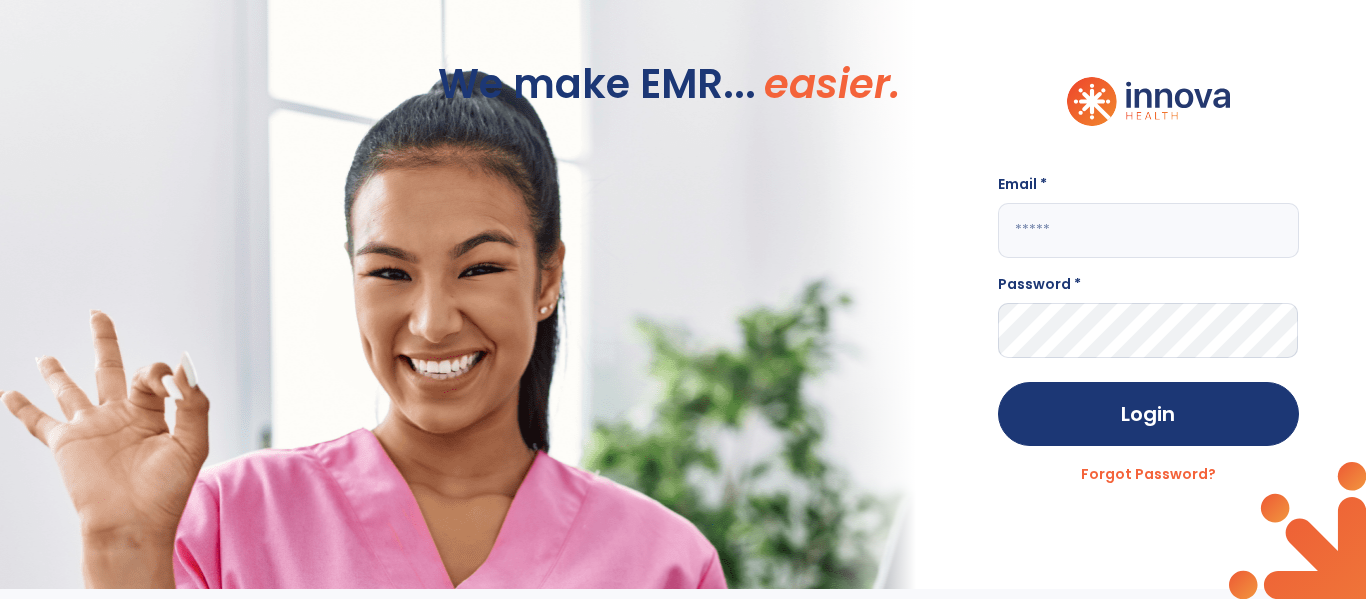 type on "**********" 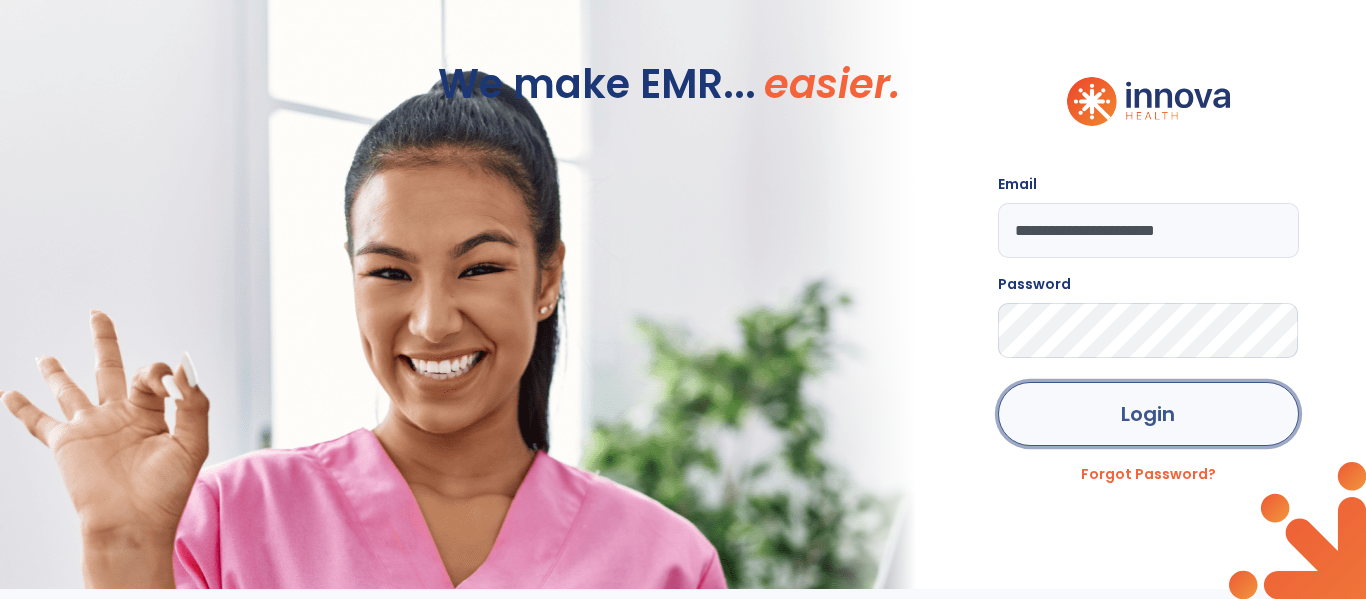 click on "Login" 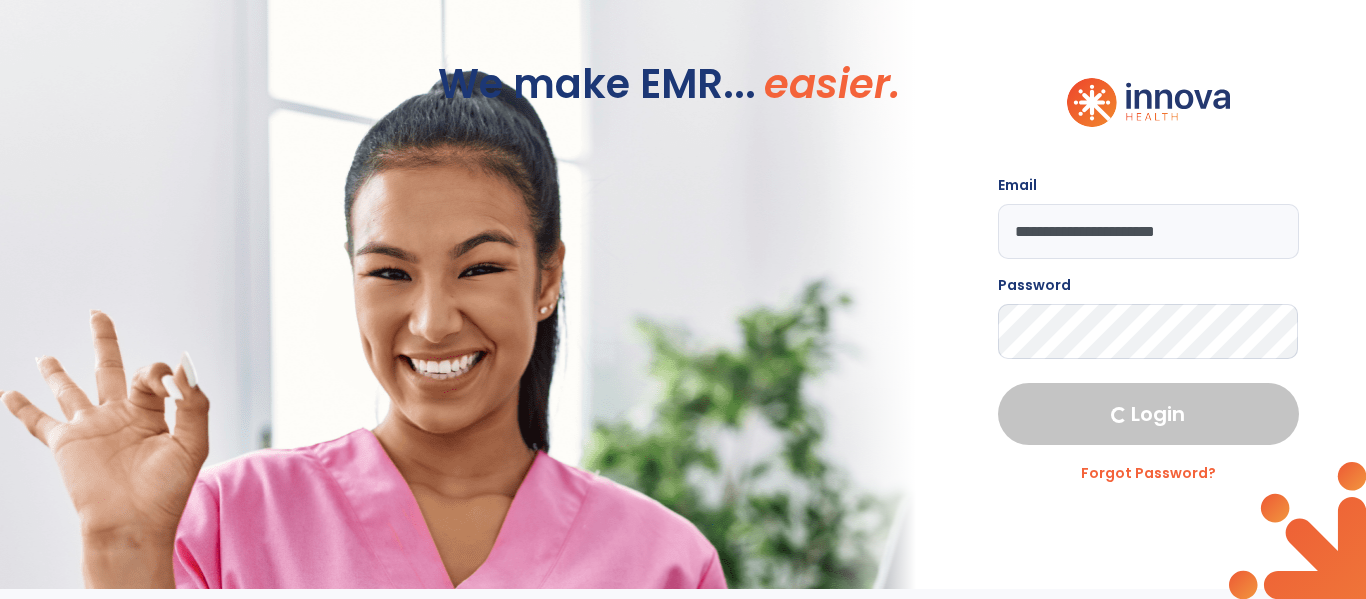select on "***" 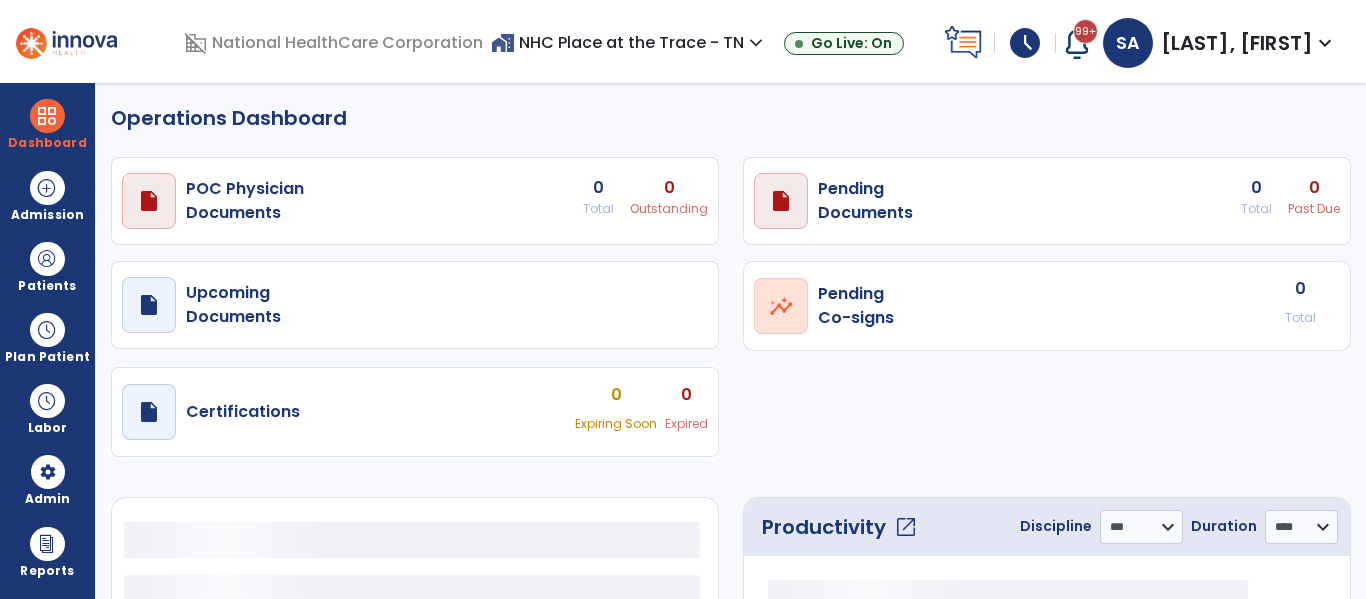 select on "***" 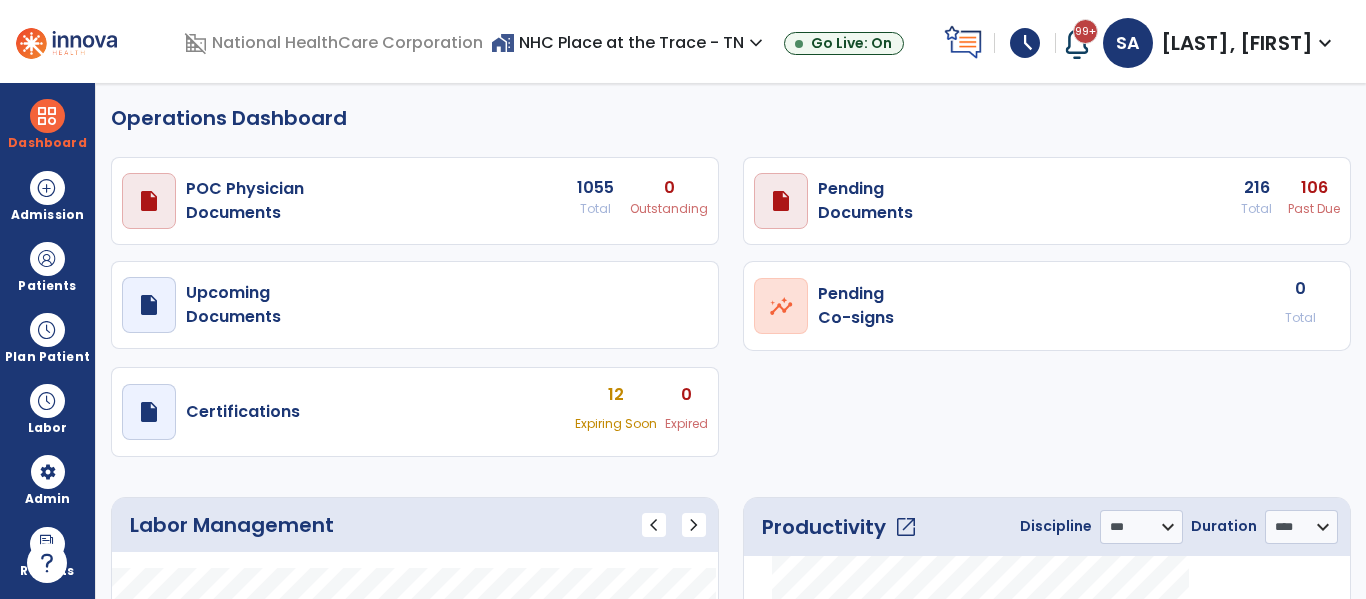 drag, startPoint x: 66, startPoint y: 277, endPoint x: 102, endPoint y: 274, distance: 36.124783 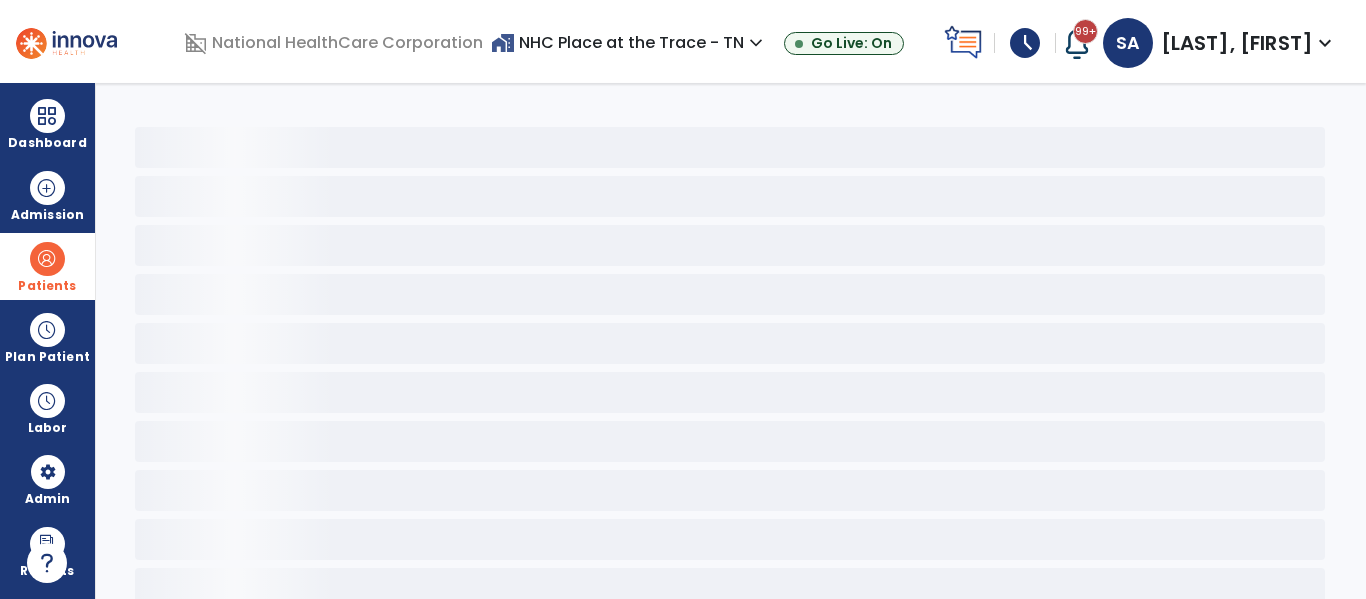 click on "Patients" at bounding box center (47, 266) 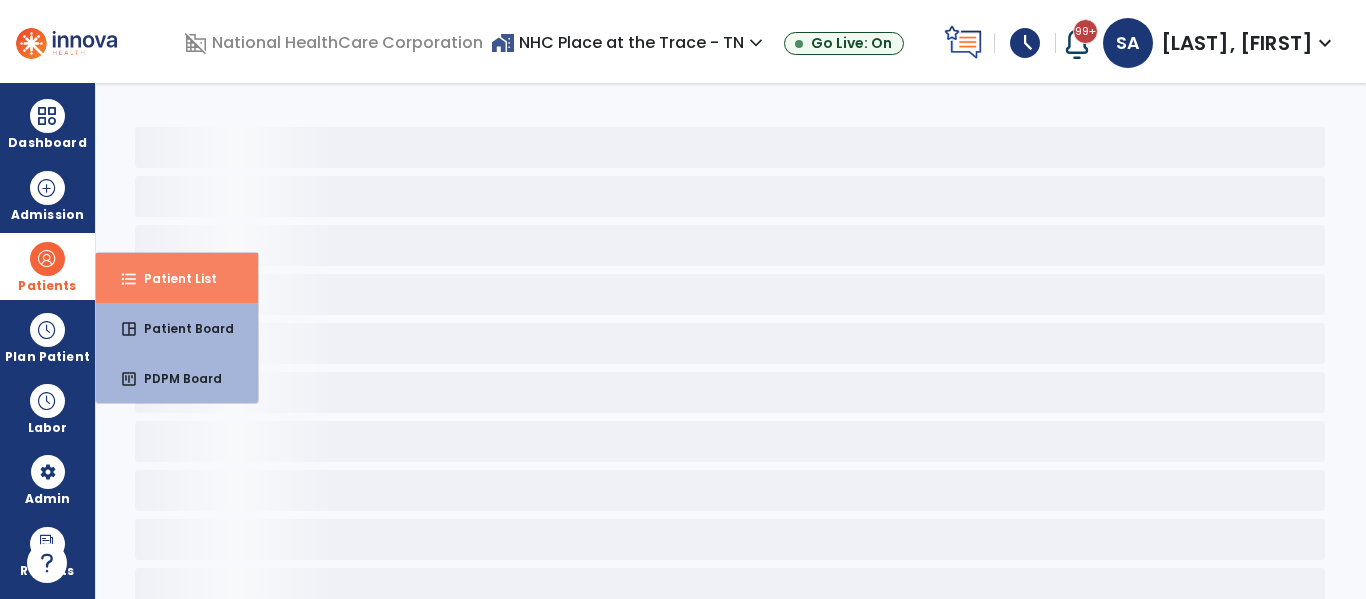 click on "format_list_bulleted  Patient List" at bounding box center [177, 278] 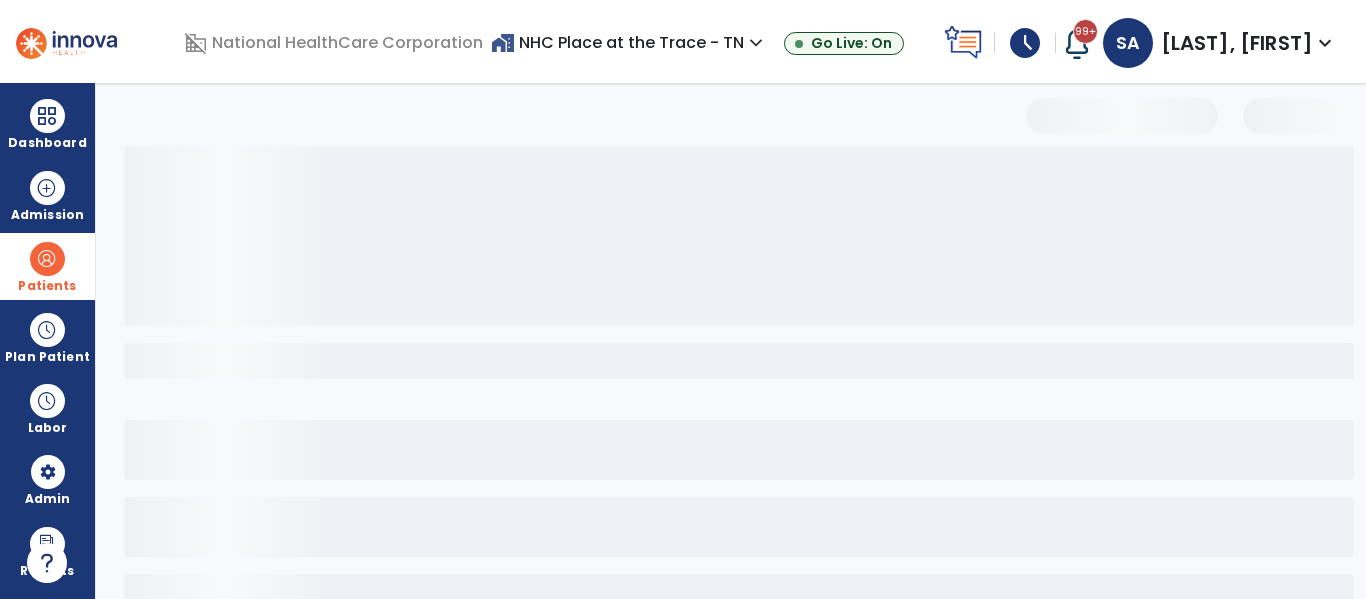 select on "***" 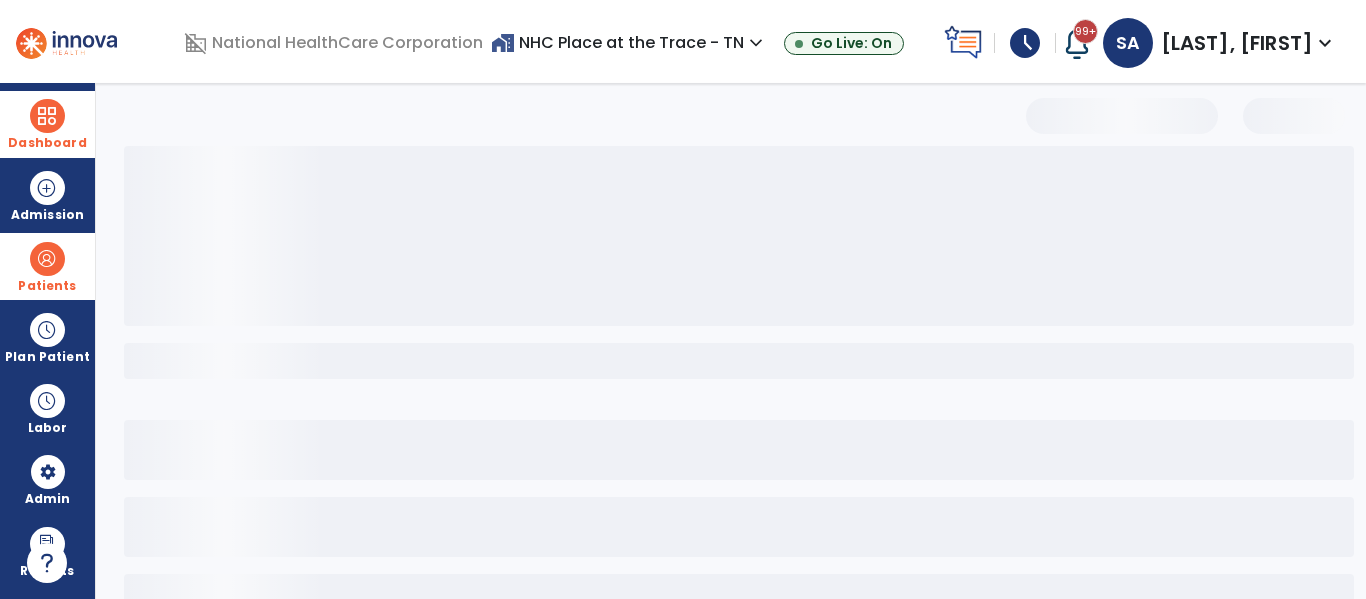 click at bounding box center [47, 116] 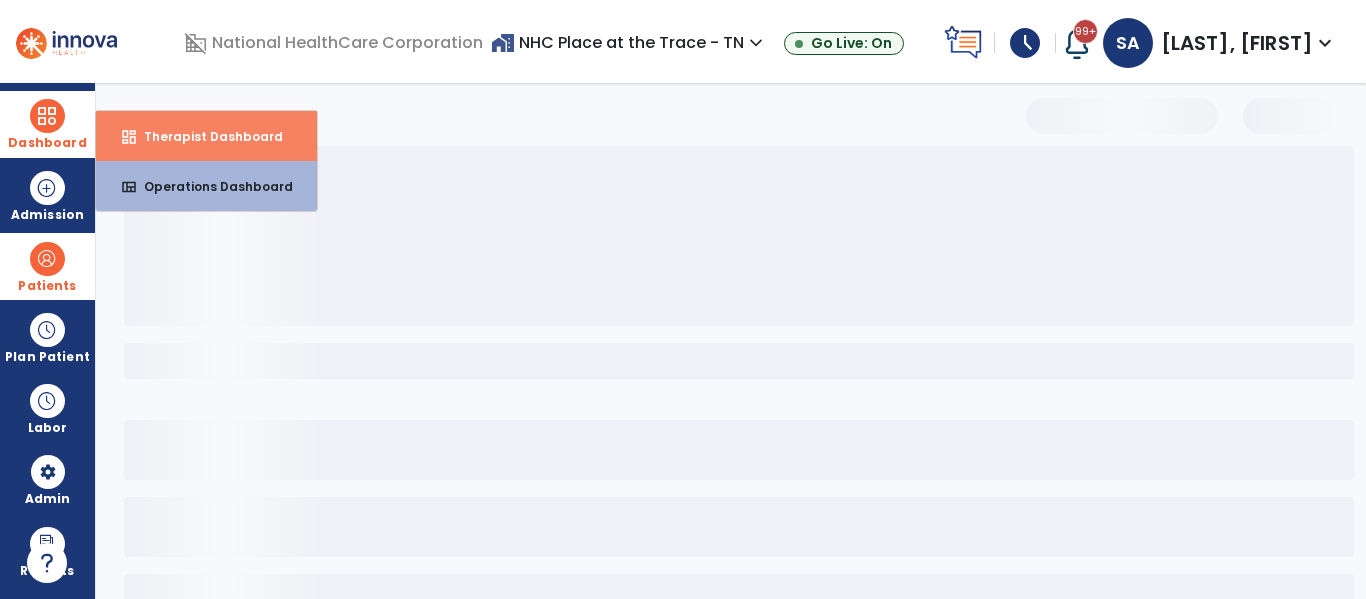click on "Therapist Dashboard" at bounding box center (205, 136) 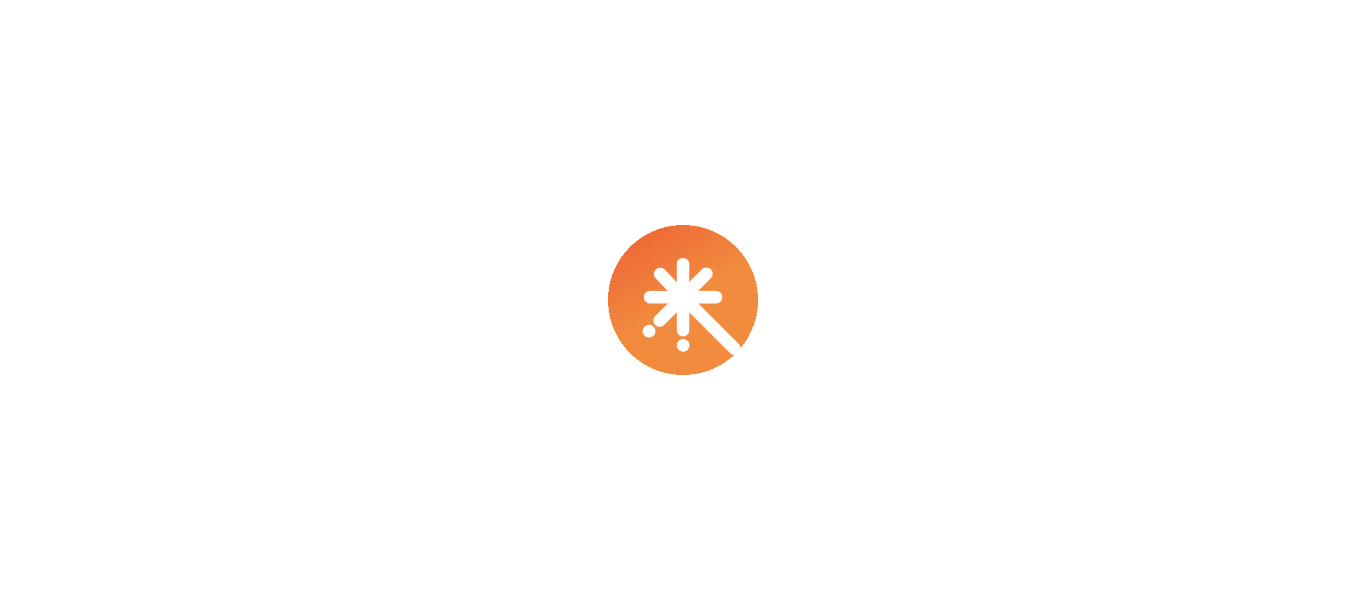 scroll, scrollTop: 0, scrollLeft: 0, axis: both 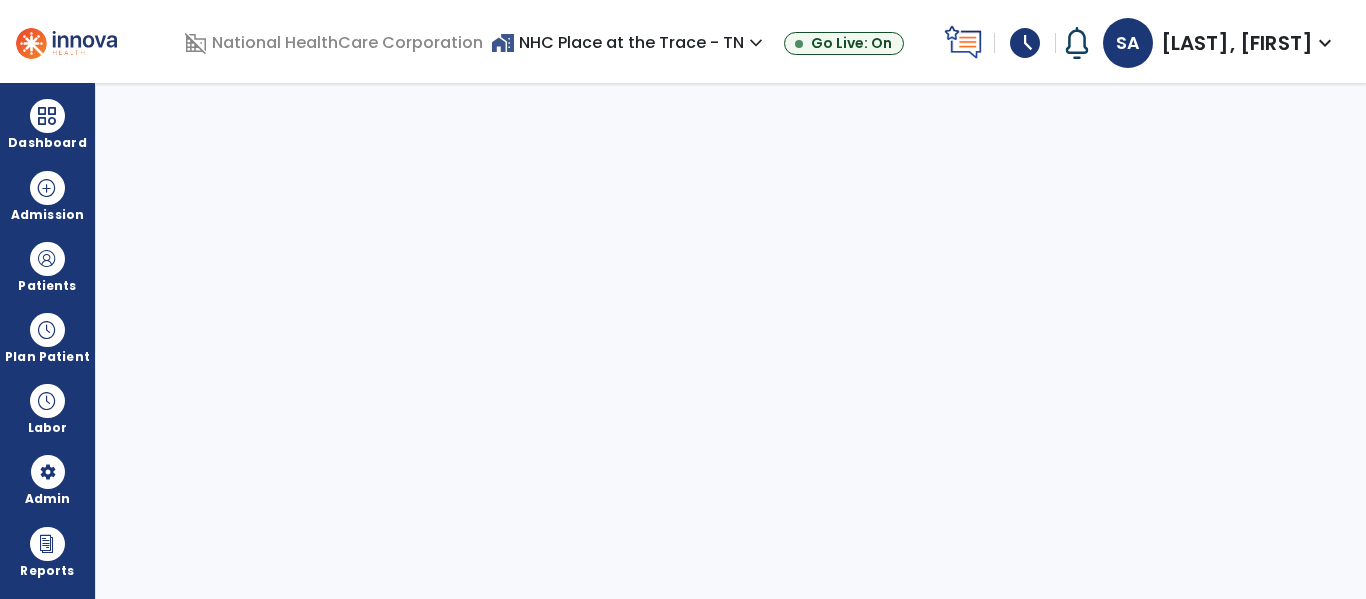 select on "****" 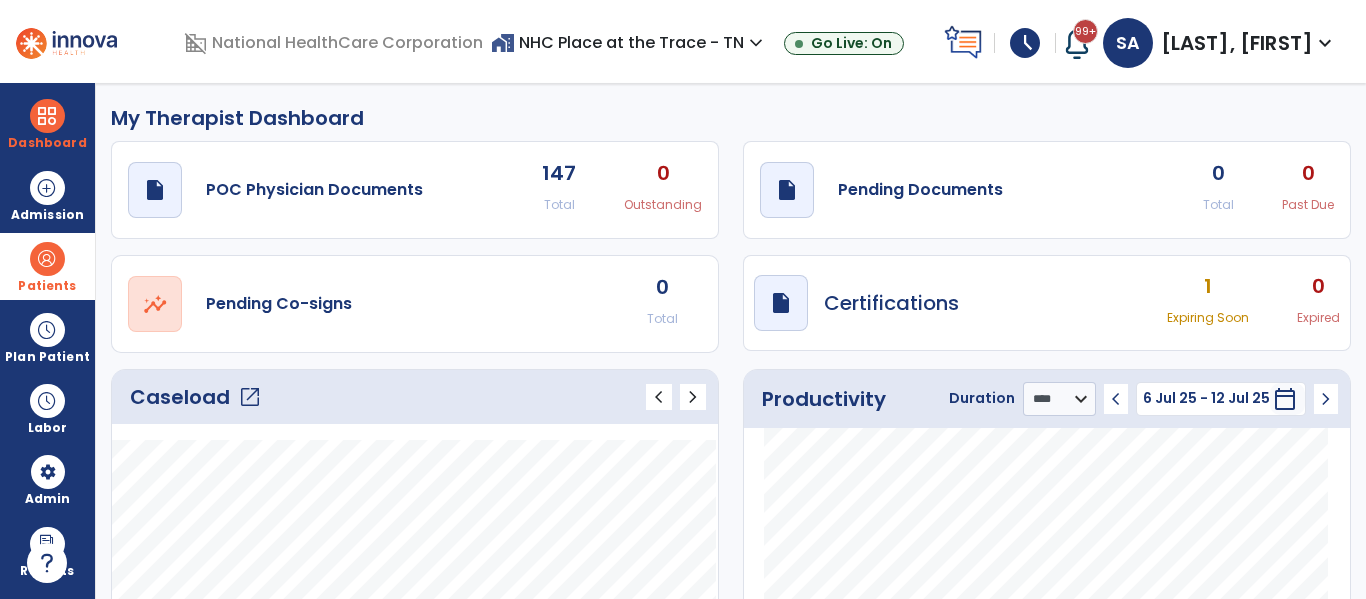 click on "Patients" at bounding box center (47, 286) 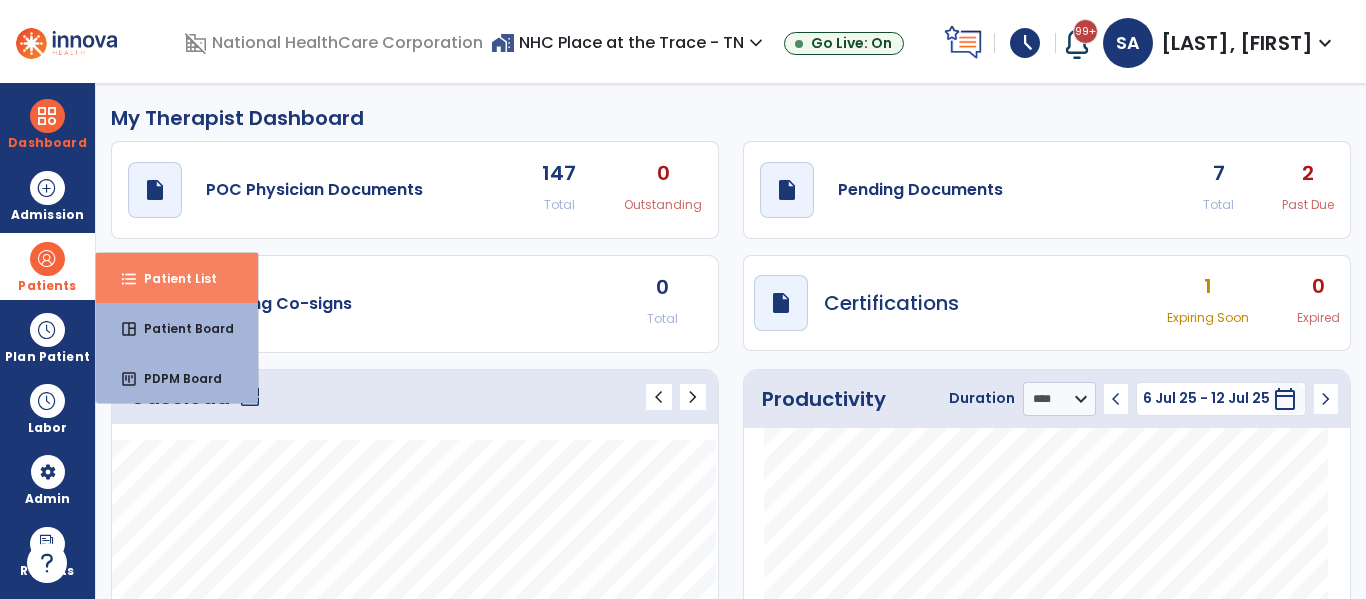 click on "format_list_bulleted  Patient List" at bounding box center [177, 278] 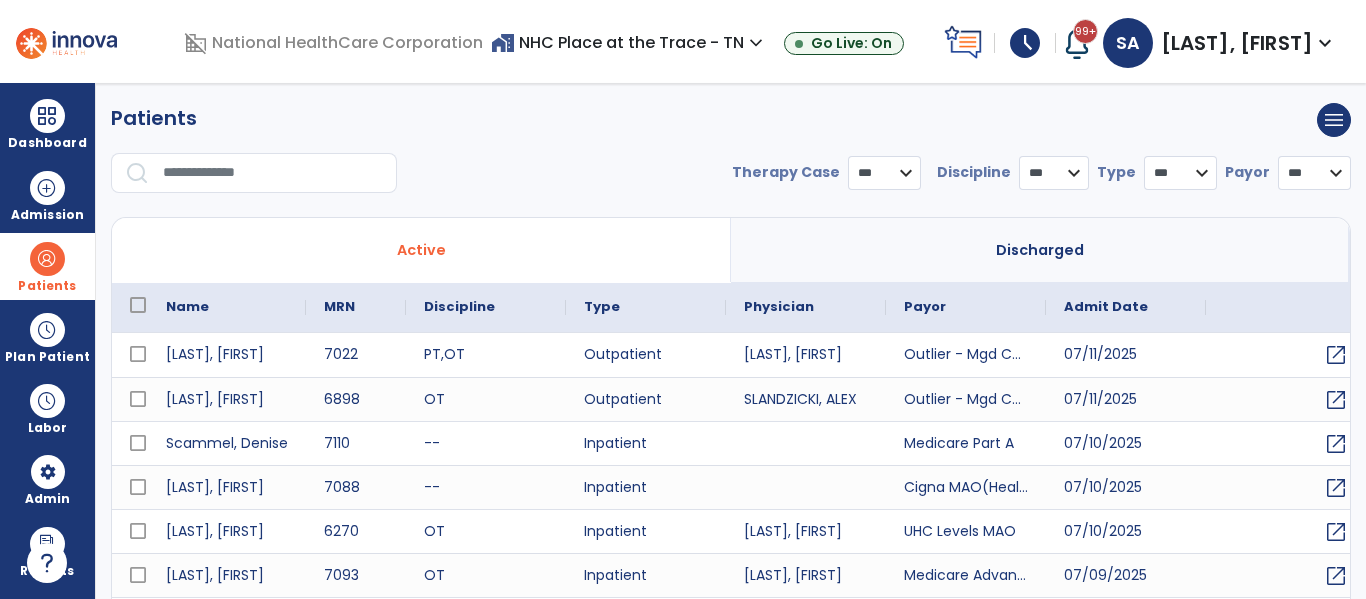 select on "***" 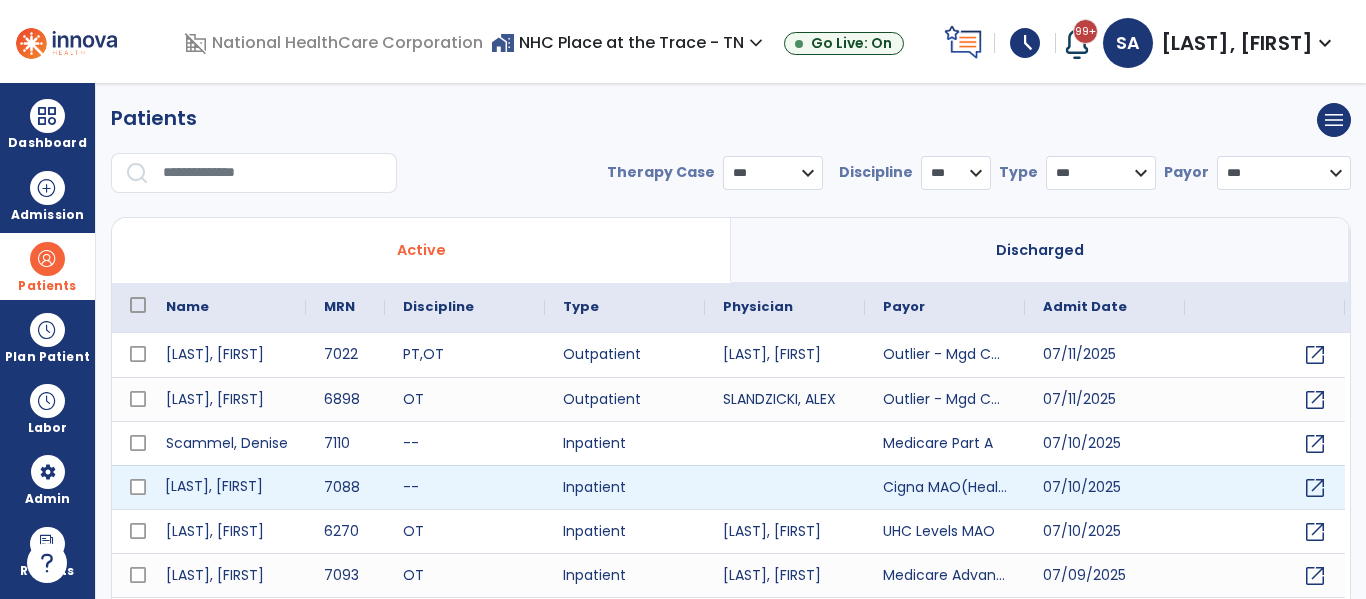 click on "[LAST], [FIRST]" at bounding box center [227, 487] 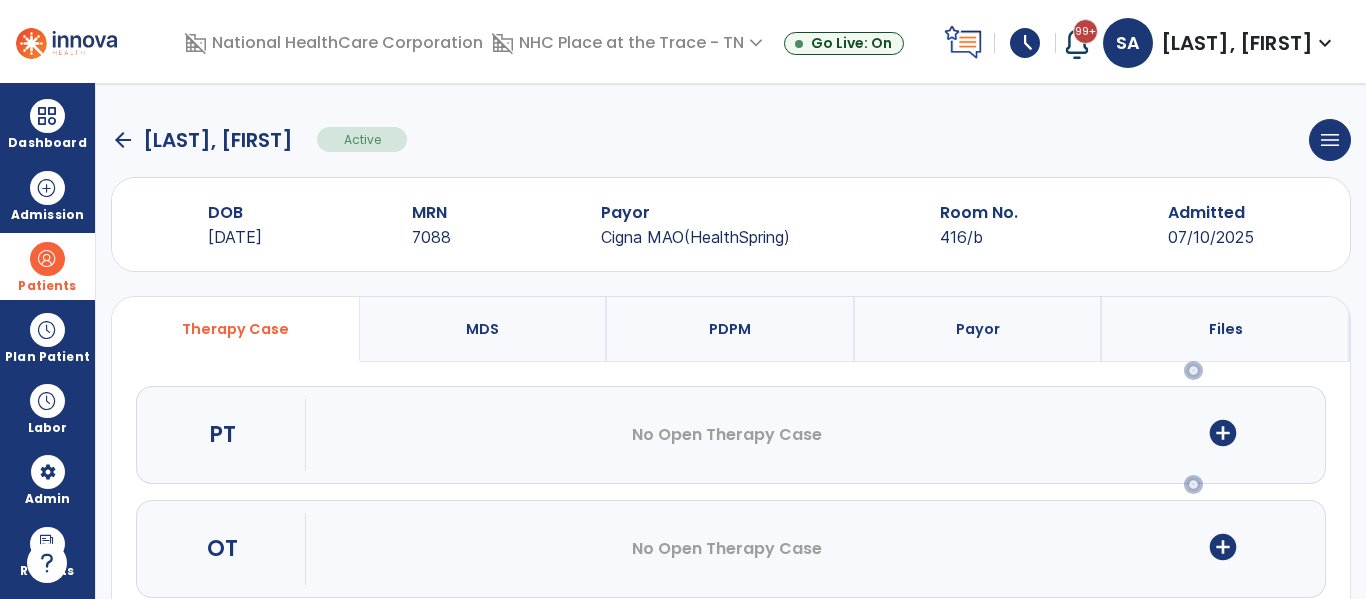 scroll, scrollTop: 162, scrollLeft: 0, axis: vertical 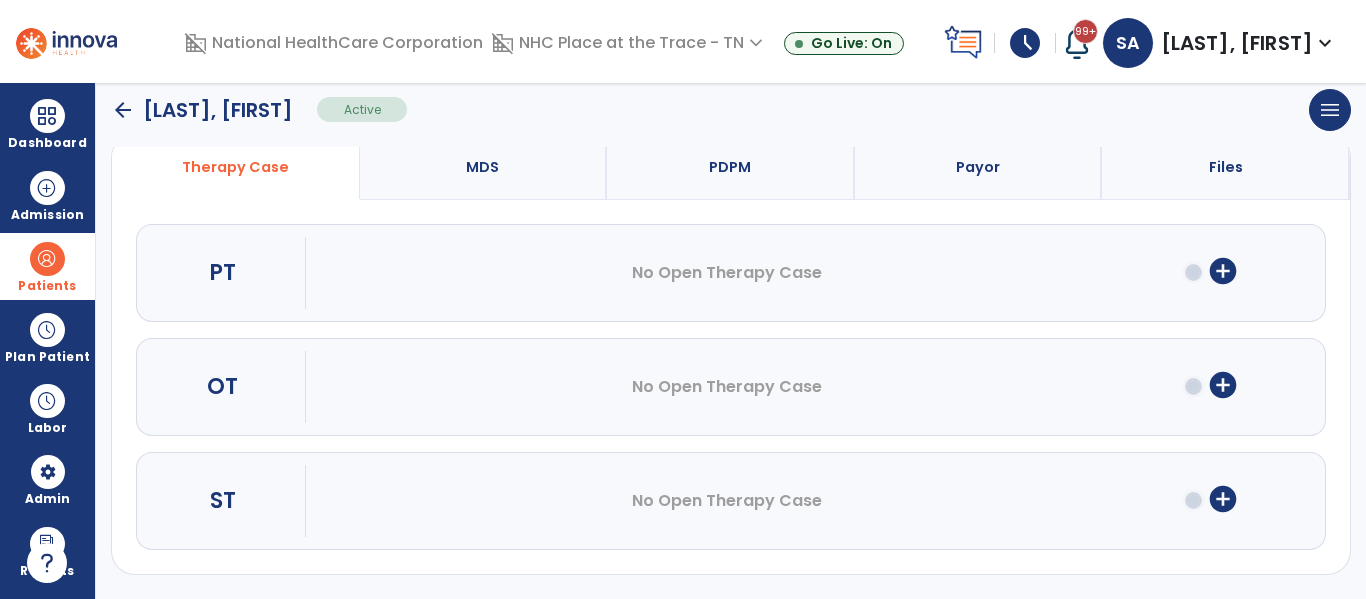 click on "add_circle" at bounding box center (1223, 385) 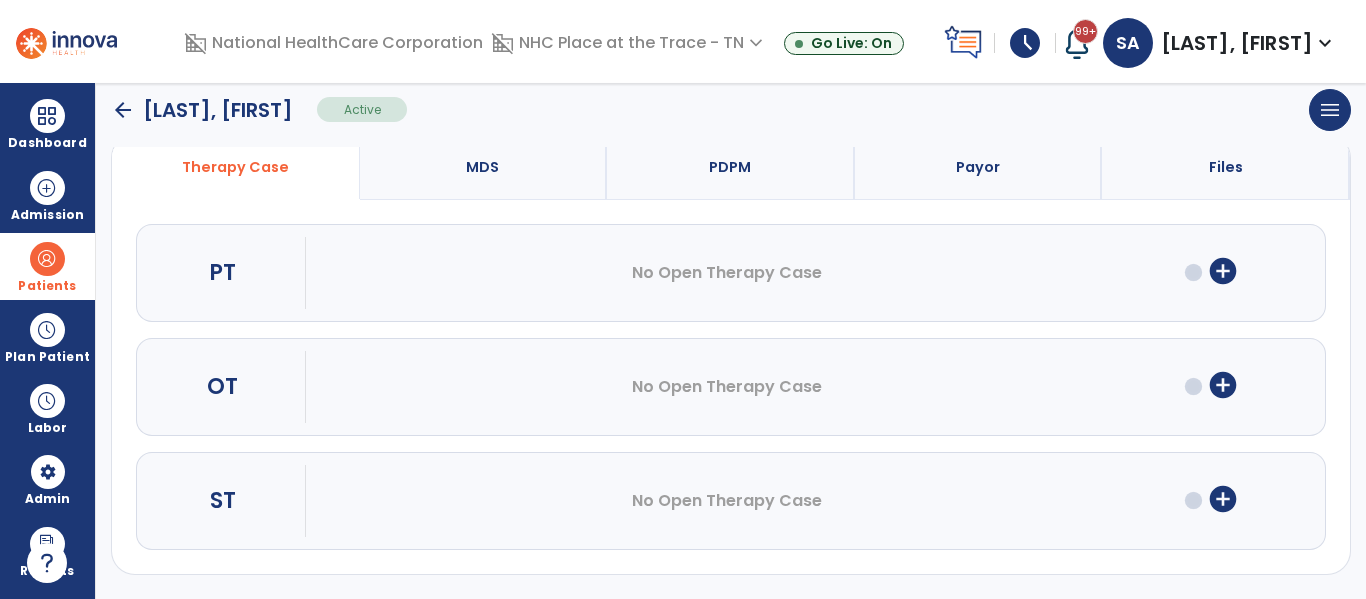 scroll, scrollTop: 0, scrollLeft: 0, axis: both 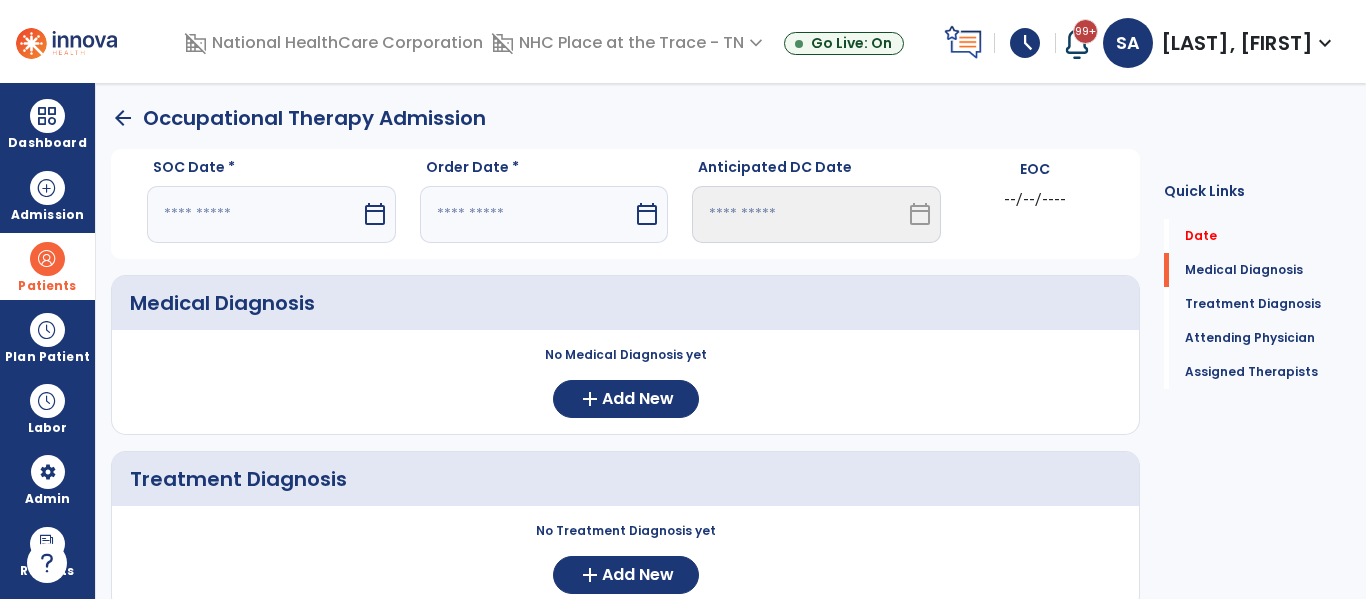 click at bounding box center [254, 214] 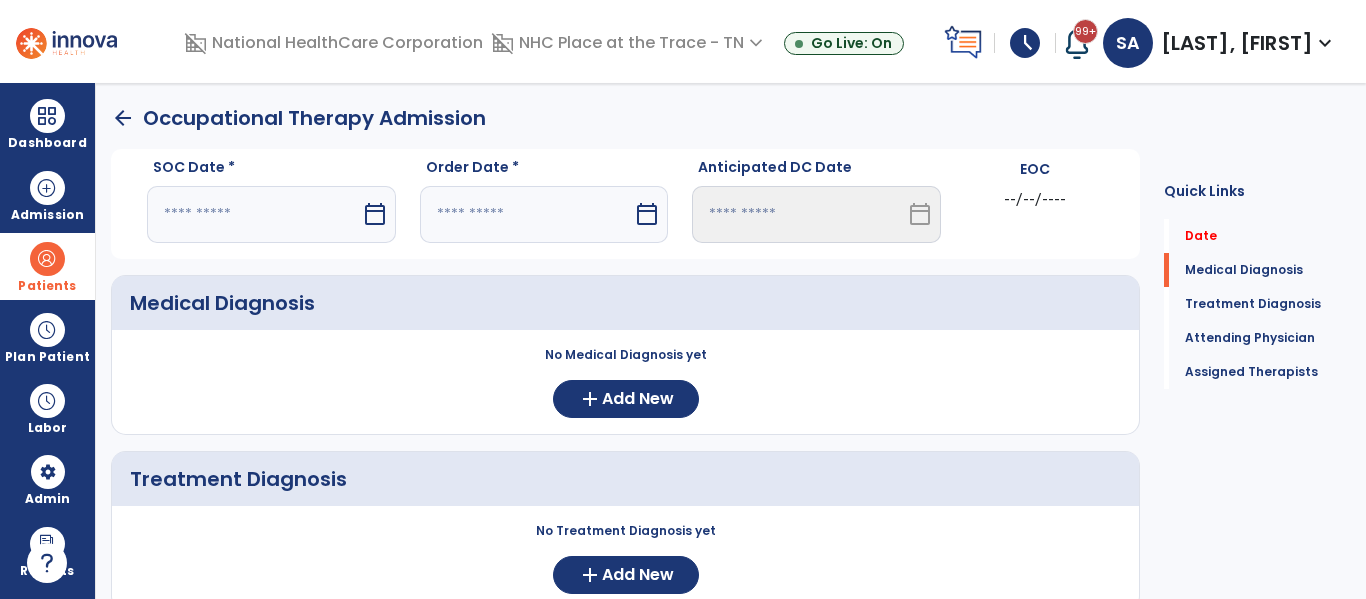 select on "*" 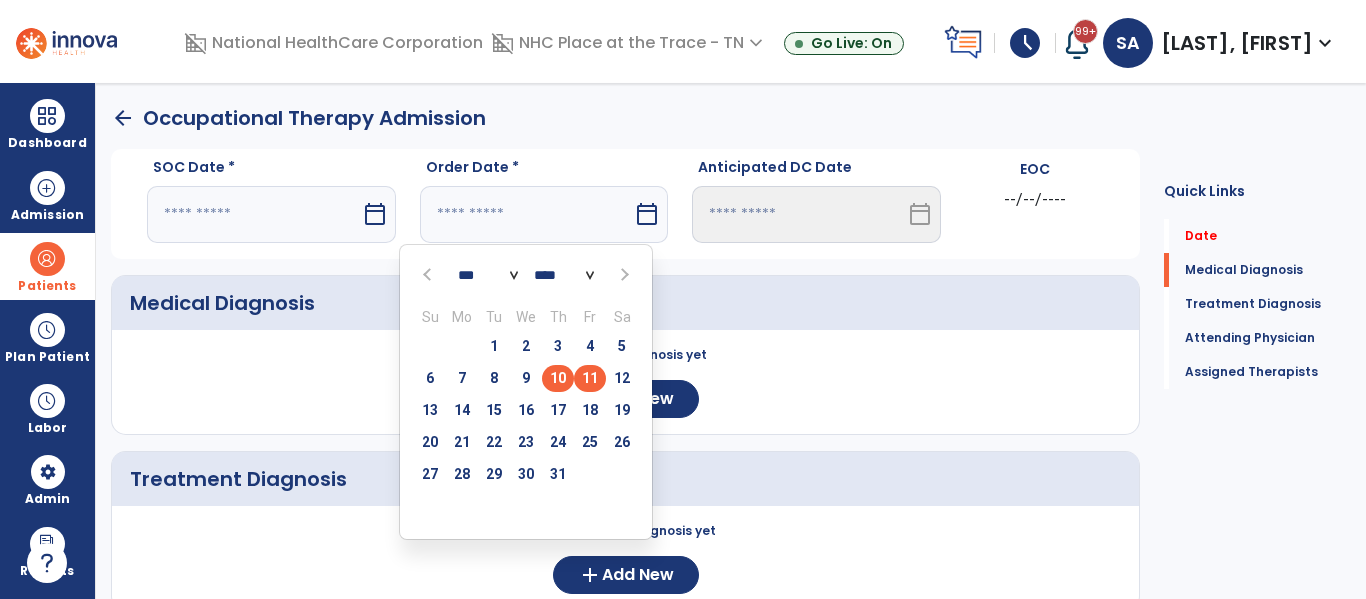 click on "10" at bounding box center [558, 378] 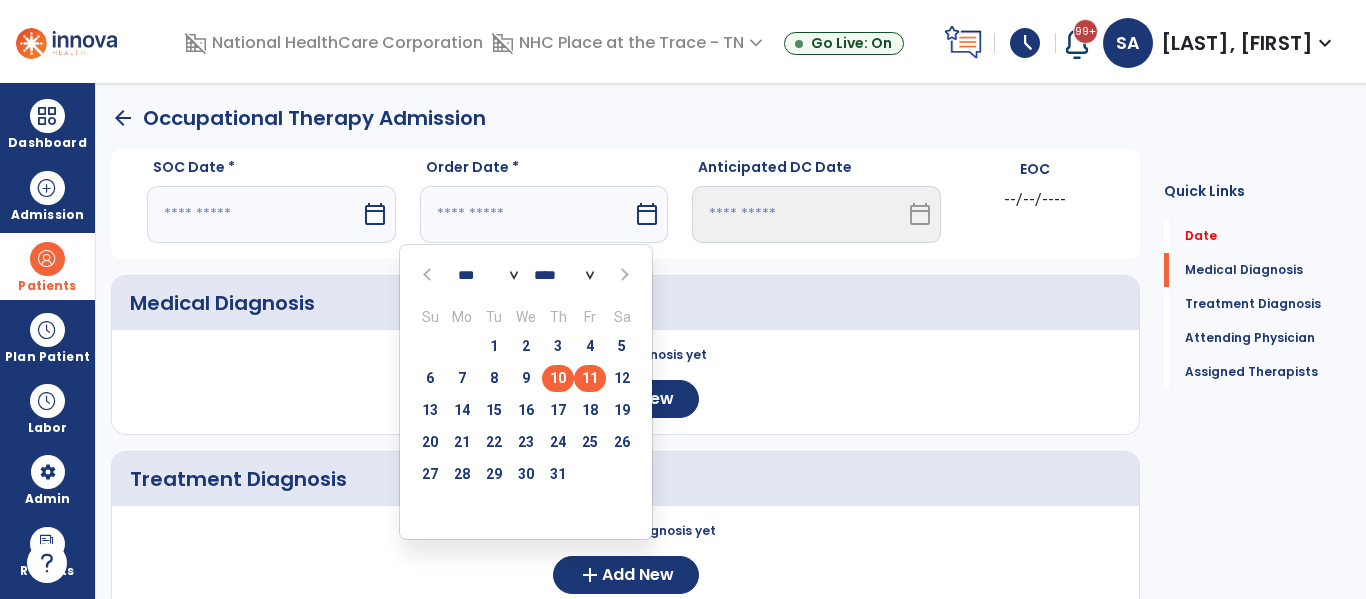 type on "*********" 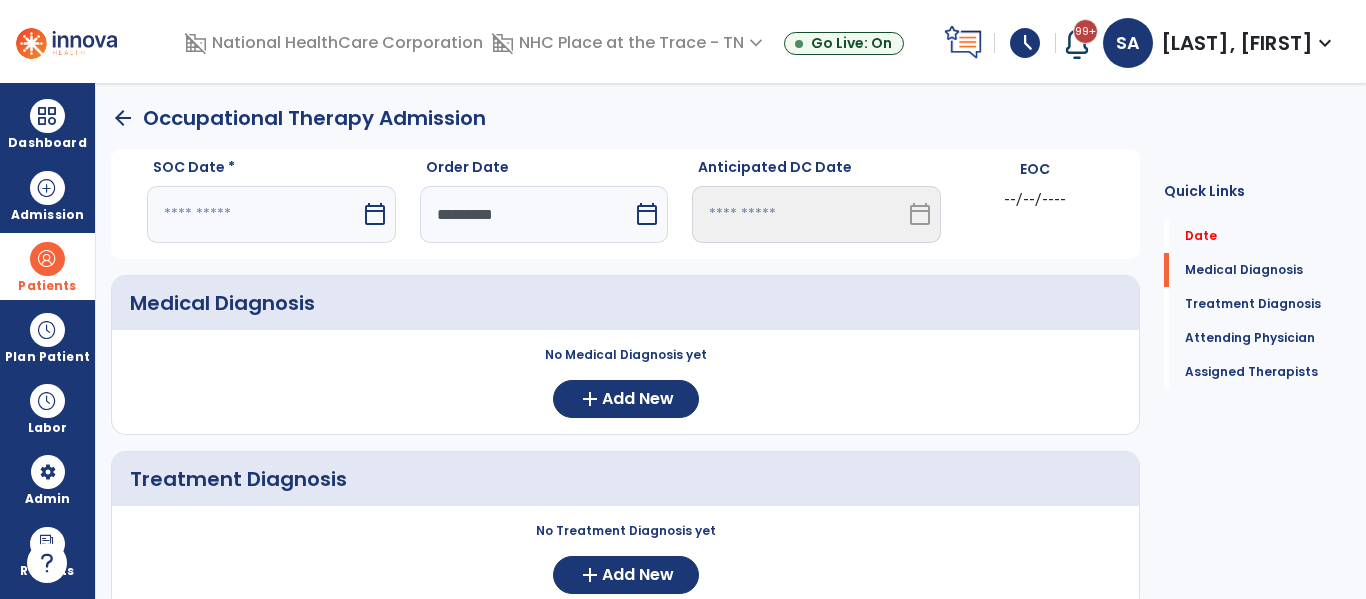 click at bounding box center (254, 214) 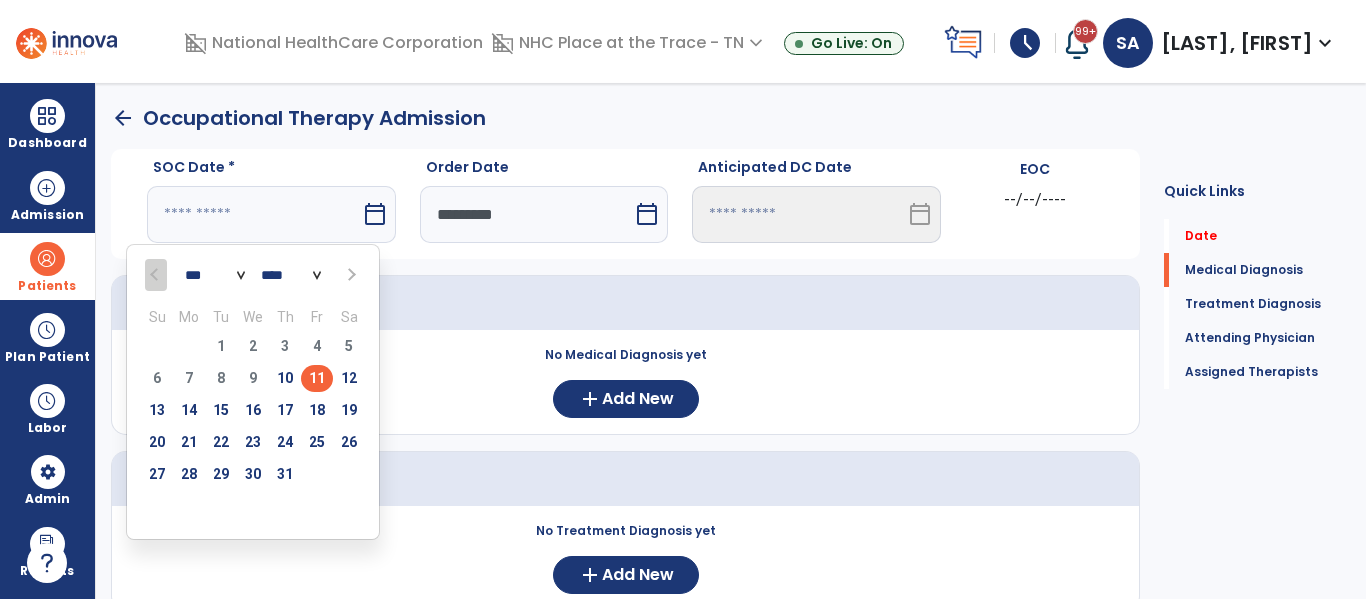 click on "11" at bounding box center (317, 378) 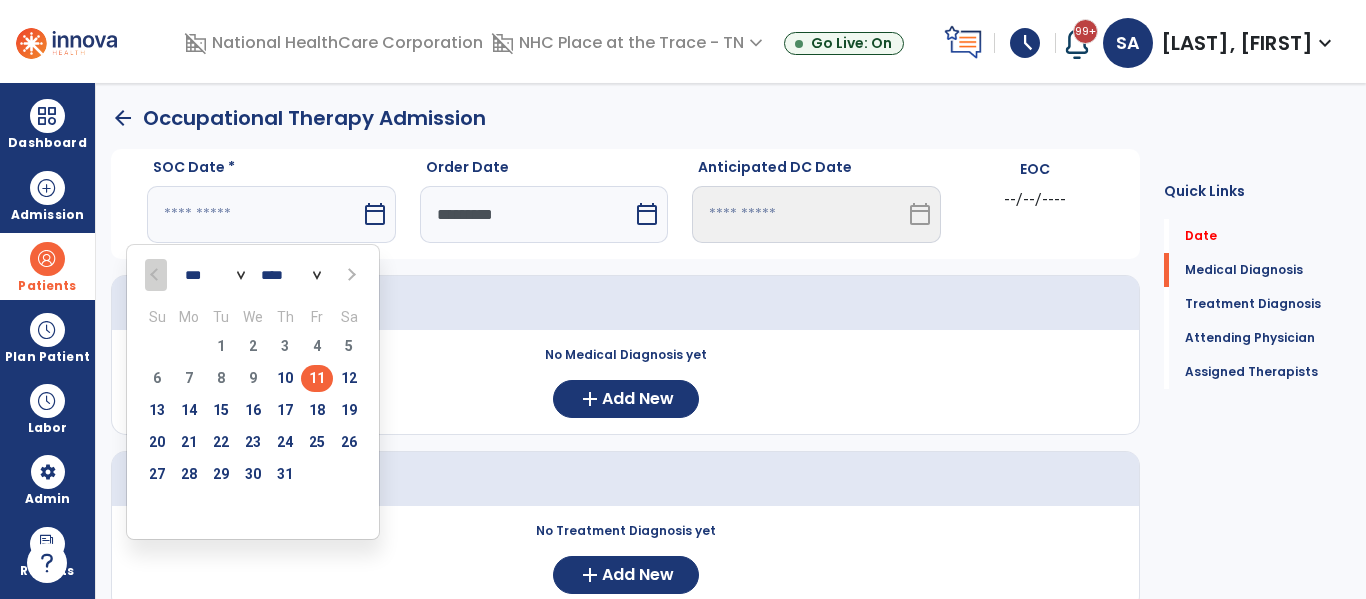 type on "*********" 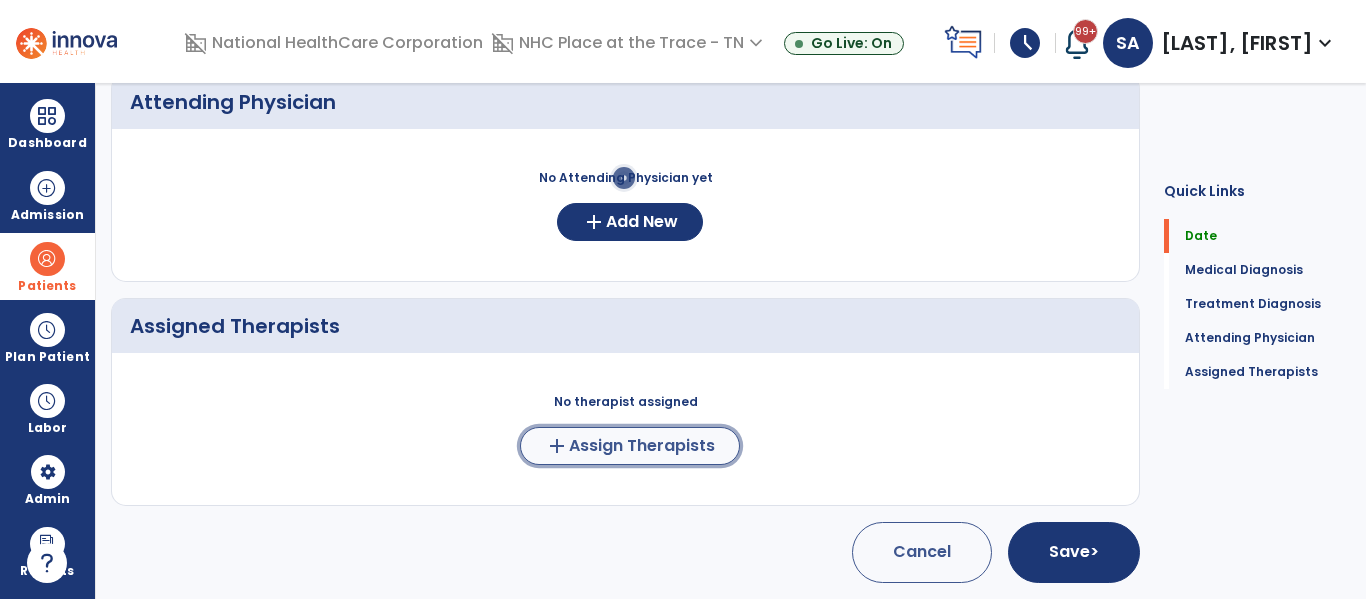 click on "add  Assign Therapists" 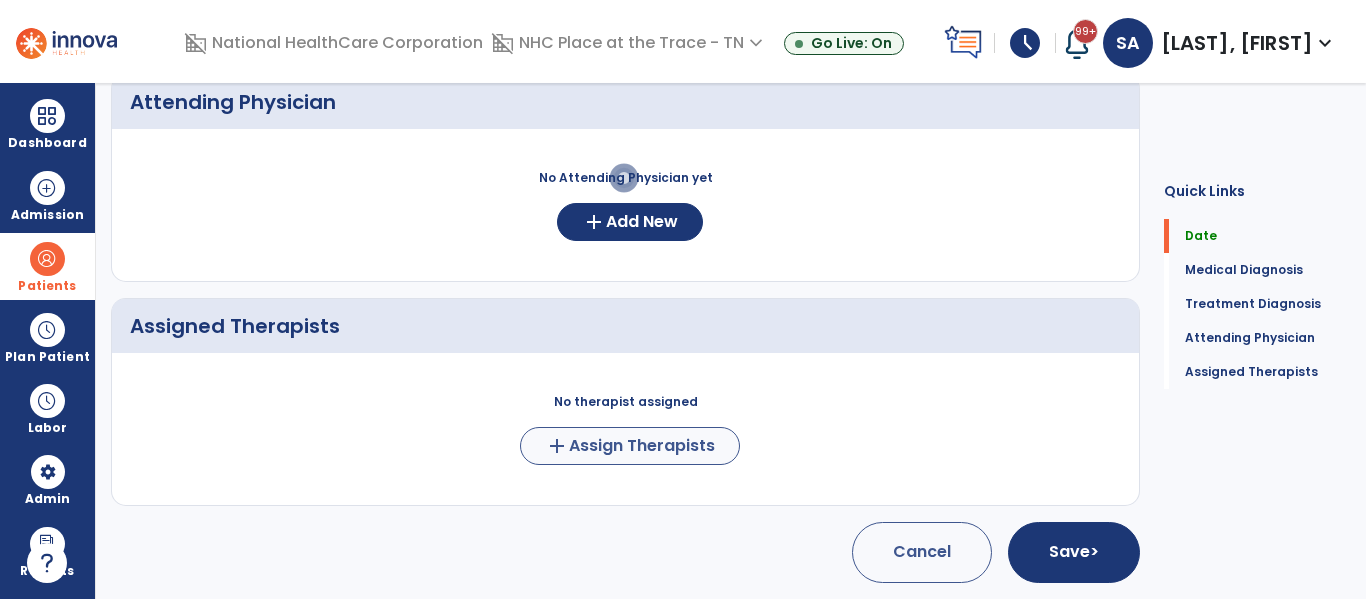 scroll, scrollTop: 549, scrollLeft: 0, axis: vertical 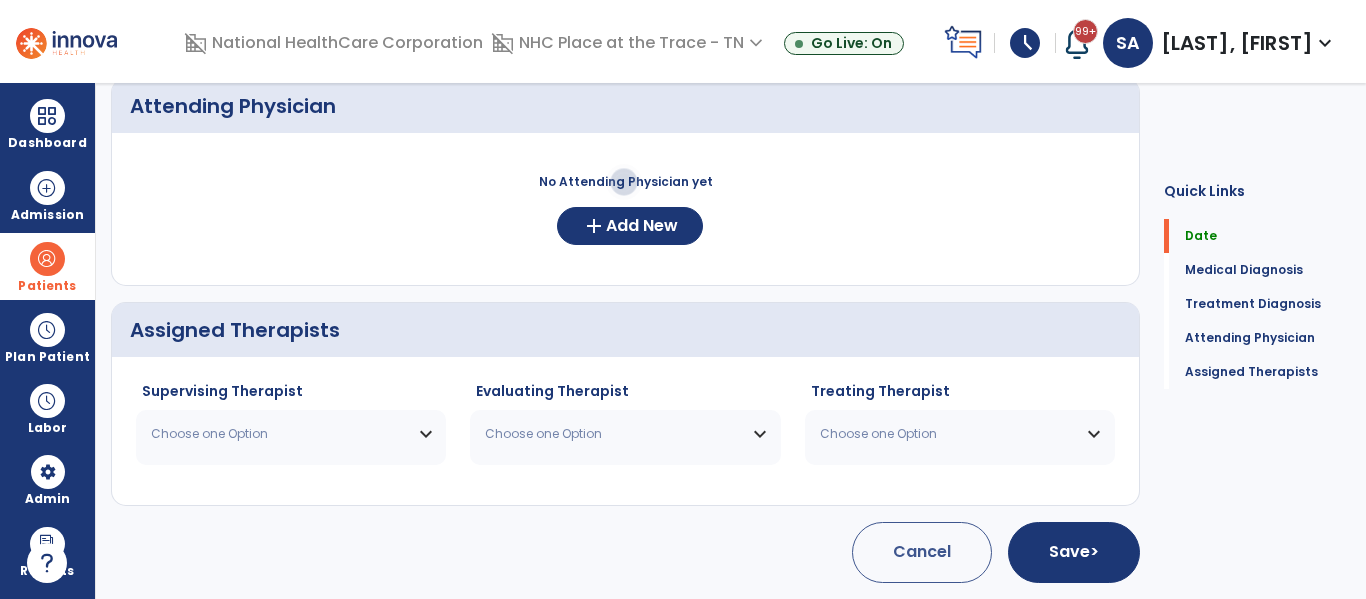click on "Choose one Option" at bounding box center (291, 434) 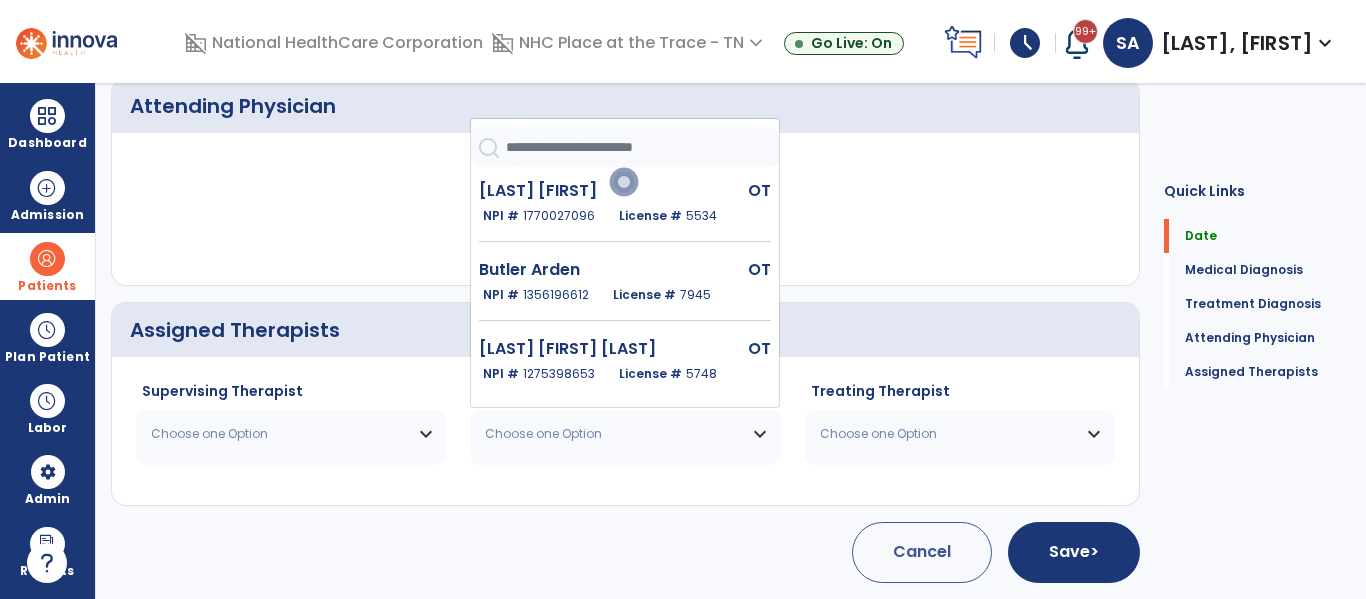 click 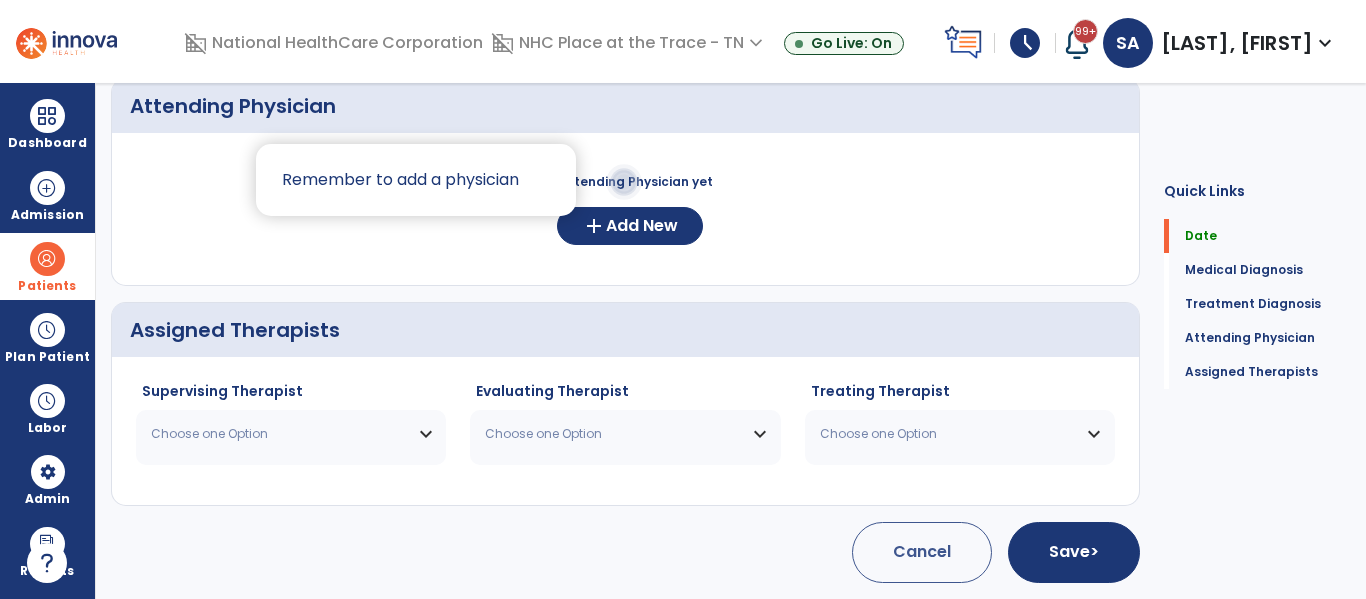click at bounding box center [683, 299] 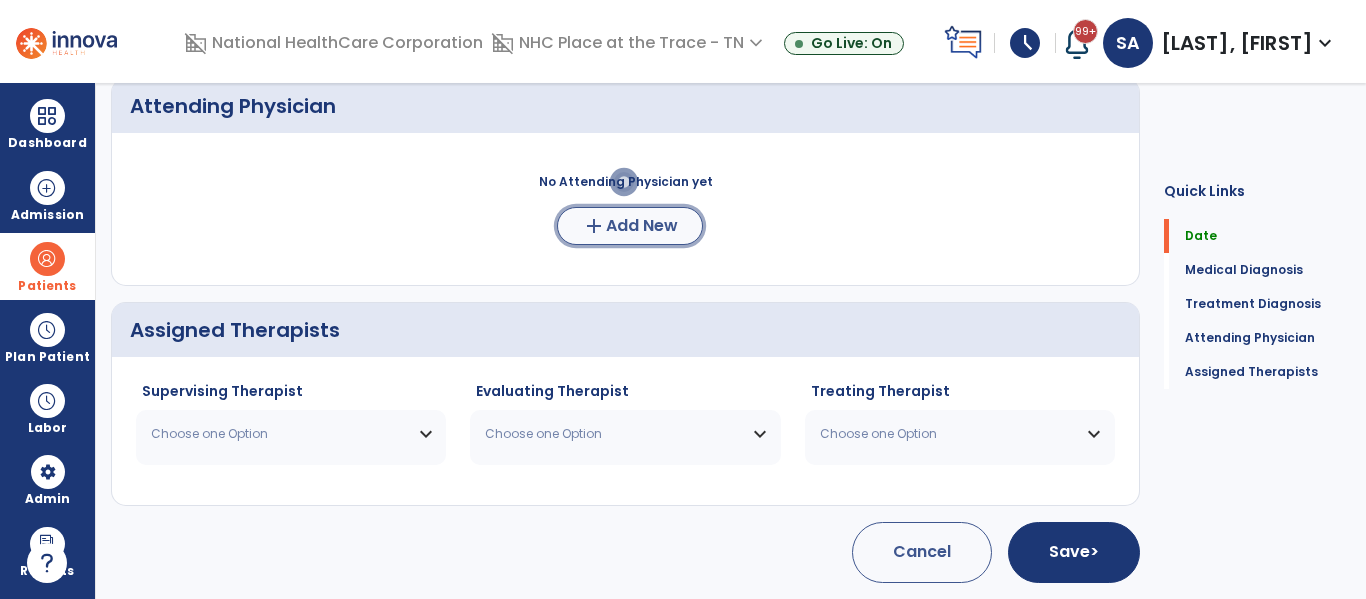 click on "Add New" 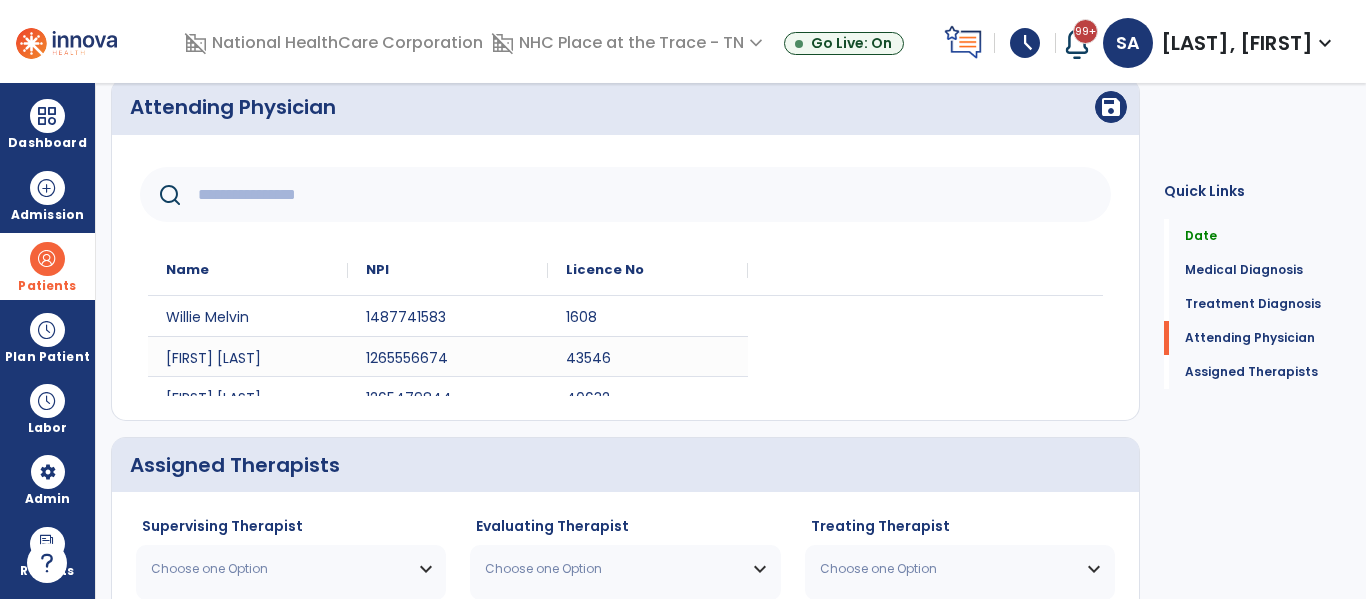 scroll, scrollTop: 519, scrollLeft: 0, axis: vertical 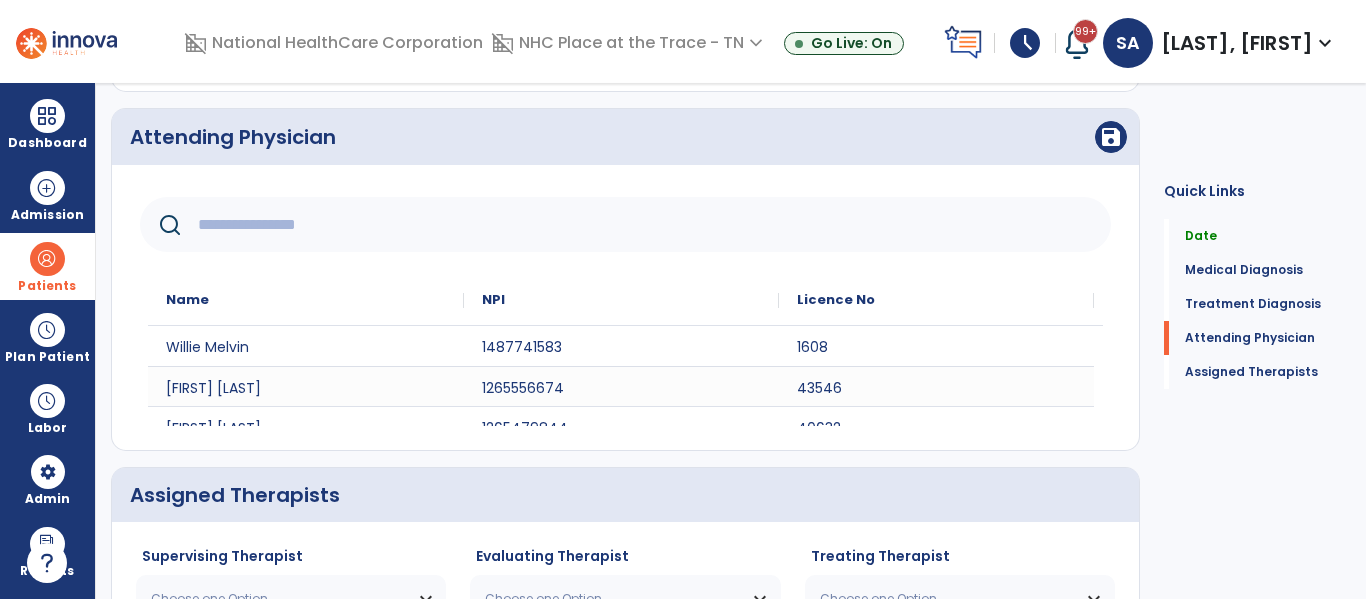 click 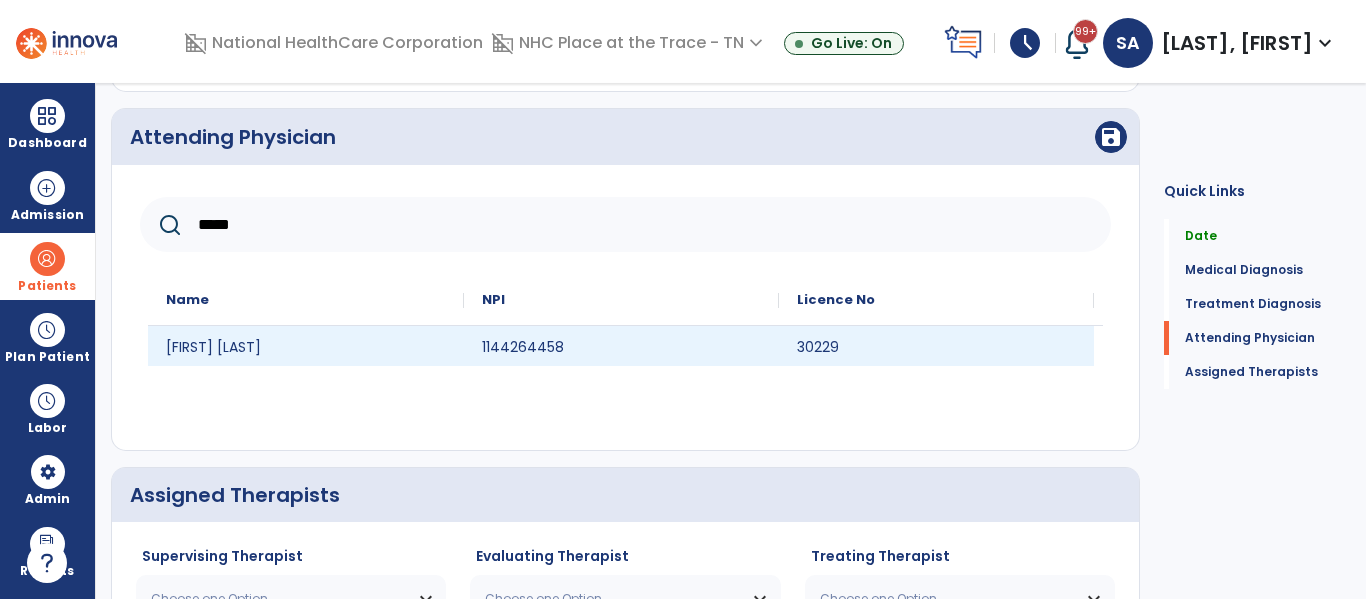 type on "*****" 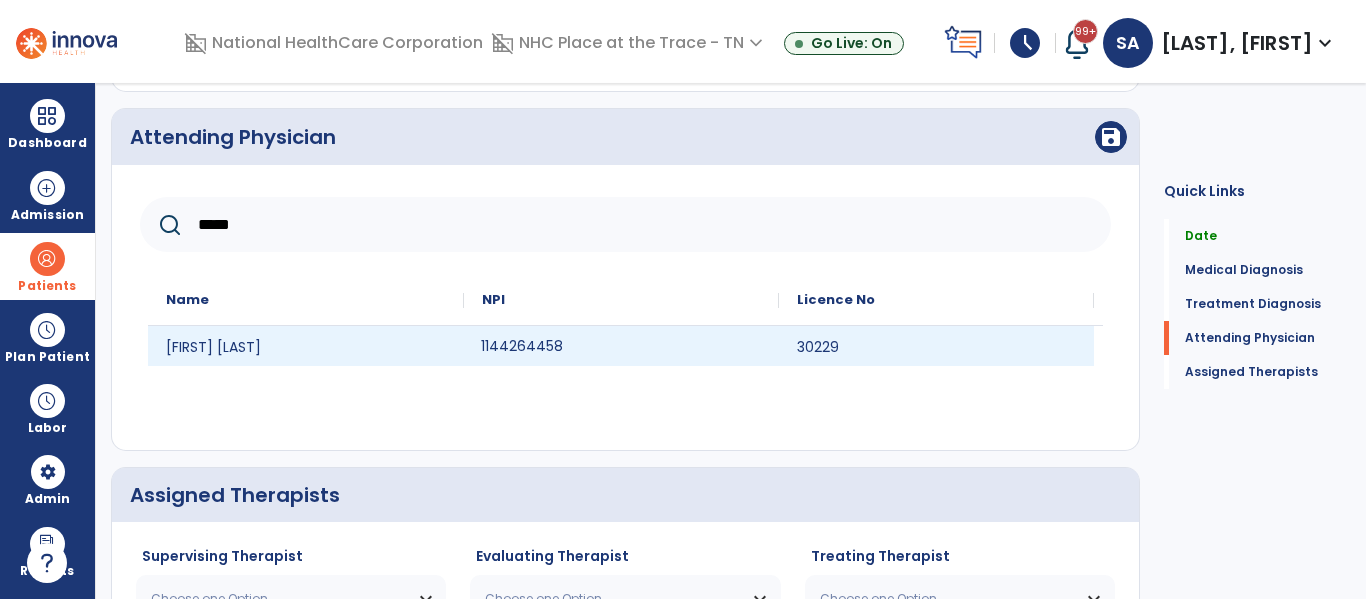 click on "1144264458" 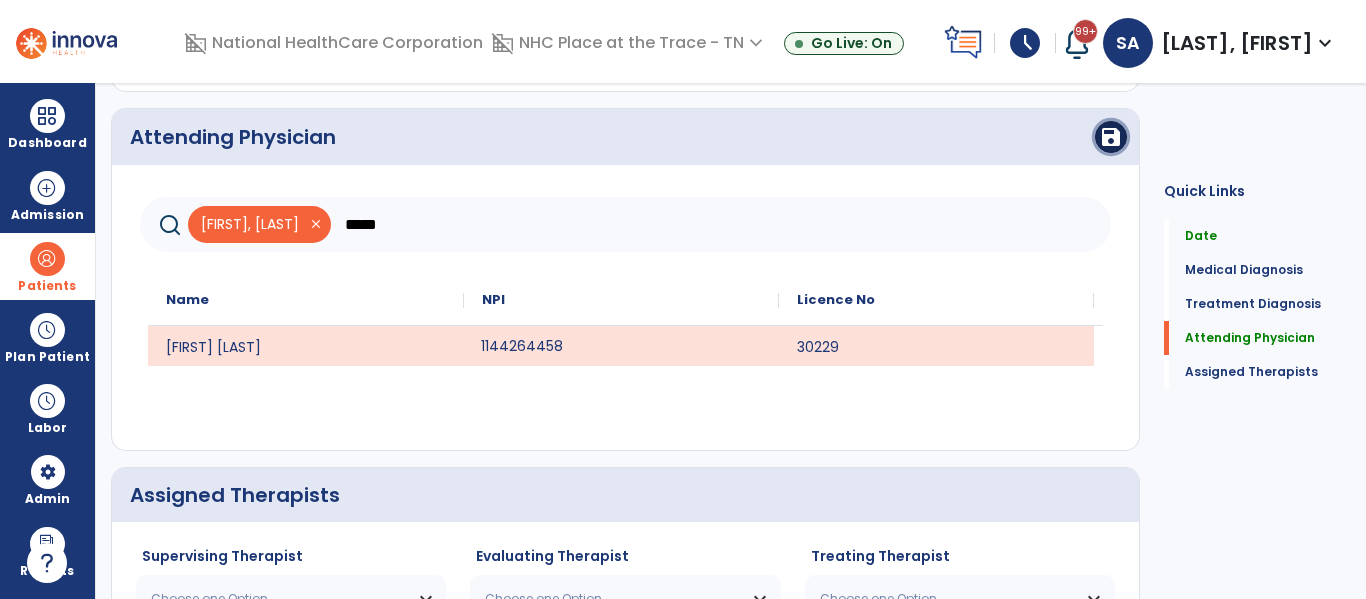 click on "save" 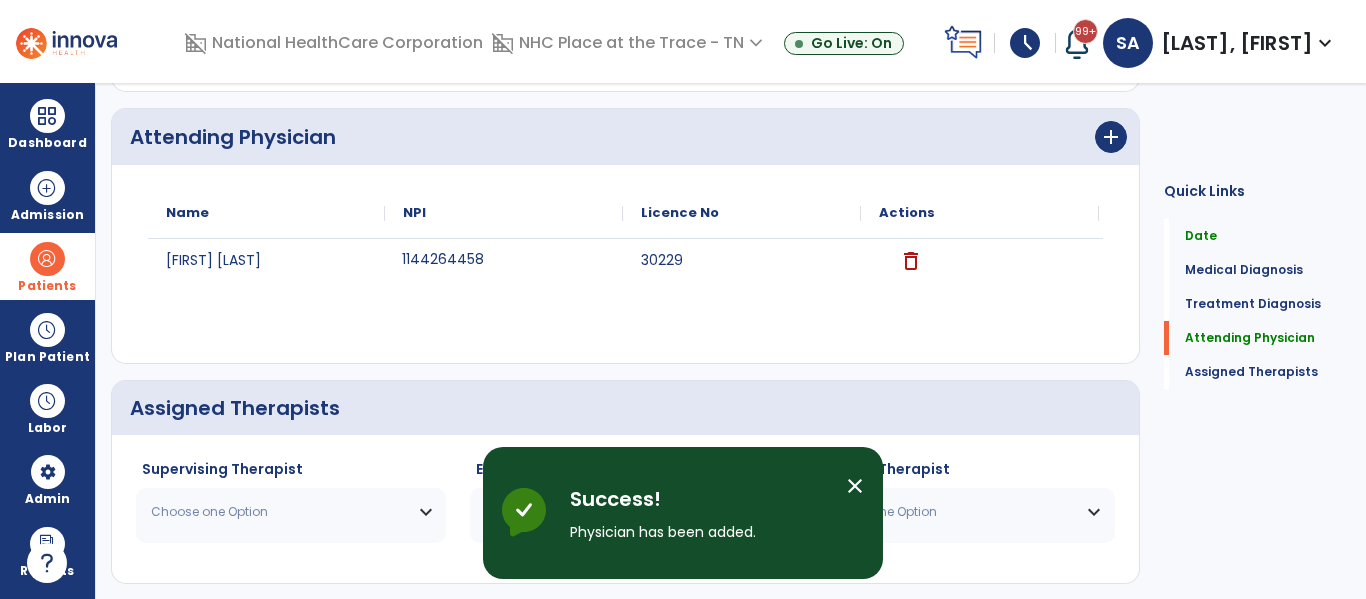 scroll, scrollTop: 597, scrollLeft: 0, axis: vertical 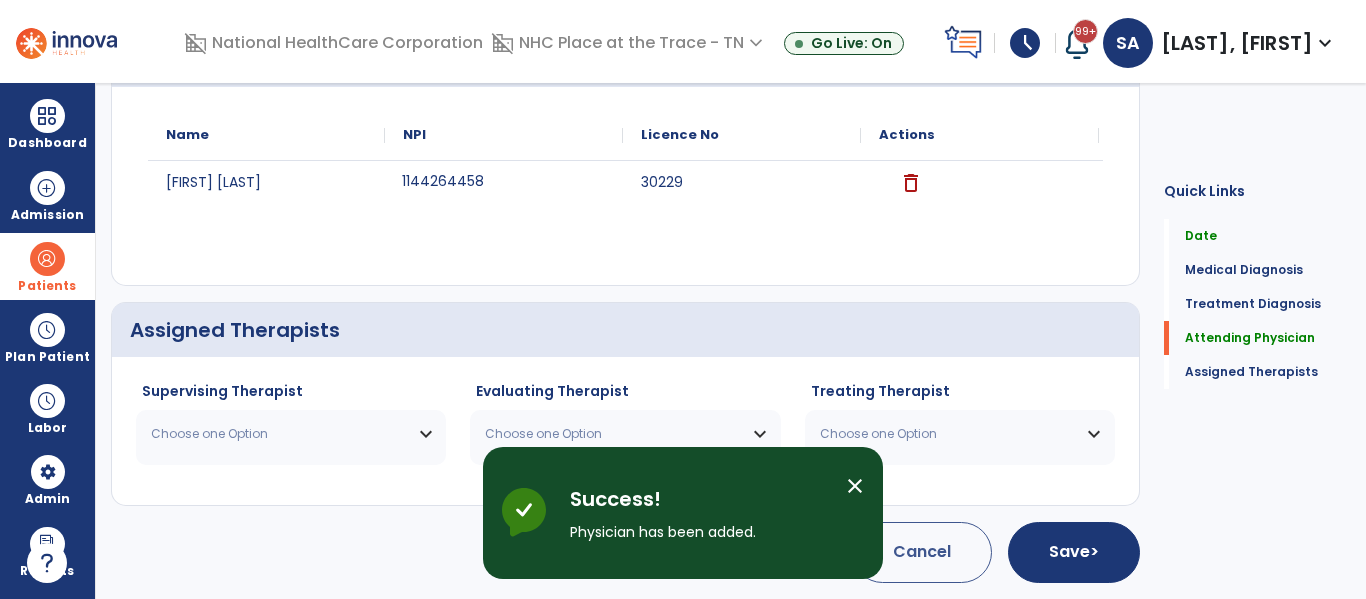 click on "Choose one Option" at bounding box center (291, 434) 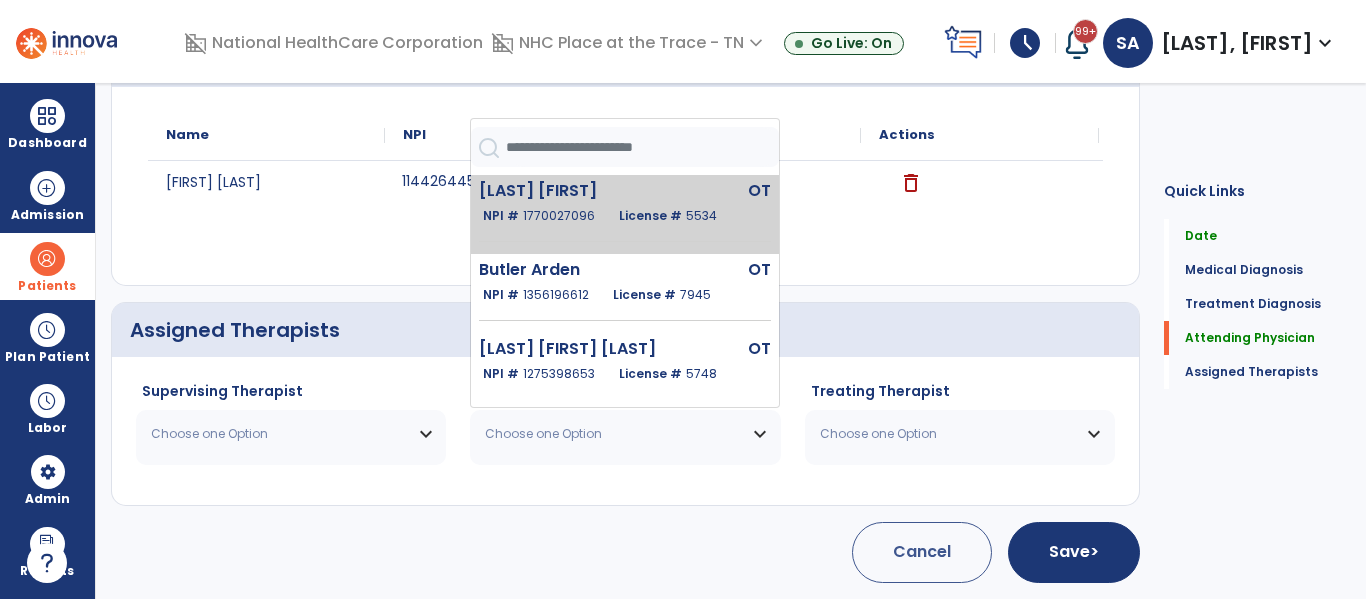 click on "Agnew Sarah  OT   NPI #  1770027096  License #  5534" 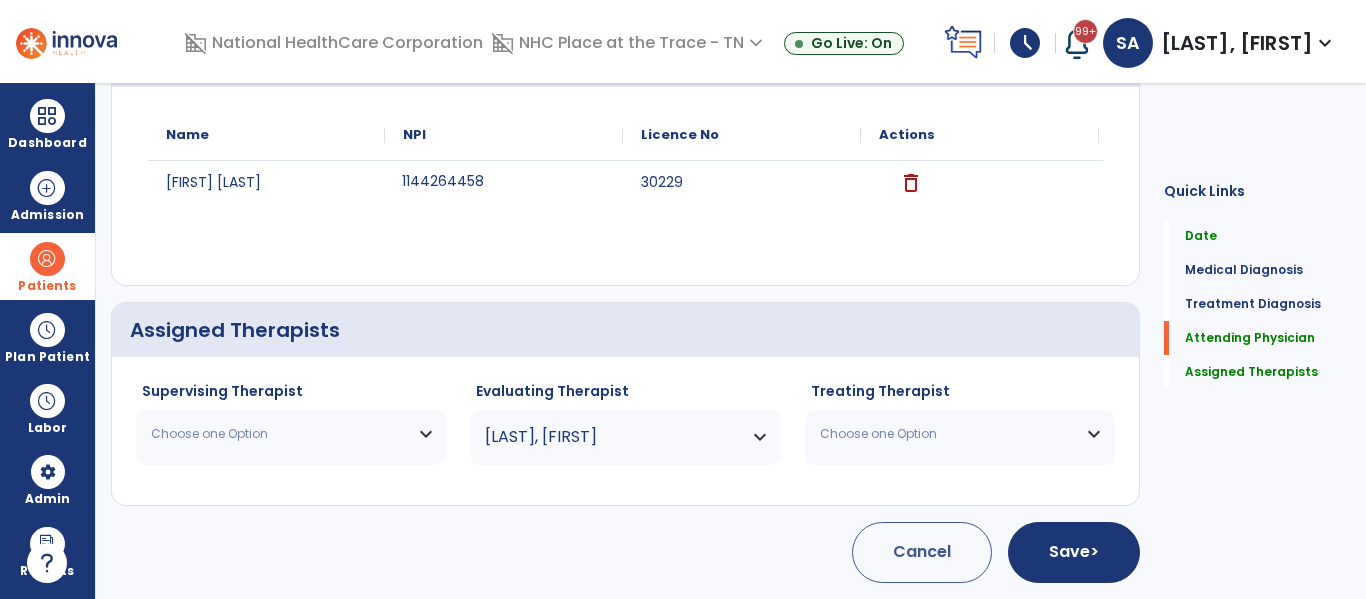 click on "Choose one Option" at bounding box center (278, 434) 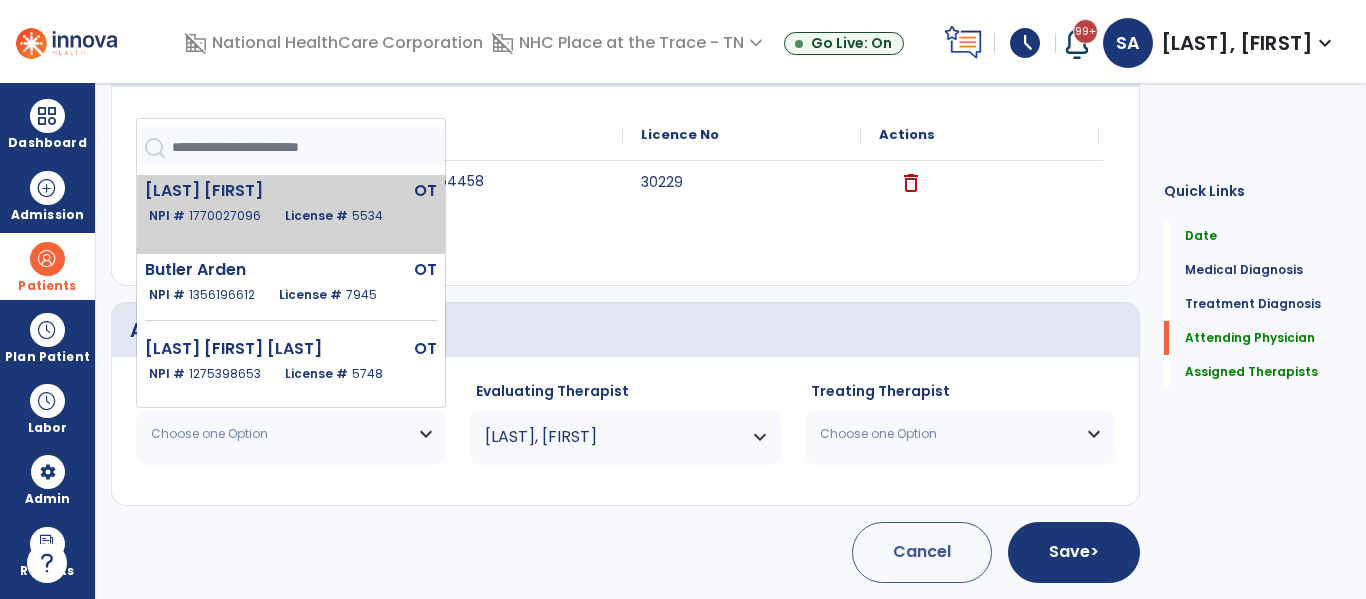 click on "License #  5534" 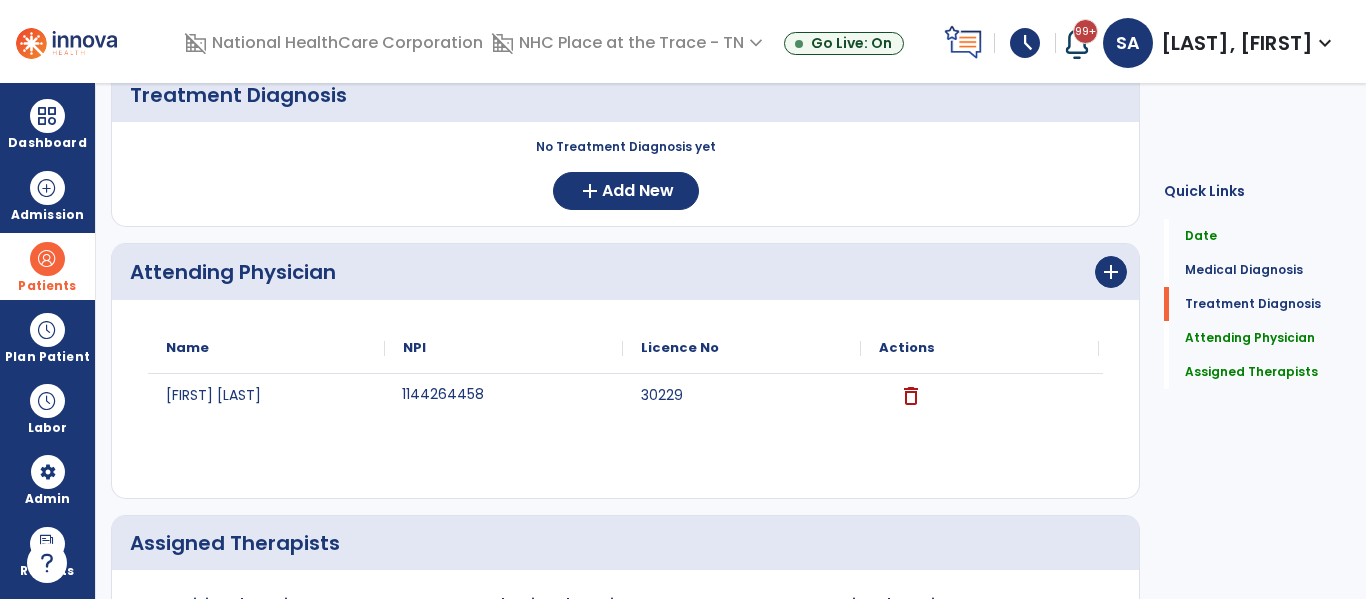 scroll, scrollTop: 597, scrollLeft: 0, axis: vertical 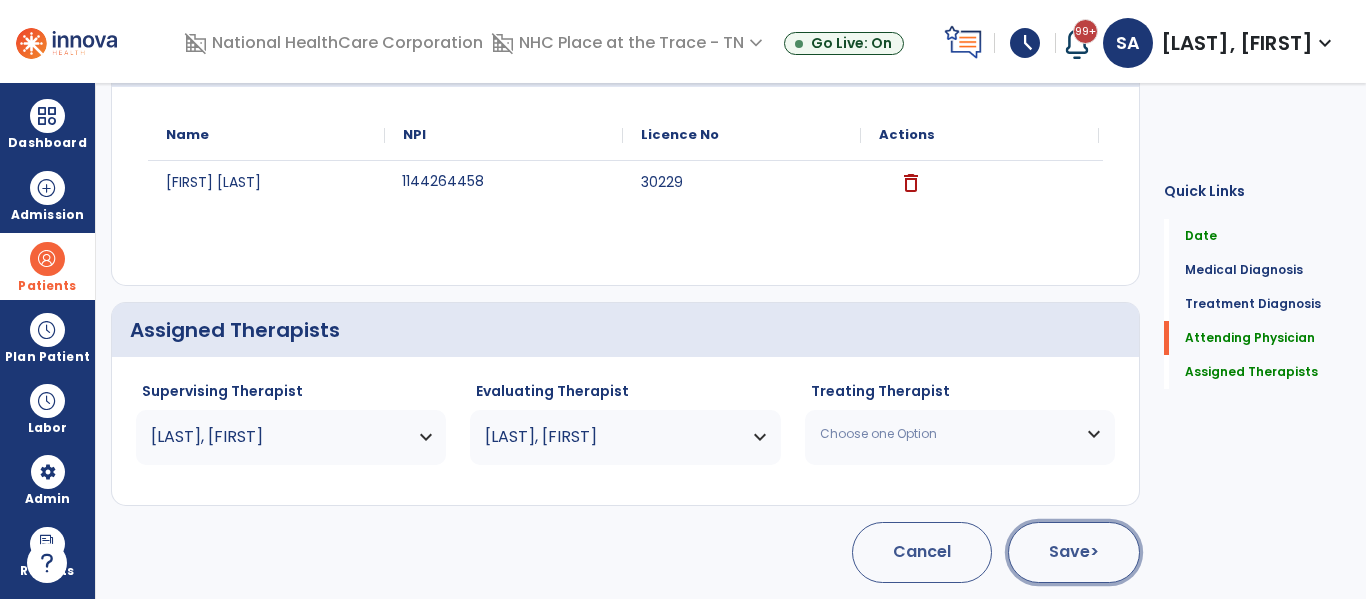 click on "Save  >" 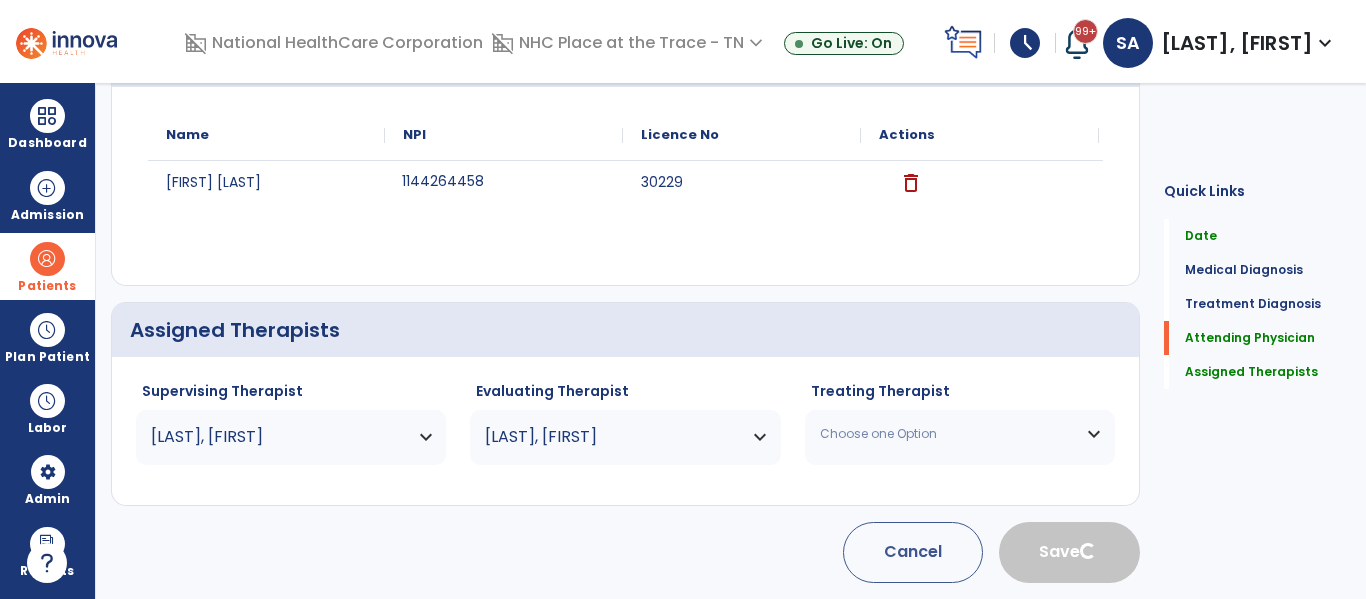 type 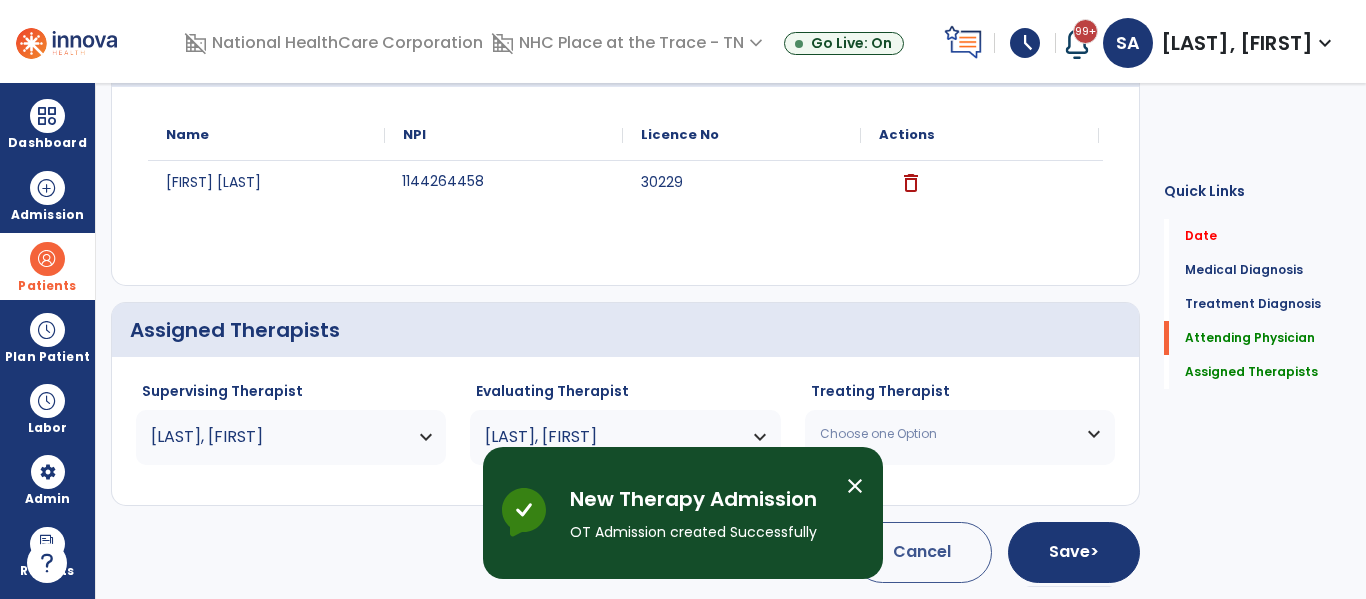 scroll, scrollTop: 162, scrollLeft: 0, axis: vertical 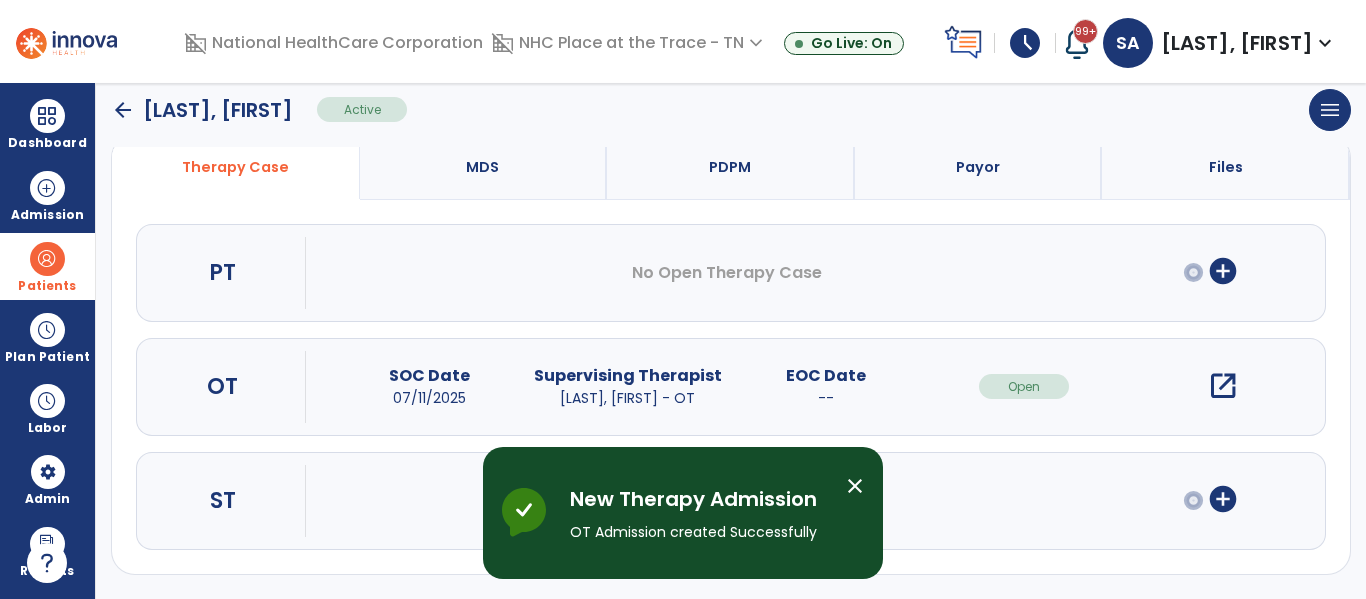 click on "arrow_back" 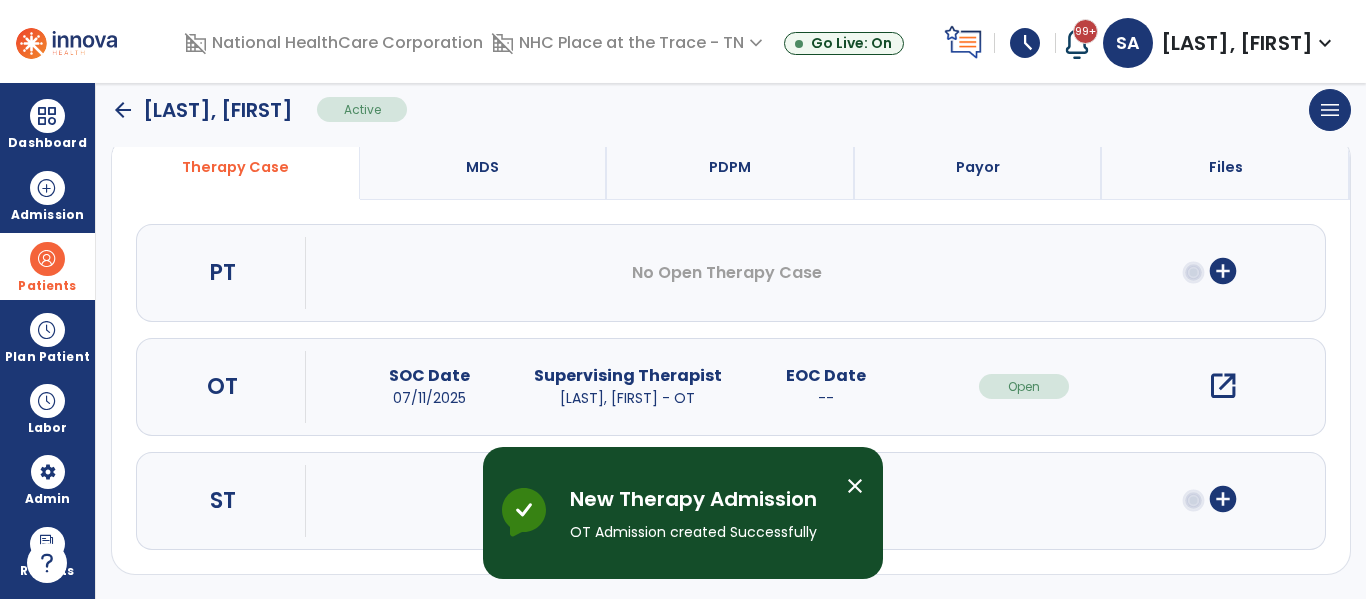 scroll, scrollTop: 144, scrollLeft: 0, axis: vertical 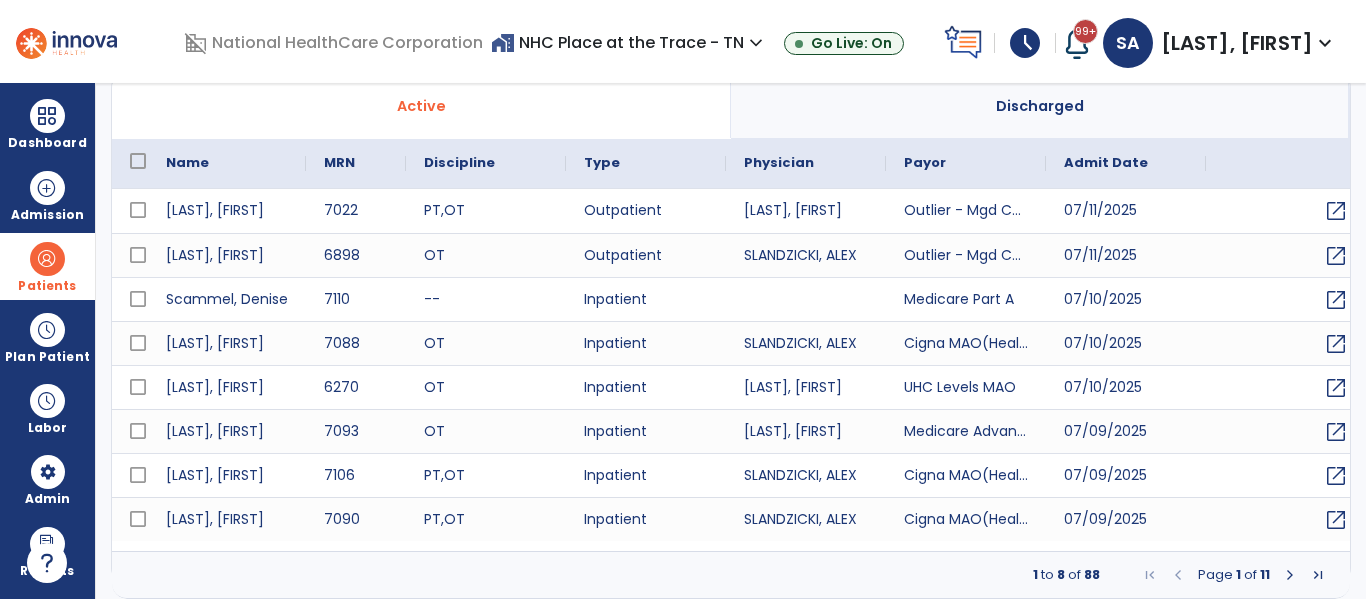 select on "***" 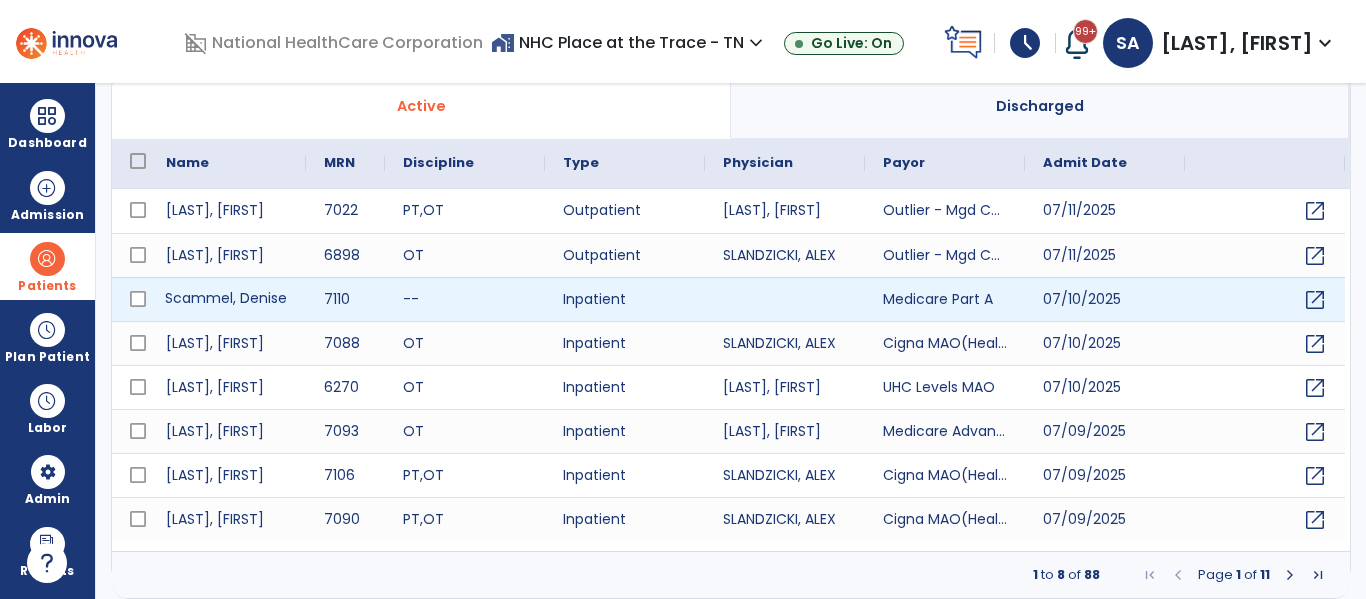 click on "Scammel, Denise" at bounding box center (227, 299) 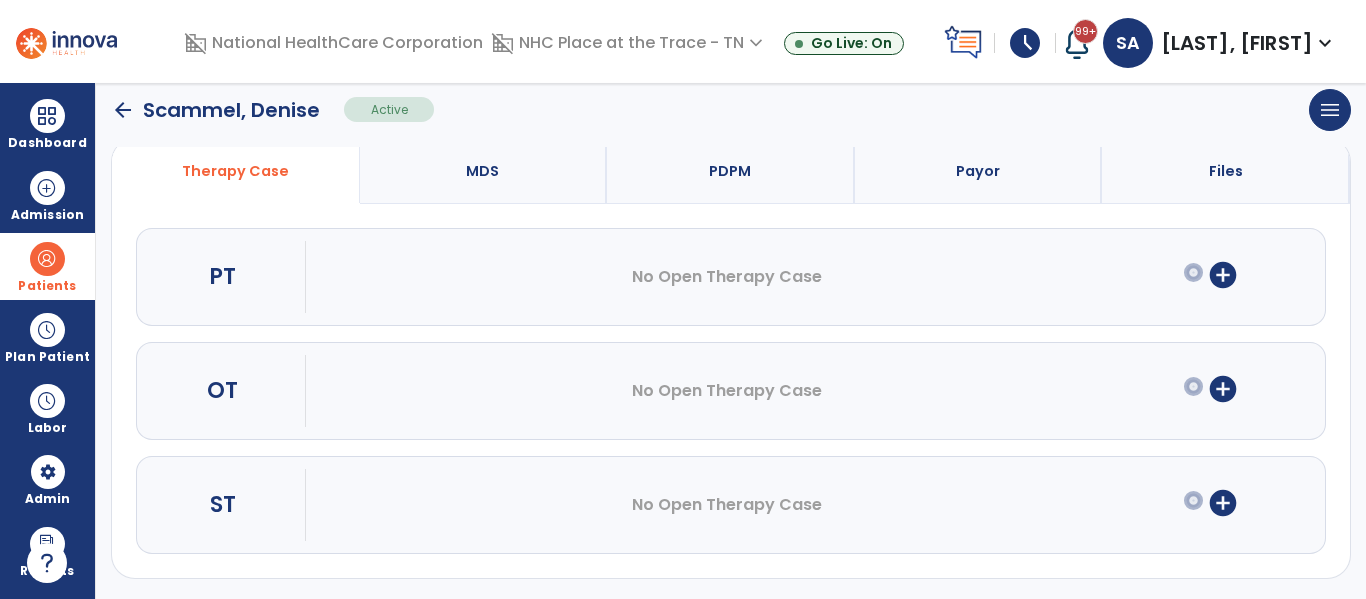 scroll, scrollTop: 162, scrollLeft: 0, axis: vertical 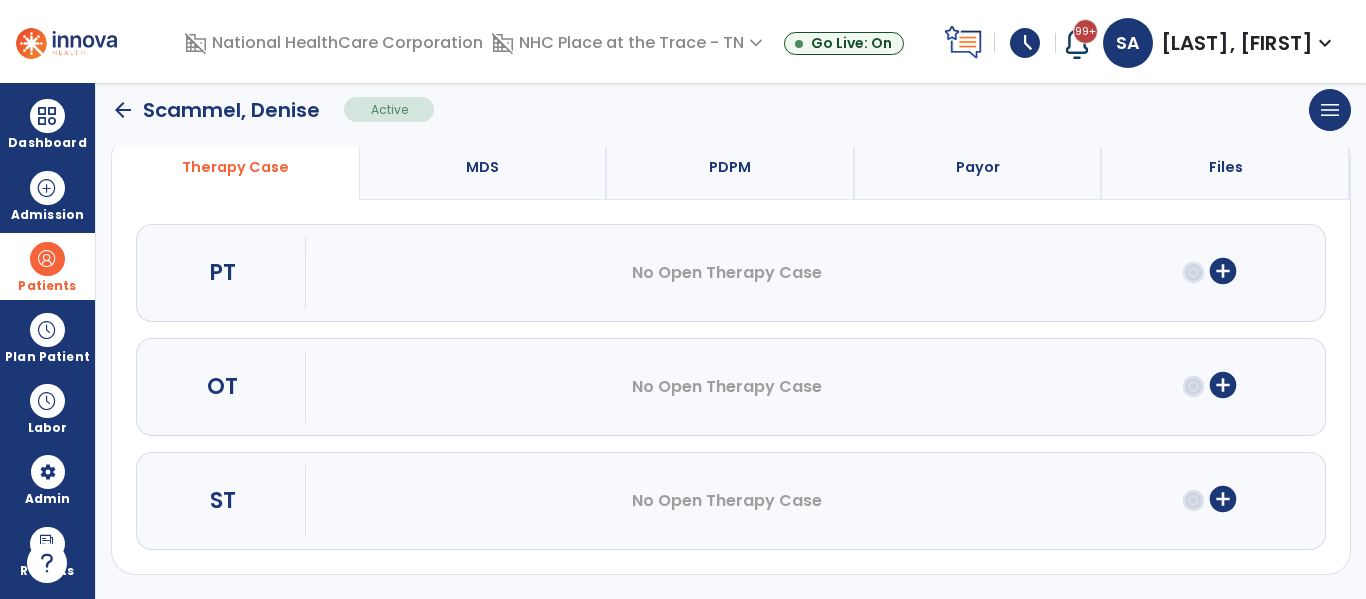 click on "add_circle" at bounding box center (1223, 385) 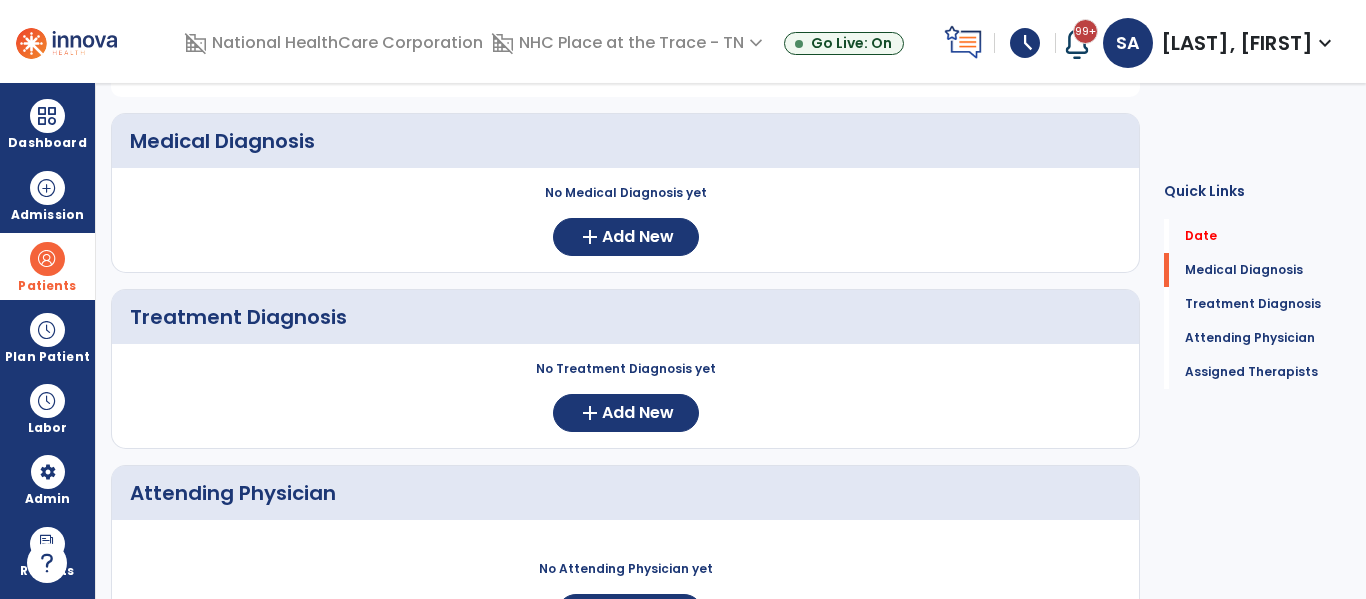 scroll, scrollTop: 0, scrollLeft: 0, axis: both 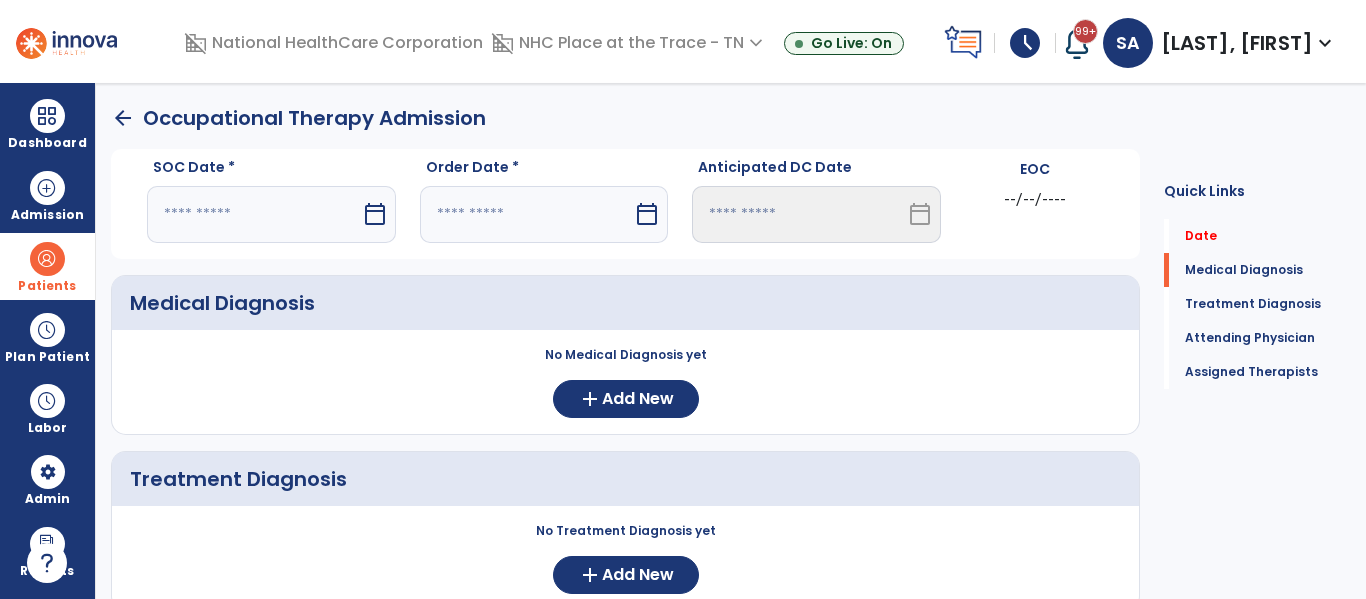 click at bounding box center (254, 214) 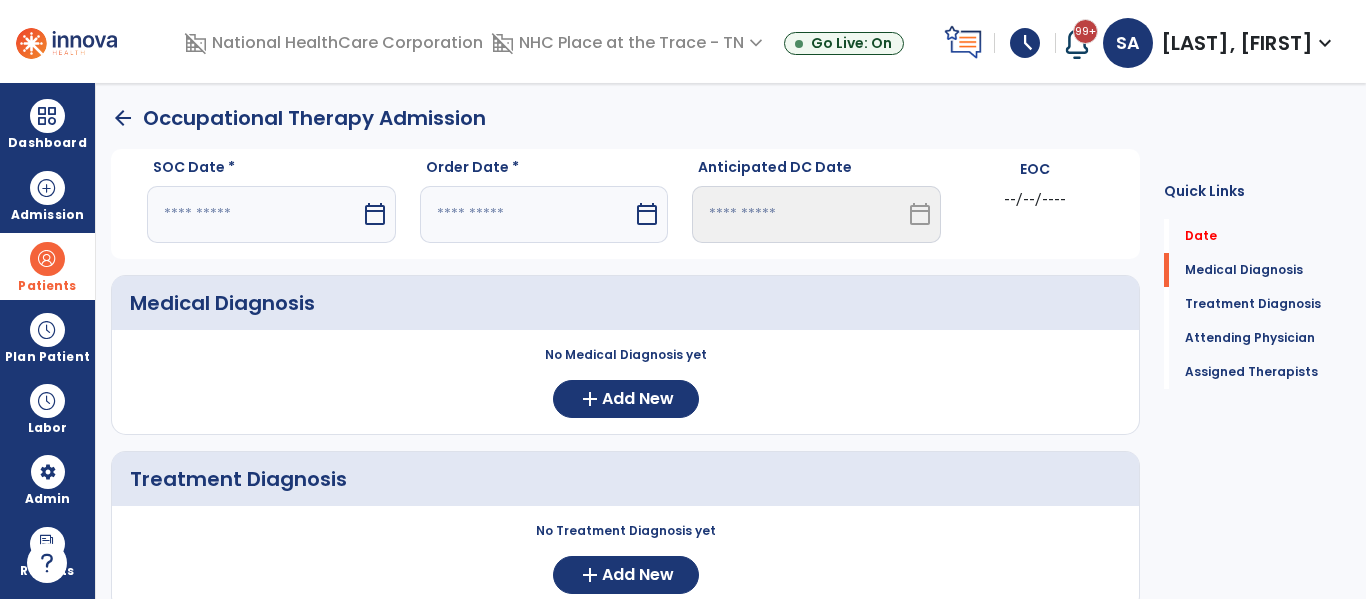 select on "*" 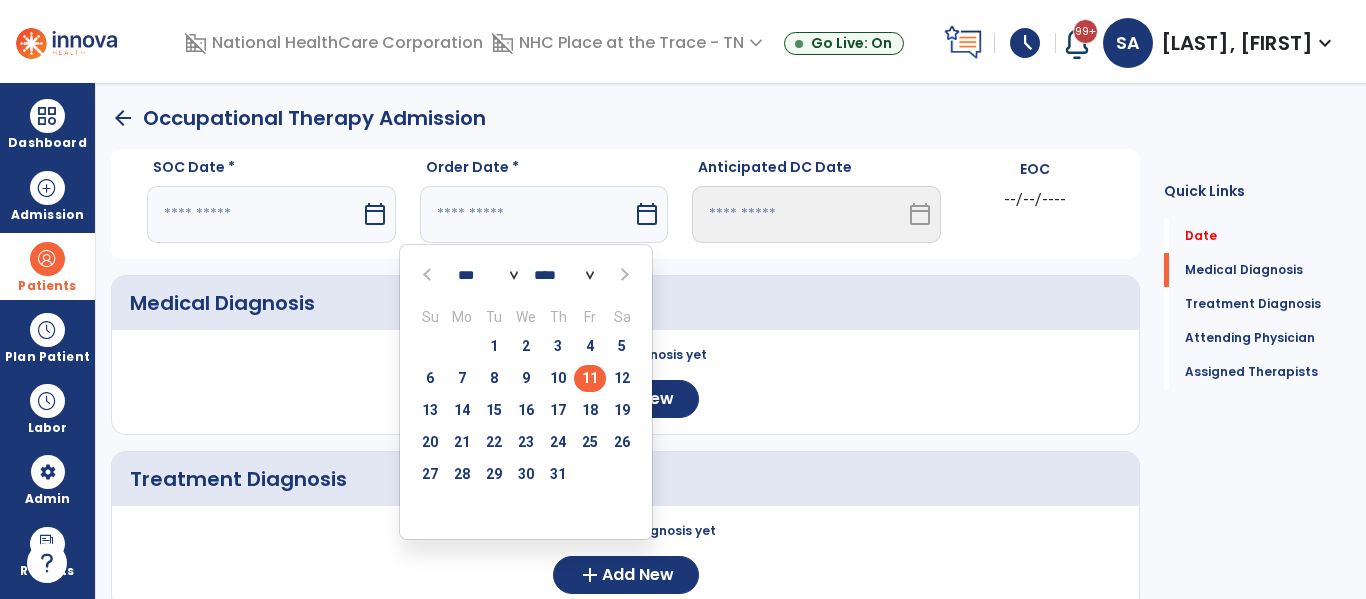 click on "11" at bounding box center [590, 378] 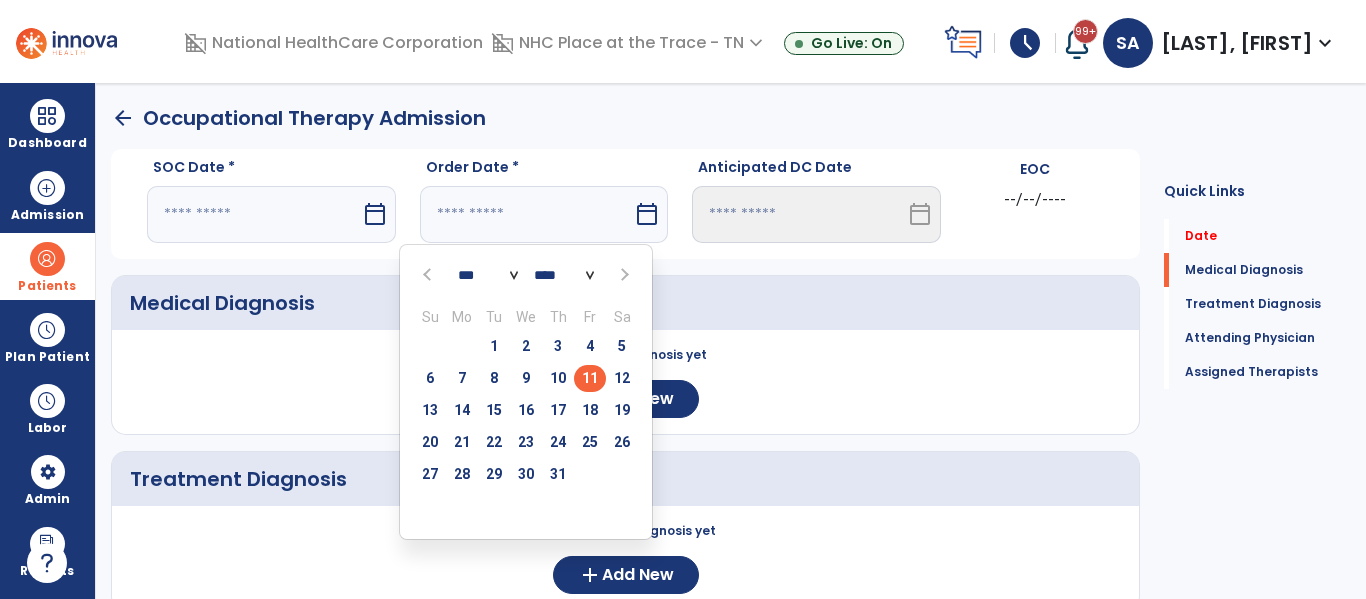type on "*********" 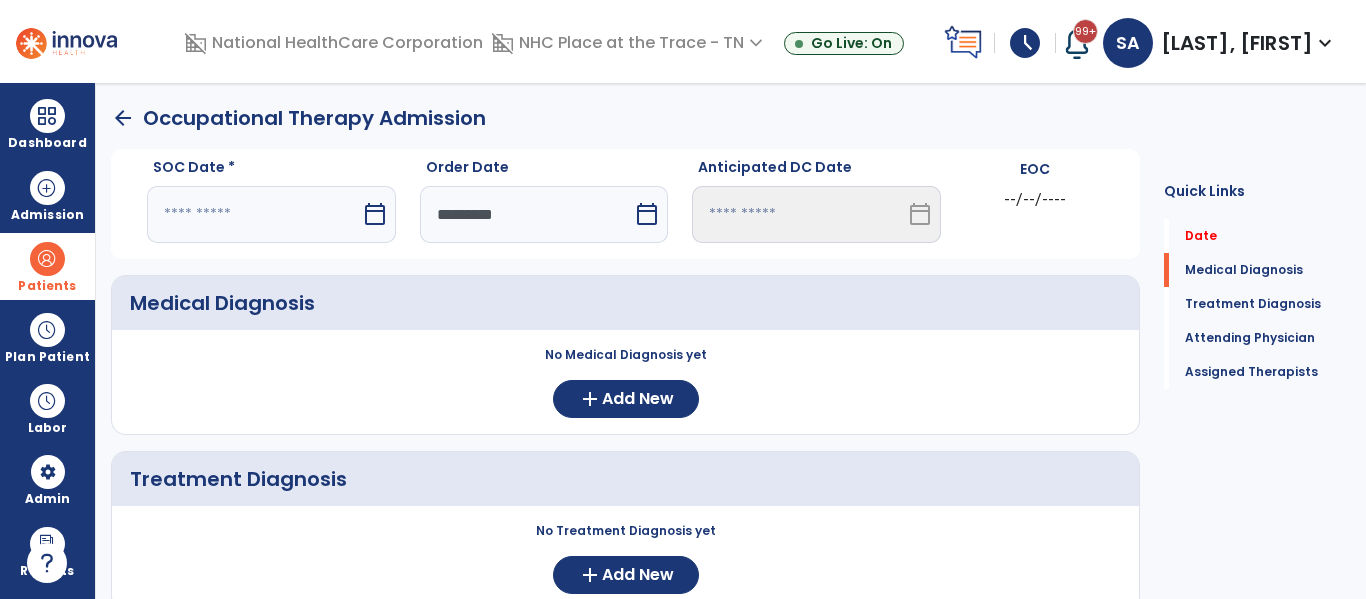 click on "*********" at bounding box center (527, 214) 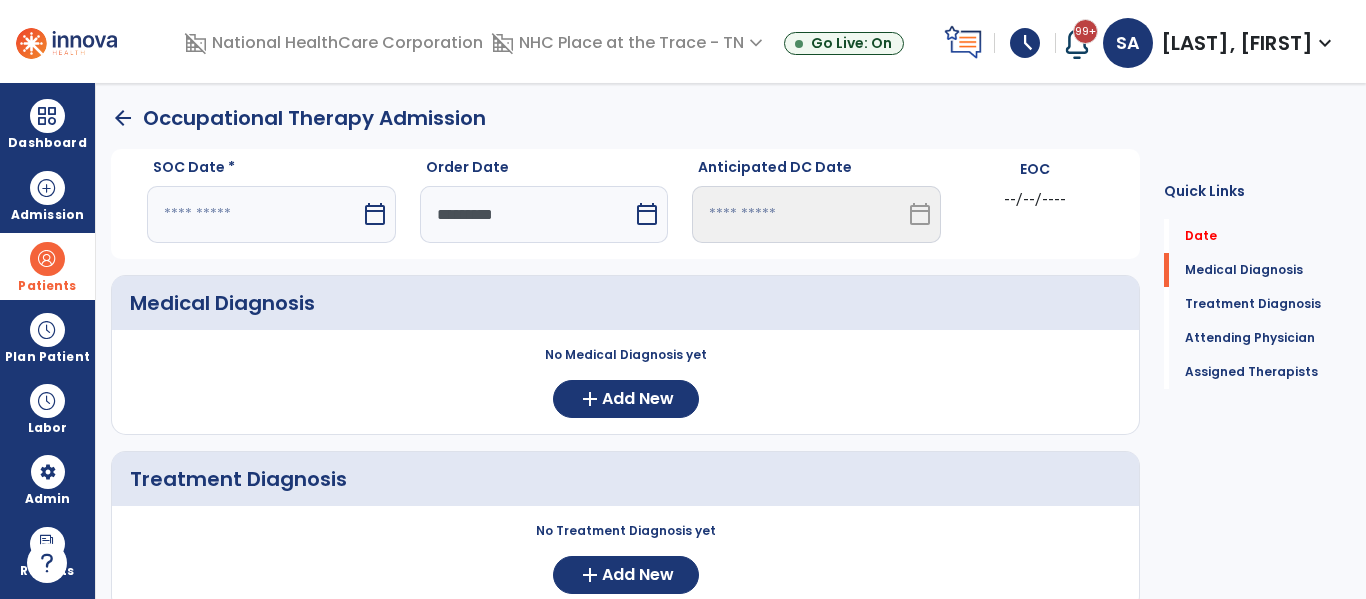select on "*" 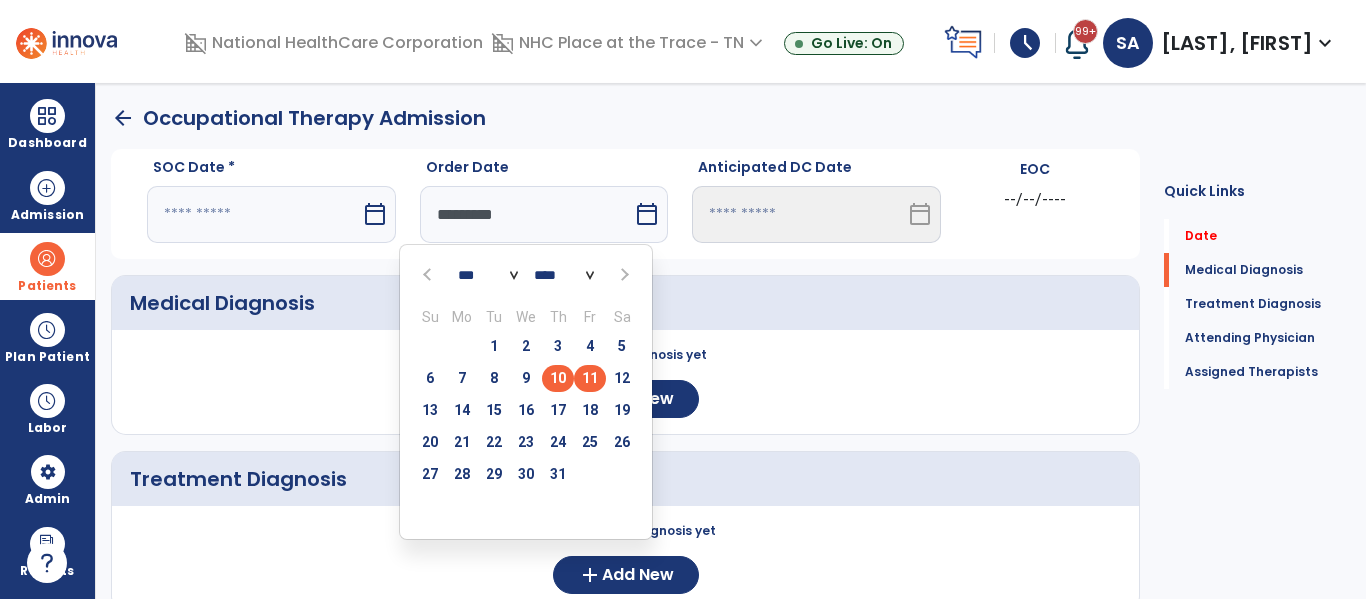 click on "10" at bounding box center [558, 378] 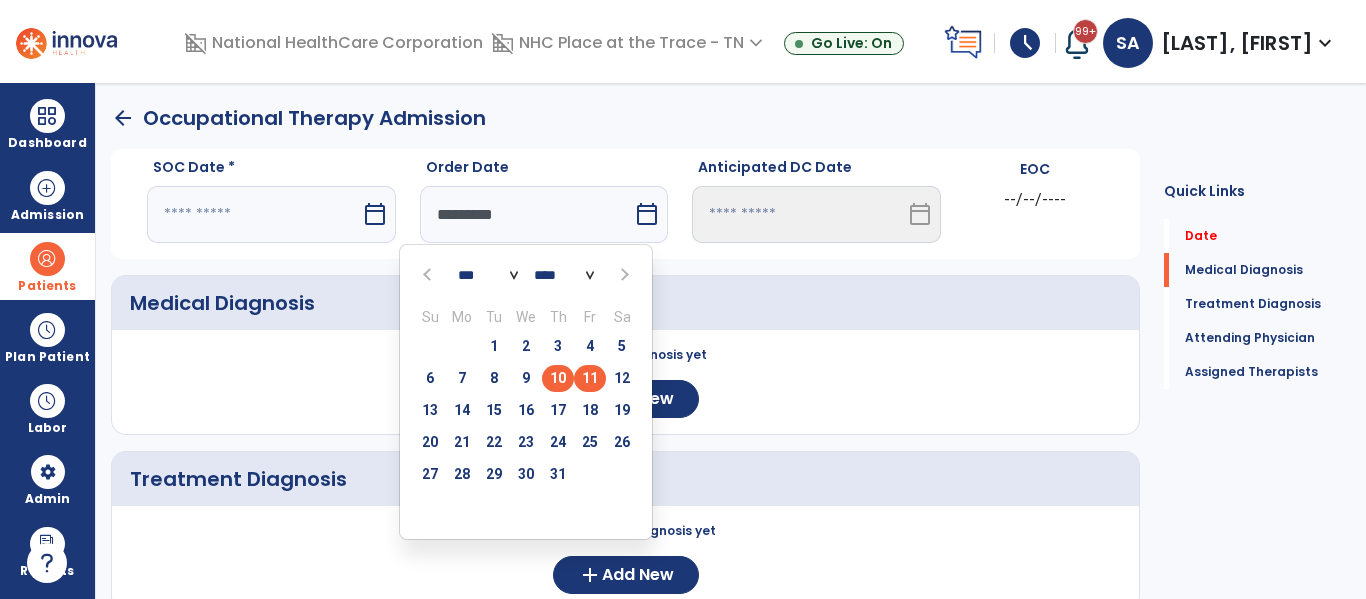 type on "*********" 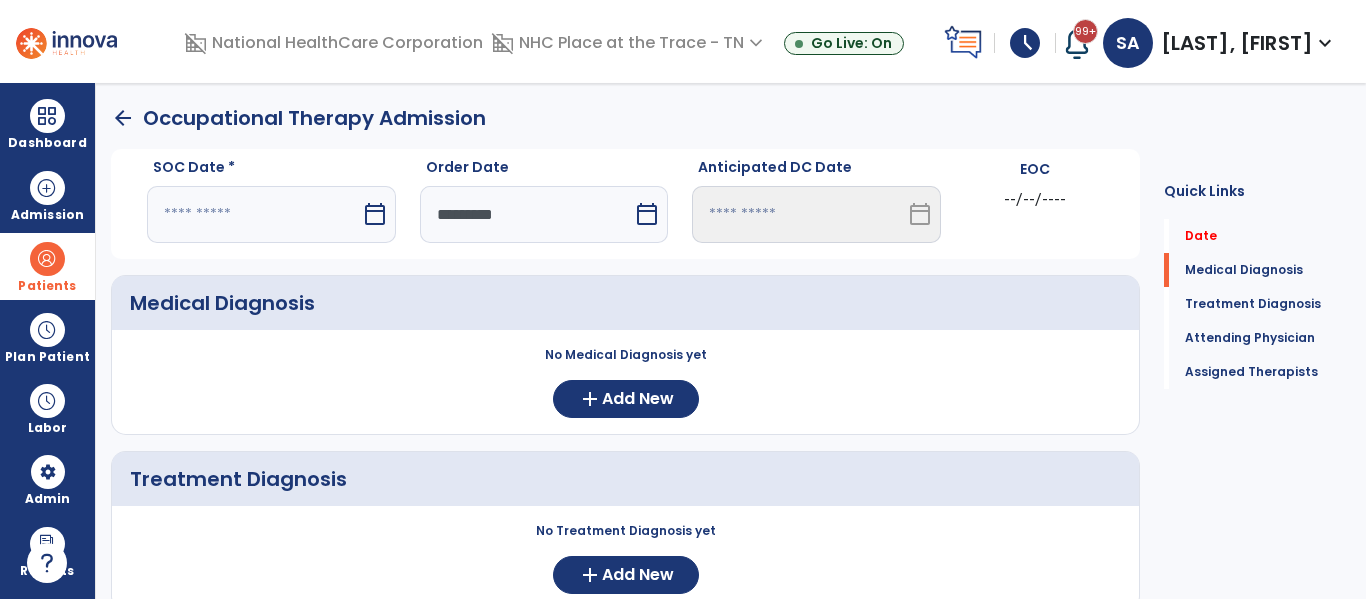 click on "arrow_back   Occupational Therapy Admission  SOC Date *  calendar_today  Order Date  *********  calendar_today  Anticipated DC Date   calendar_today  EOC --/--/---- Medical Diagnosis     No Medical Diagnosis yet  add  Add New Treatment Diagnosis     No Treatment Diagnosis yet  add  Add New Attending Physician No Attending Physician yet  add  Add New Assigned Therapists No therapist assigned  add  Assign Therapists Cancel  Save  >" 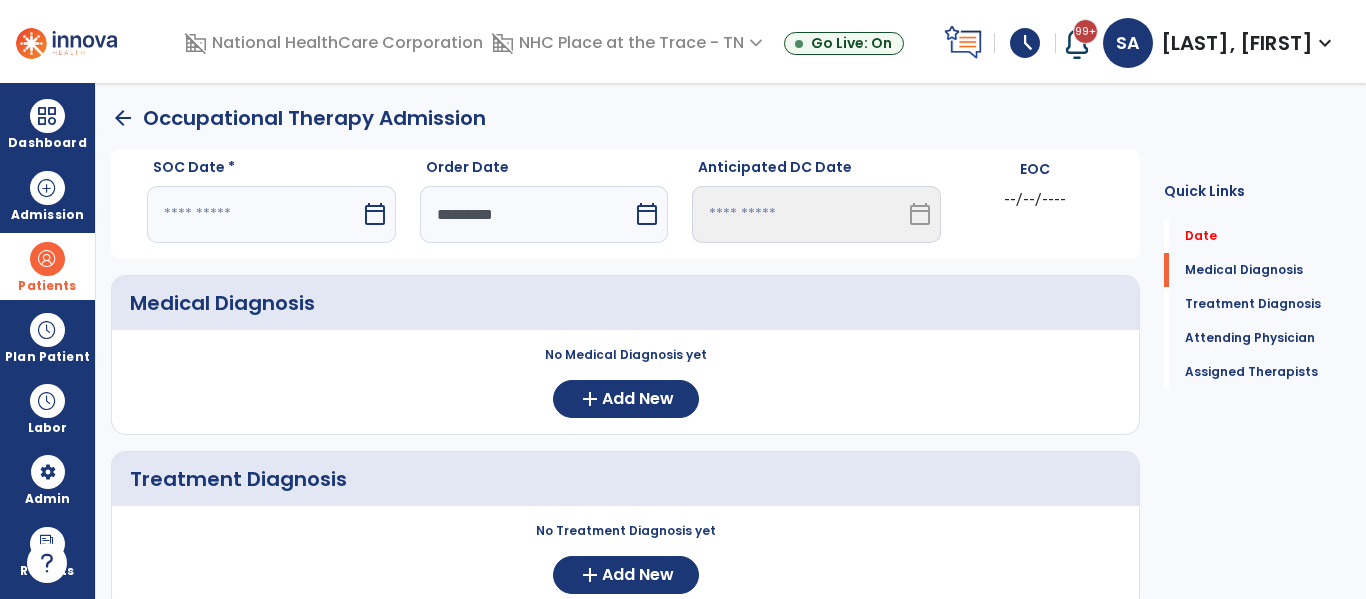 click at bounding box center [254, 214] 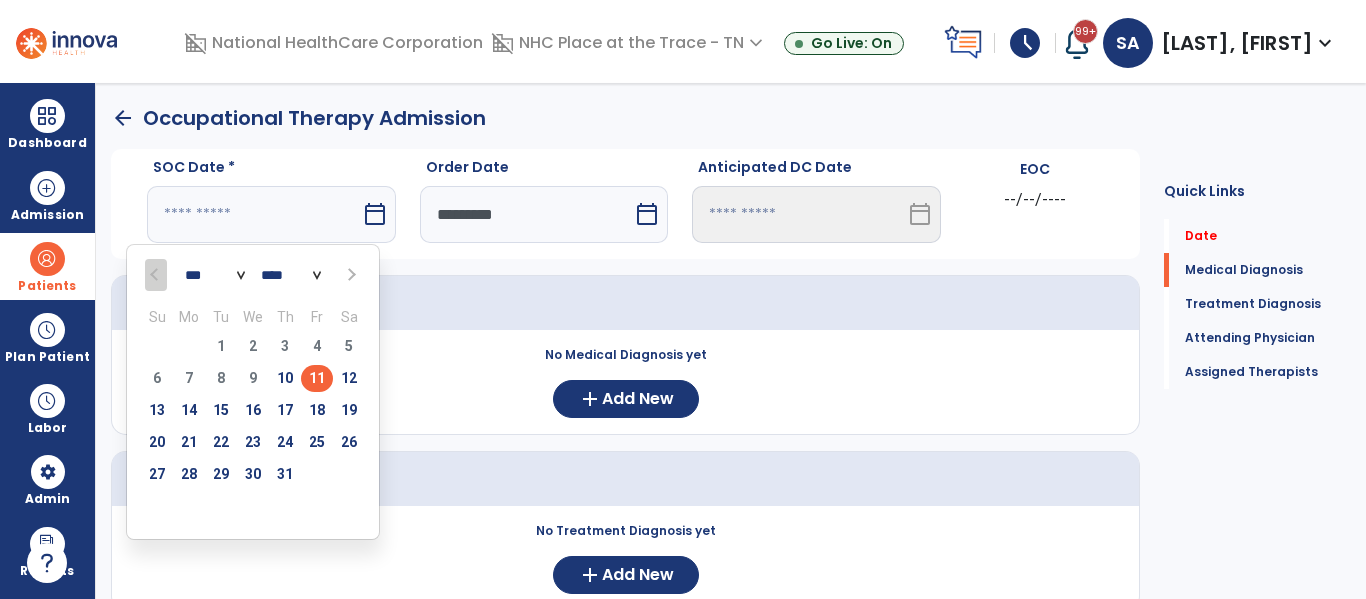 click on "11" at bounding box center [317, 378] 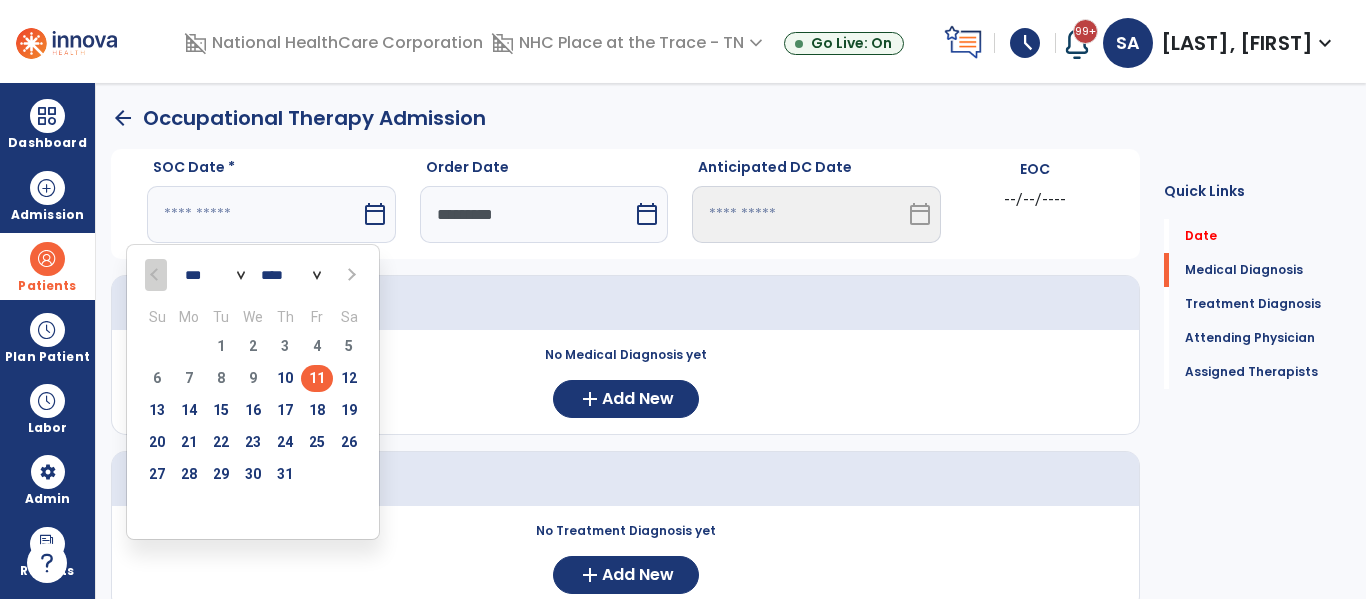 type on "*********" 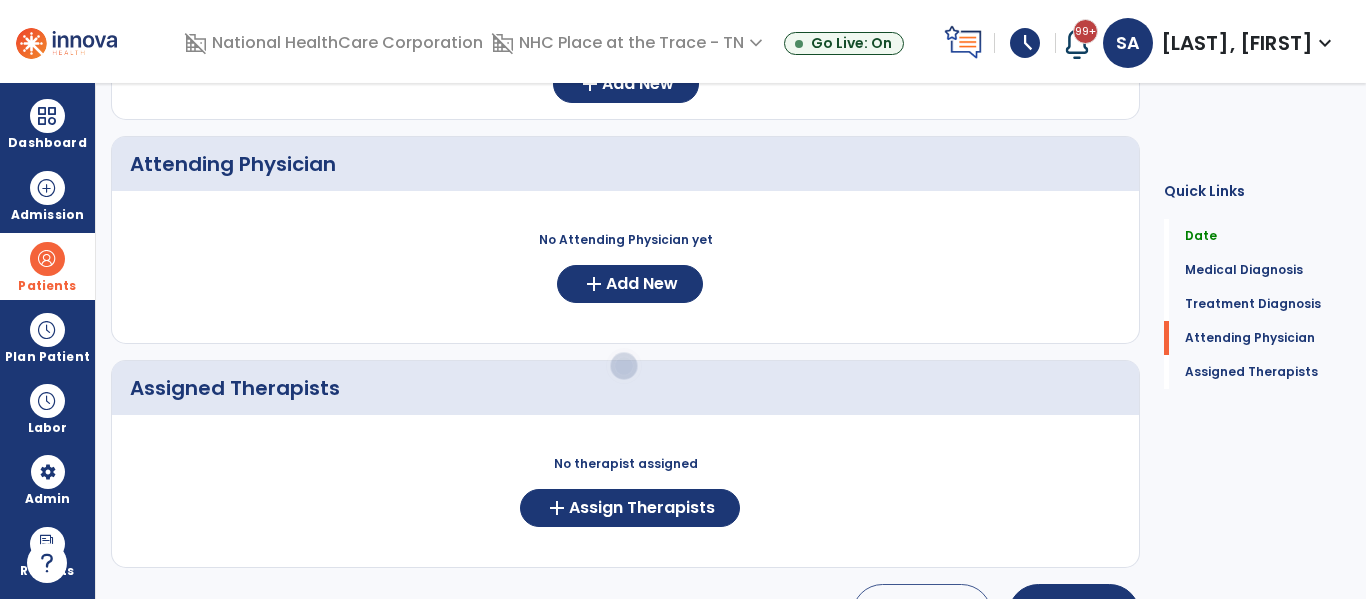 scroll, scrollTop: 553, scrollLeft: 0, axis: vertical 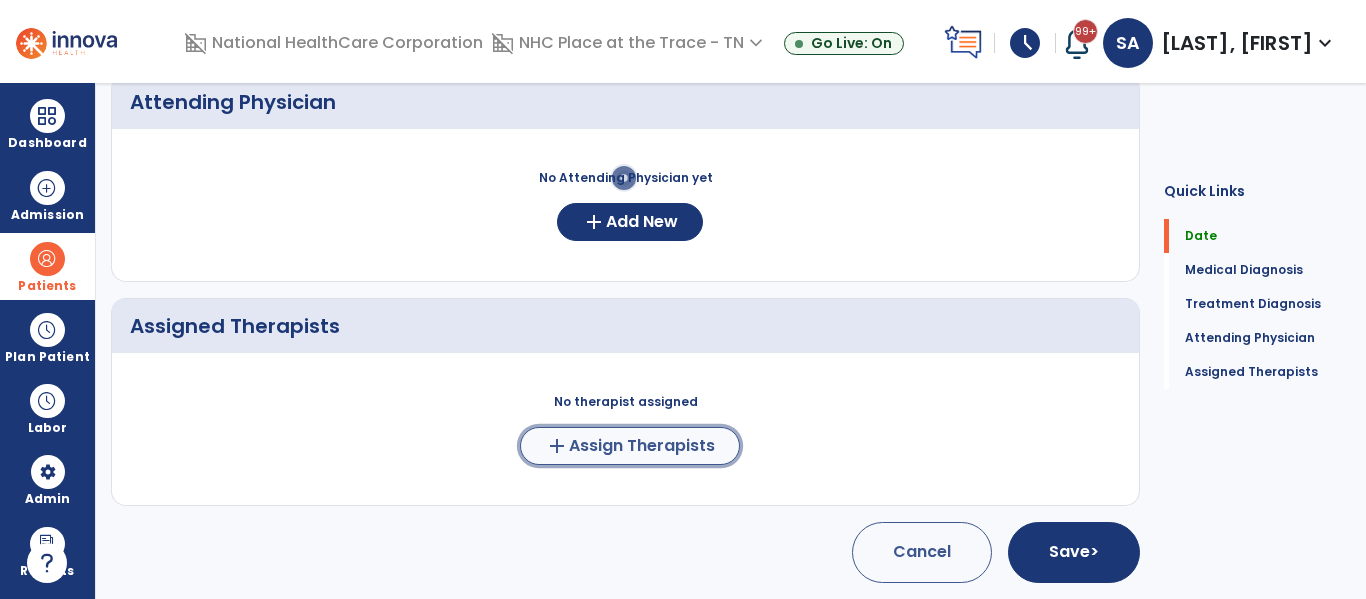 click on "add  Assign Therapists" 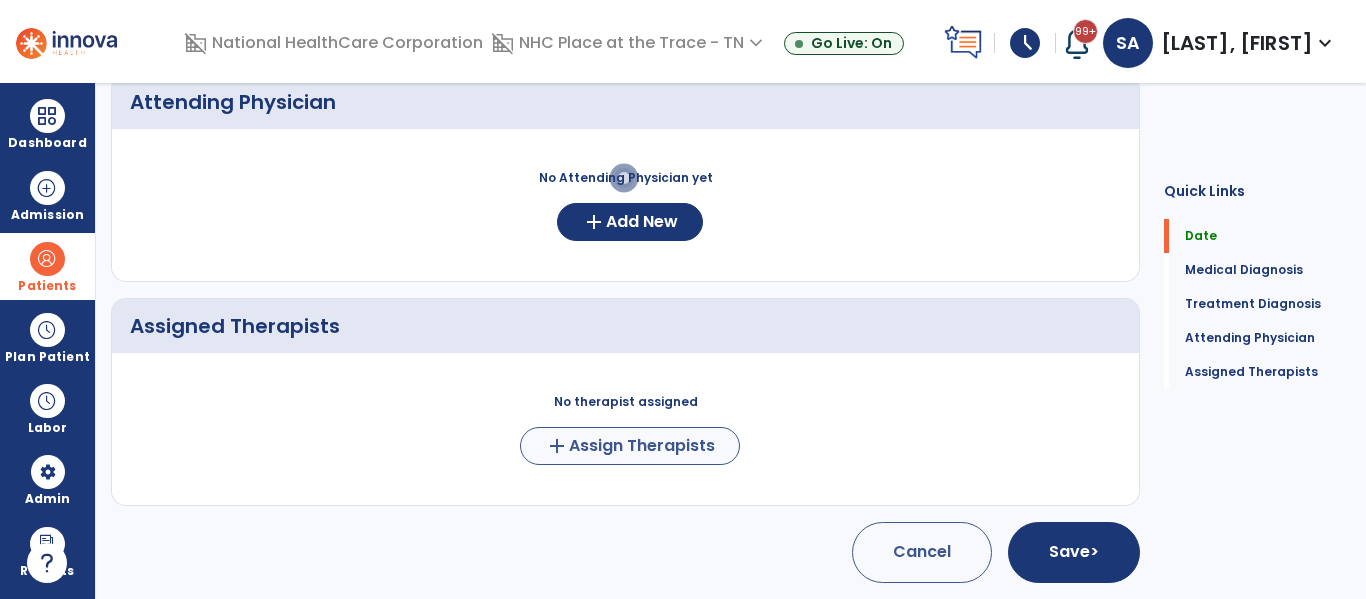 scroll, scrollTop: 549, scrollLeft: 0, axis: vertical 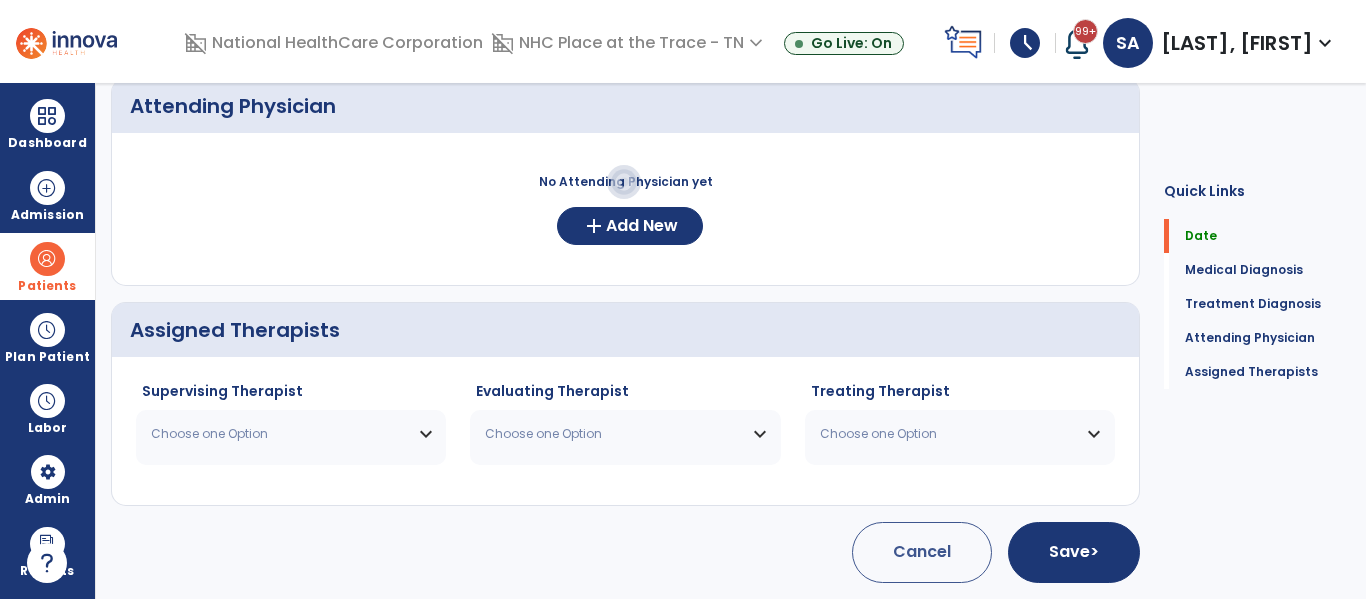 click on "Choose one Option" at bounding box center (291, 434) 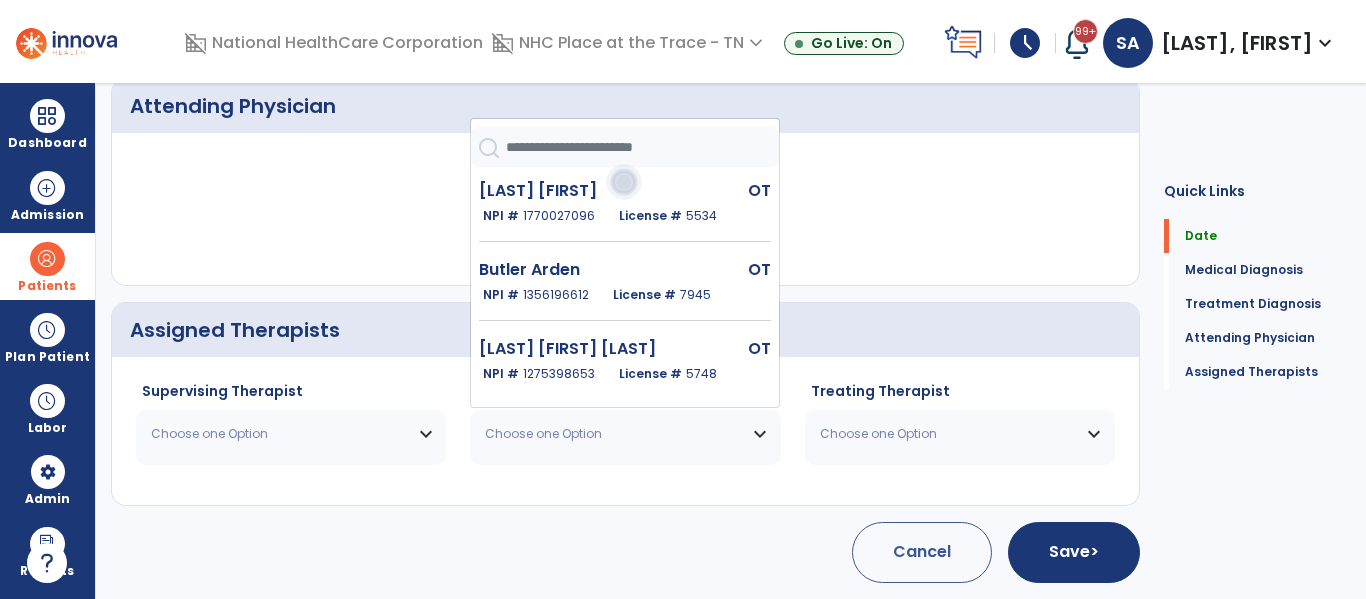 drag, startPoint x: 584, startPoint y: 196, endPoint x: 539, endPoint y: 238, distance: 61.554855 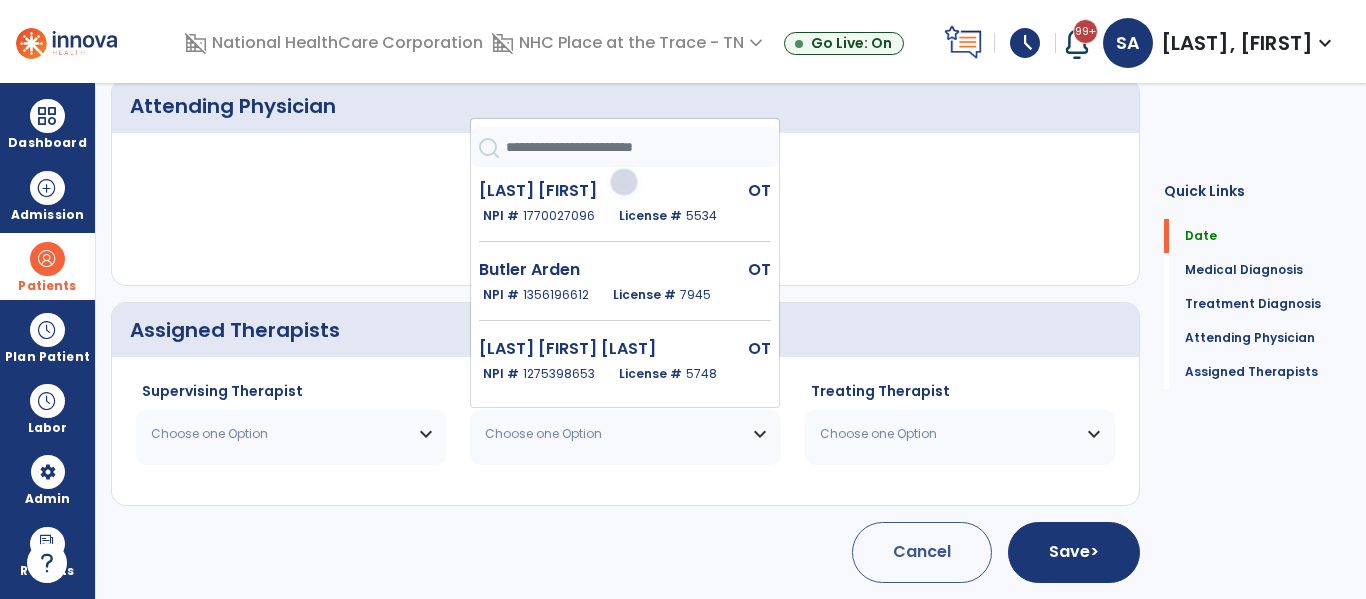 click on "Agnew Sarah" 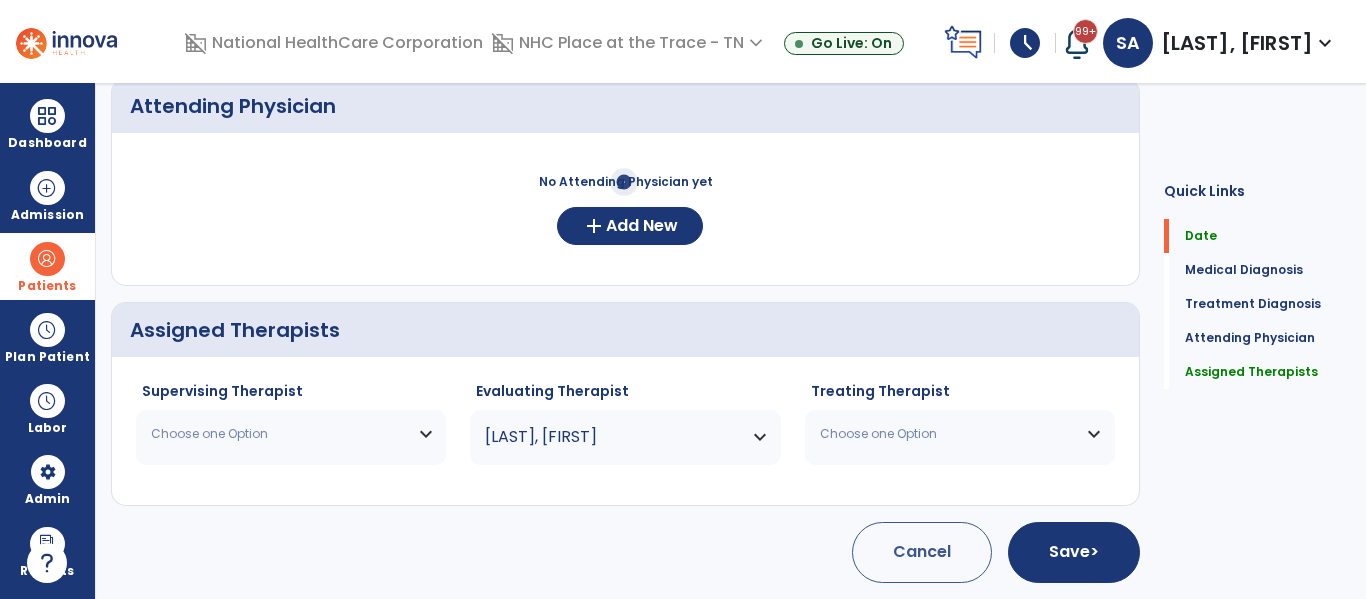 click on "Choose one Option" at bounding box center (278, 434) 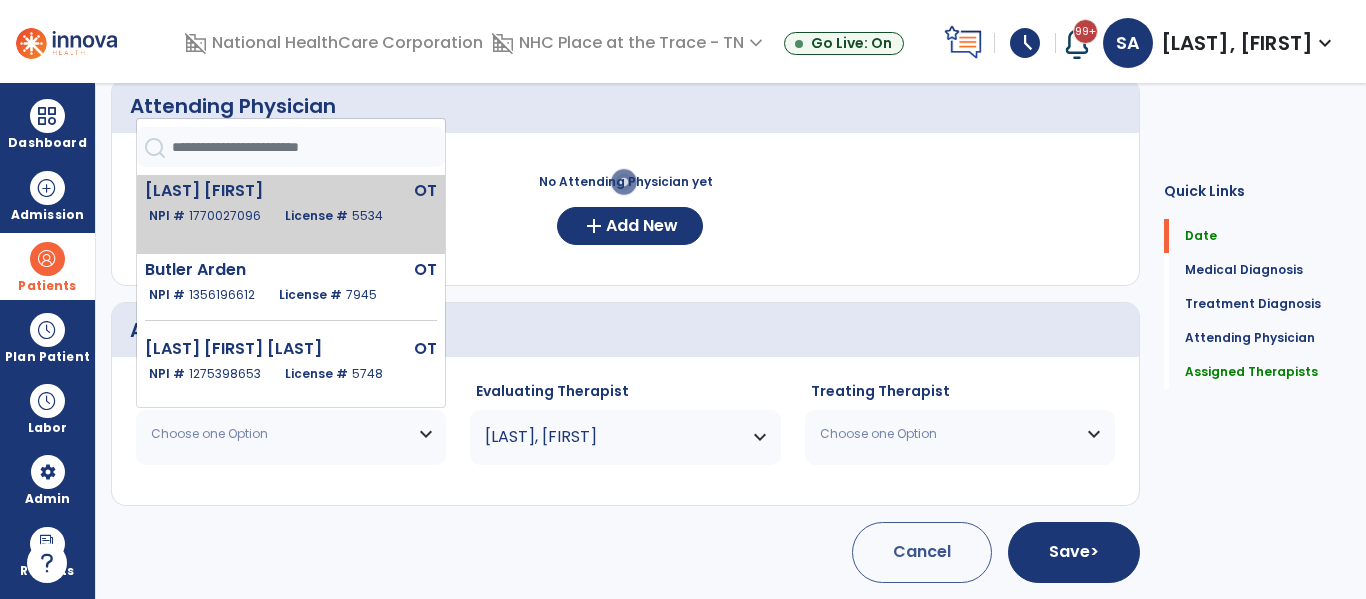 click on "License #  5534" 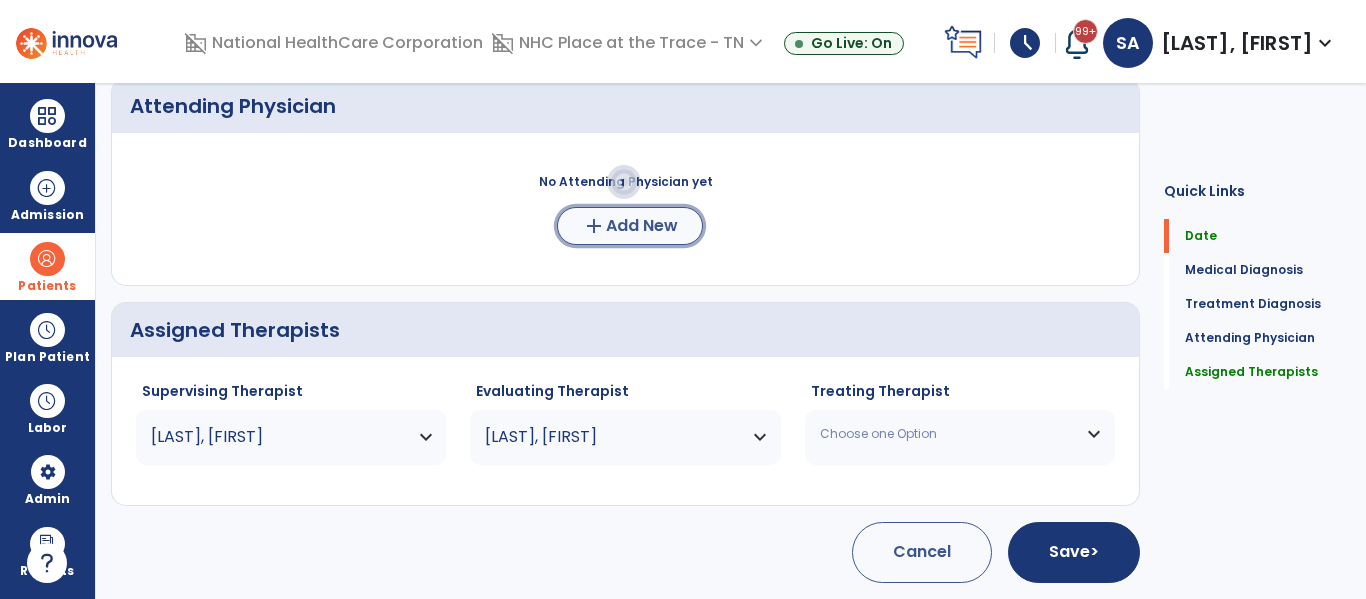 click on "add" 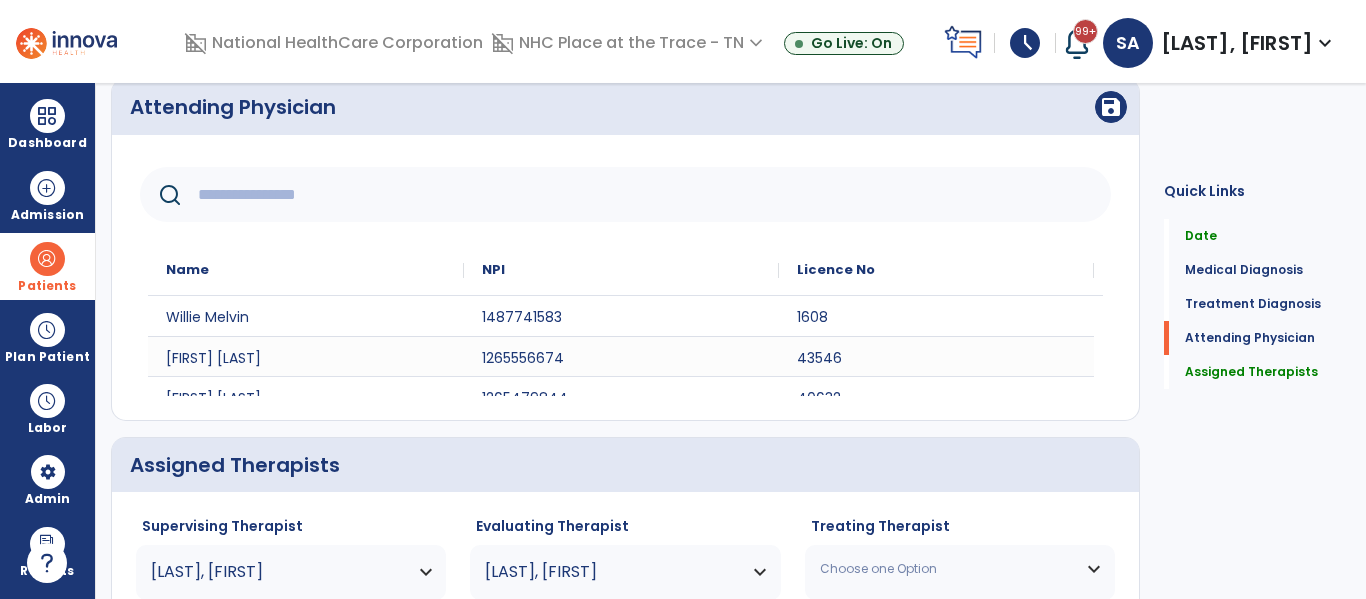 scroll, scrollTop: 519, scrollLeft: 0, axis: vertical 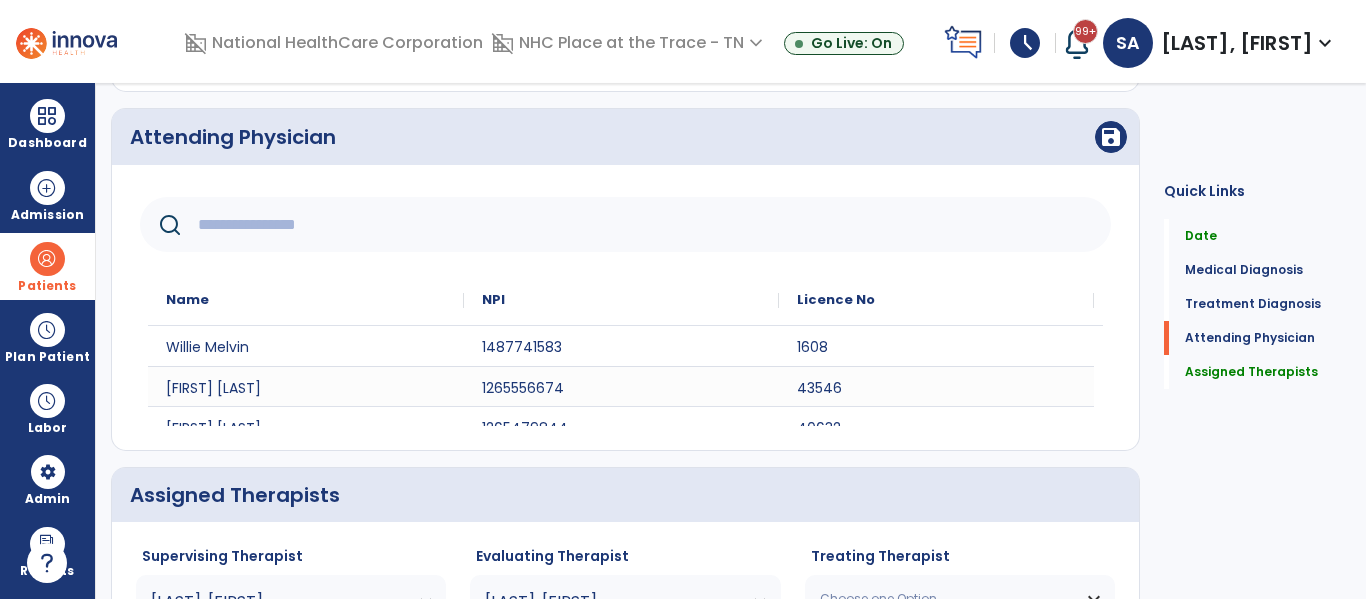 click 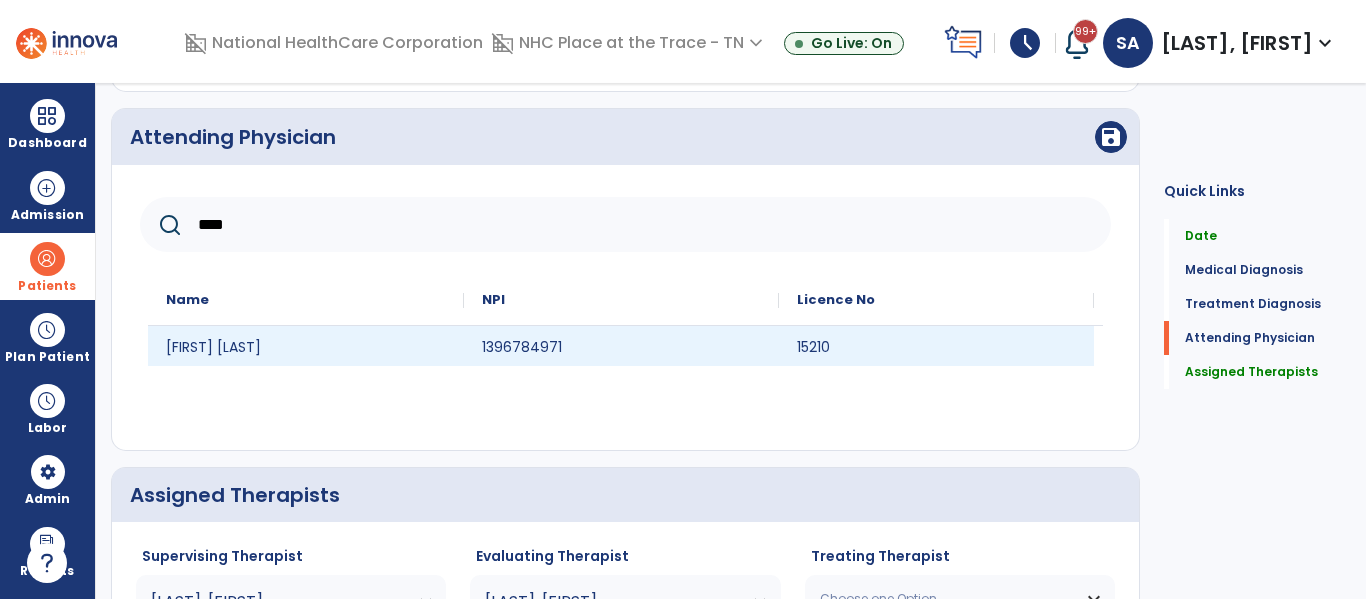 type on "****" 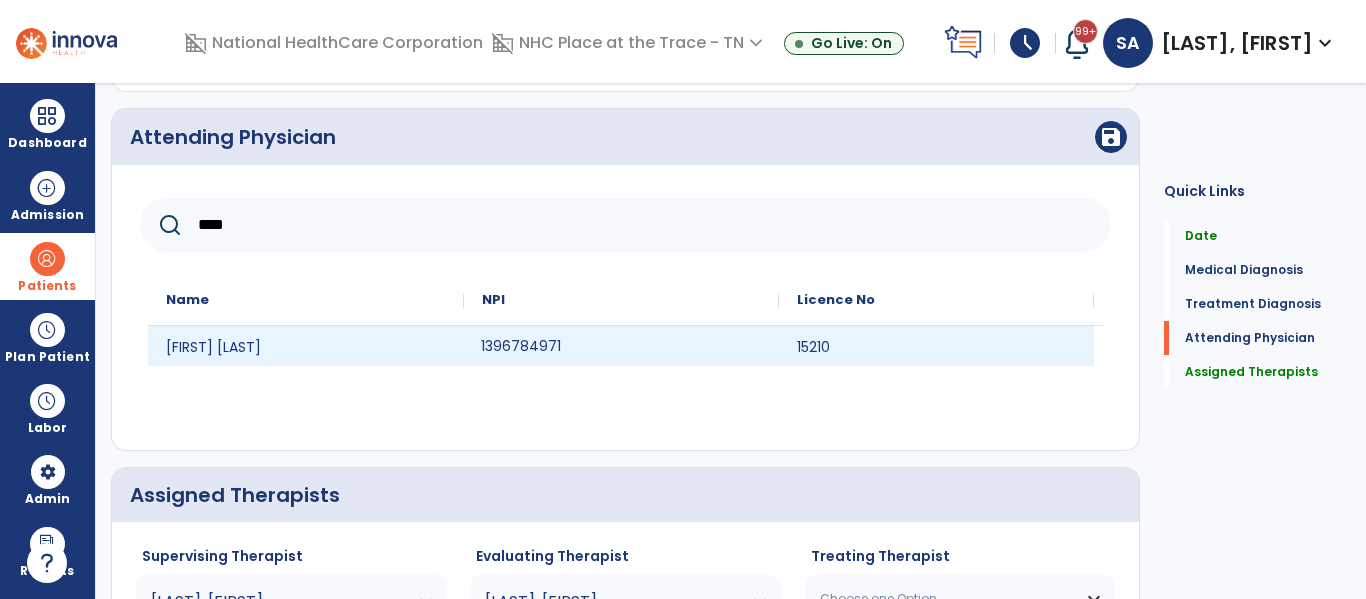 click on "1396784971" 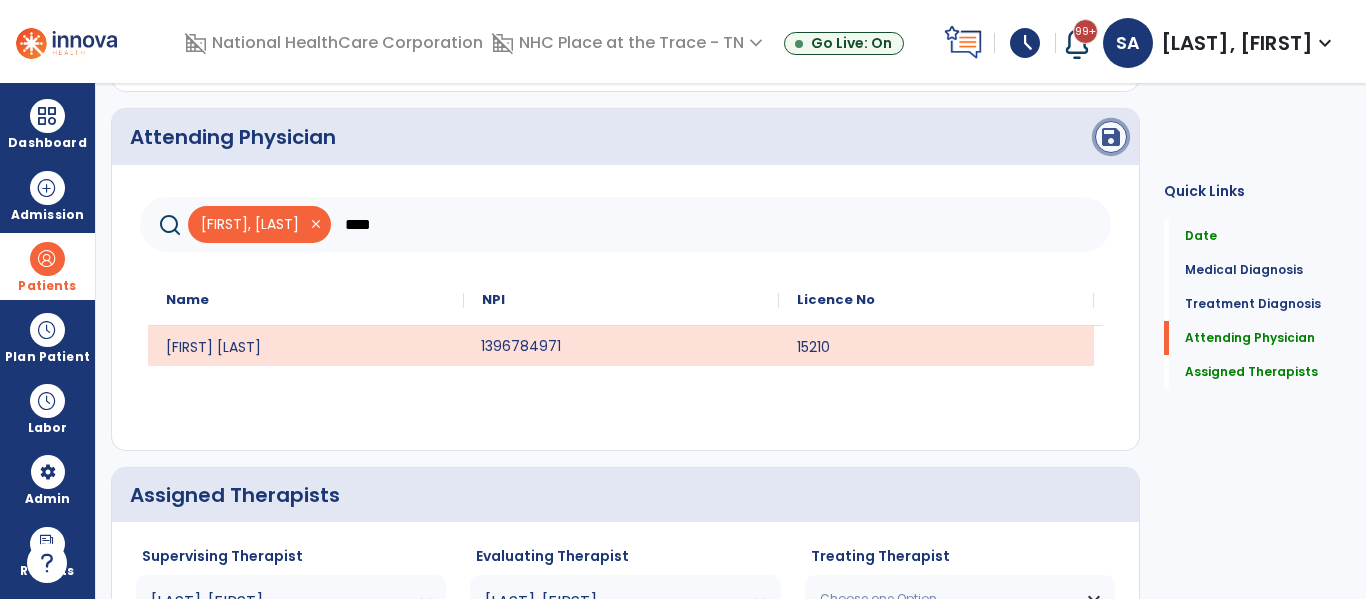 click on "save" 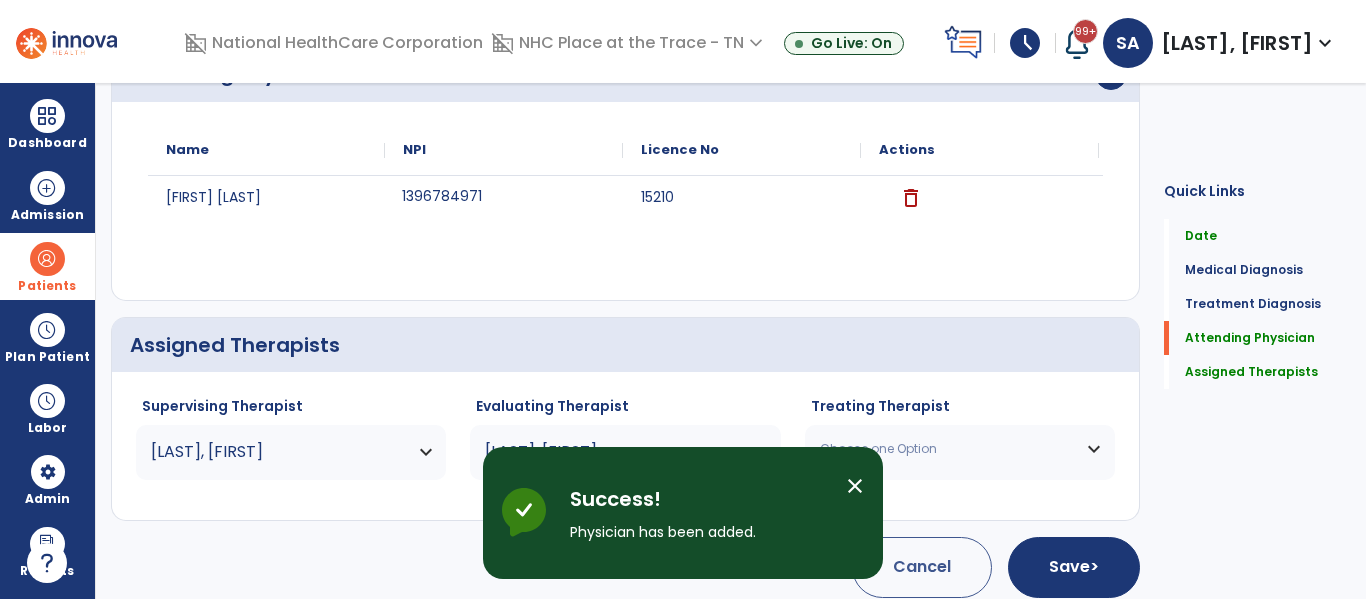 scroll, scrollTop: 597, scrollLeft: 0, axis: vertical 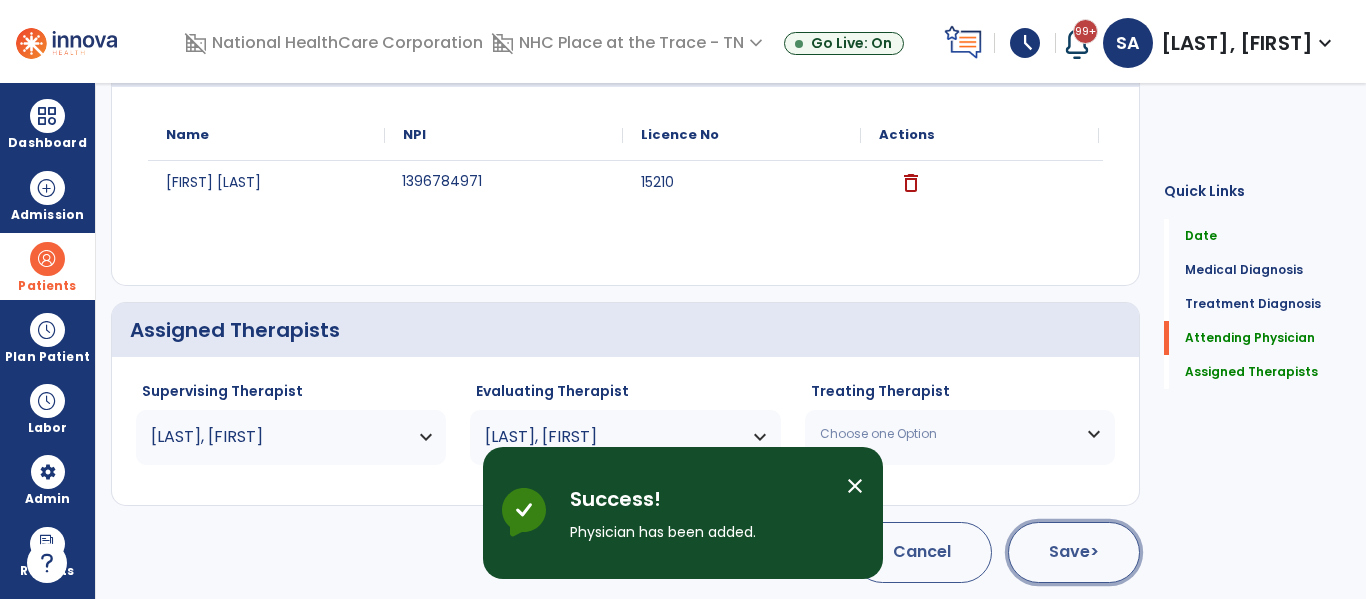 click on "Save  >" 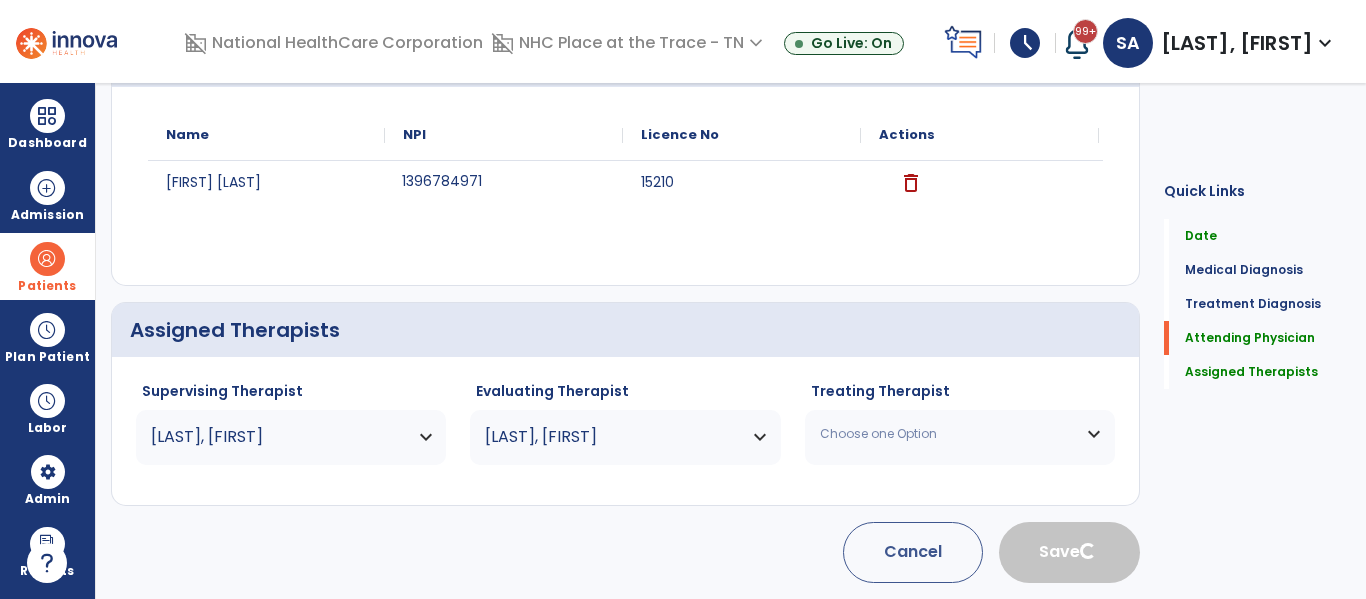 type 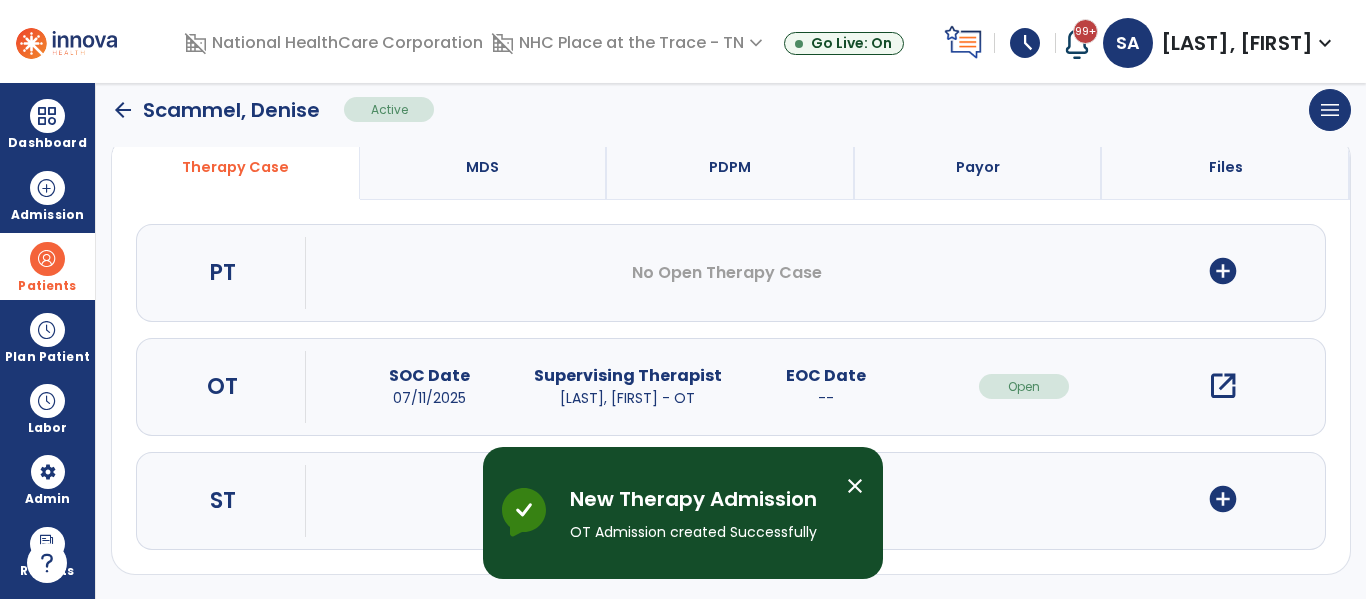 scroll, scrollTop: 162, scrollLeft: 0, axis: vertical 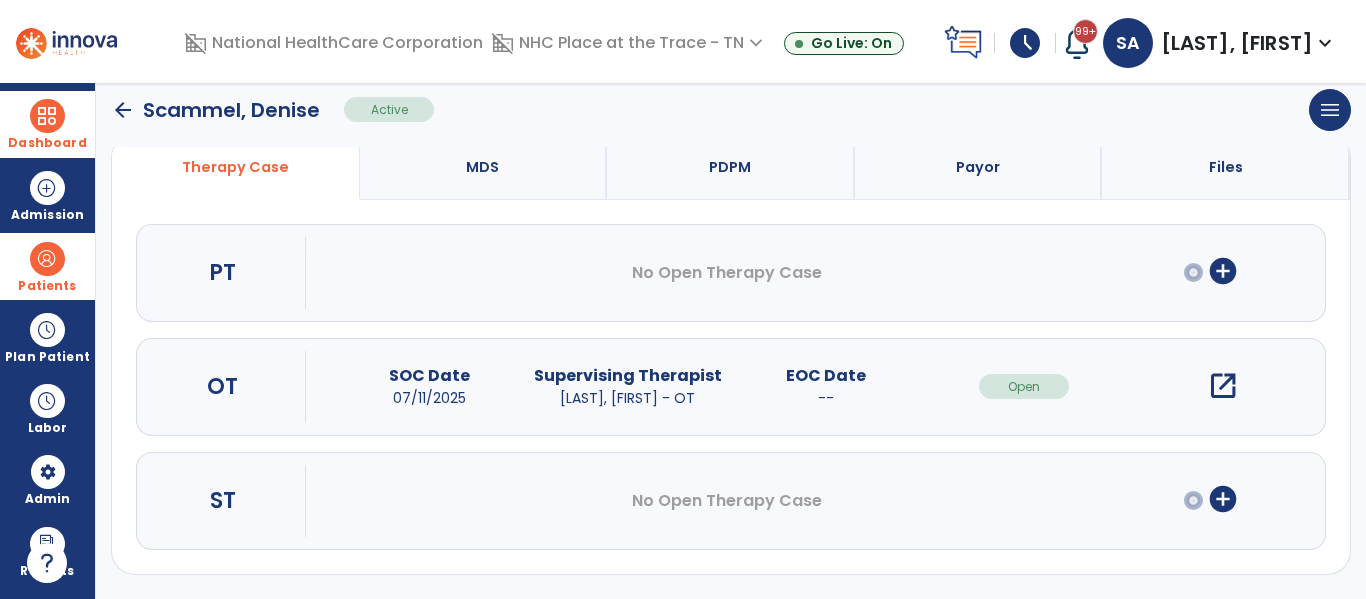 click at bounding box center [47, 116] 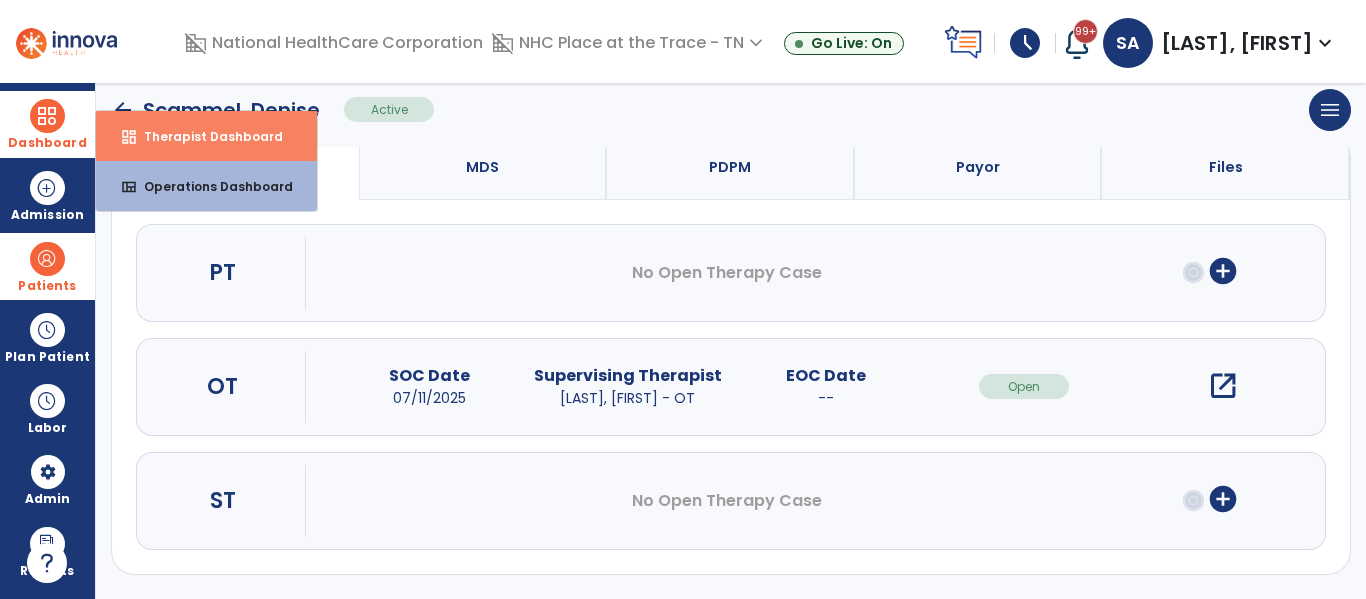 click on "dashboard" at bounding box center [129, 137] 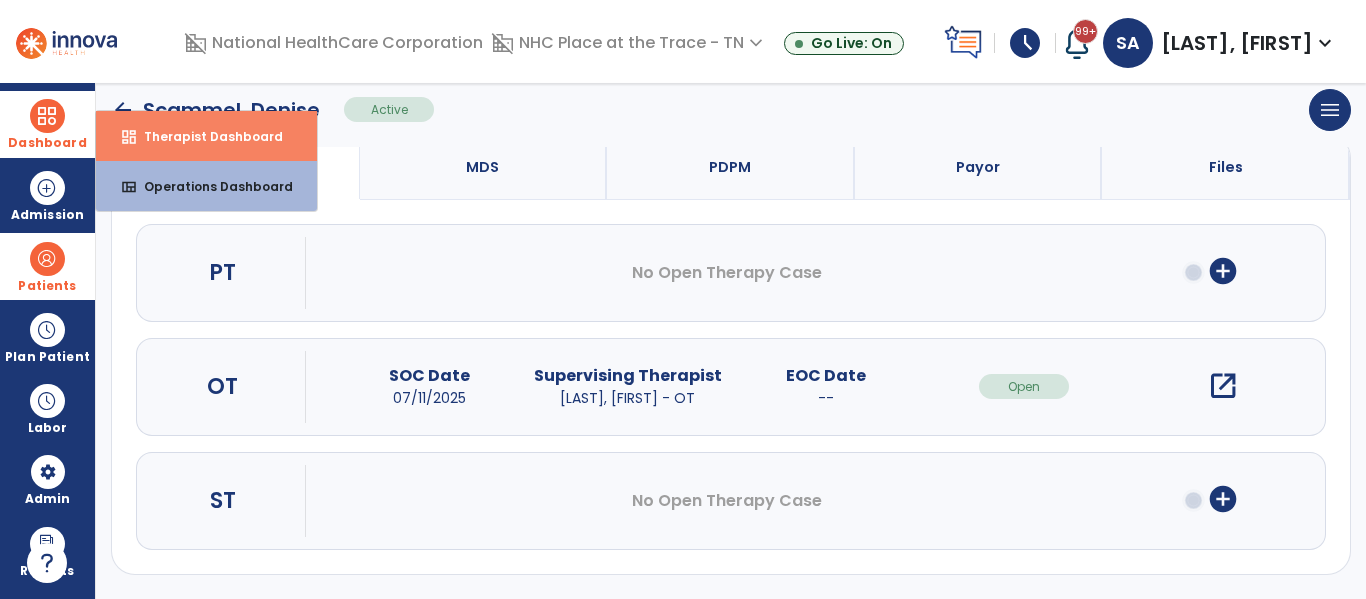 select on "****" 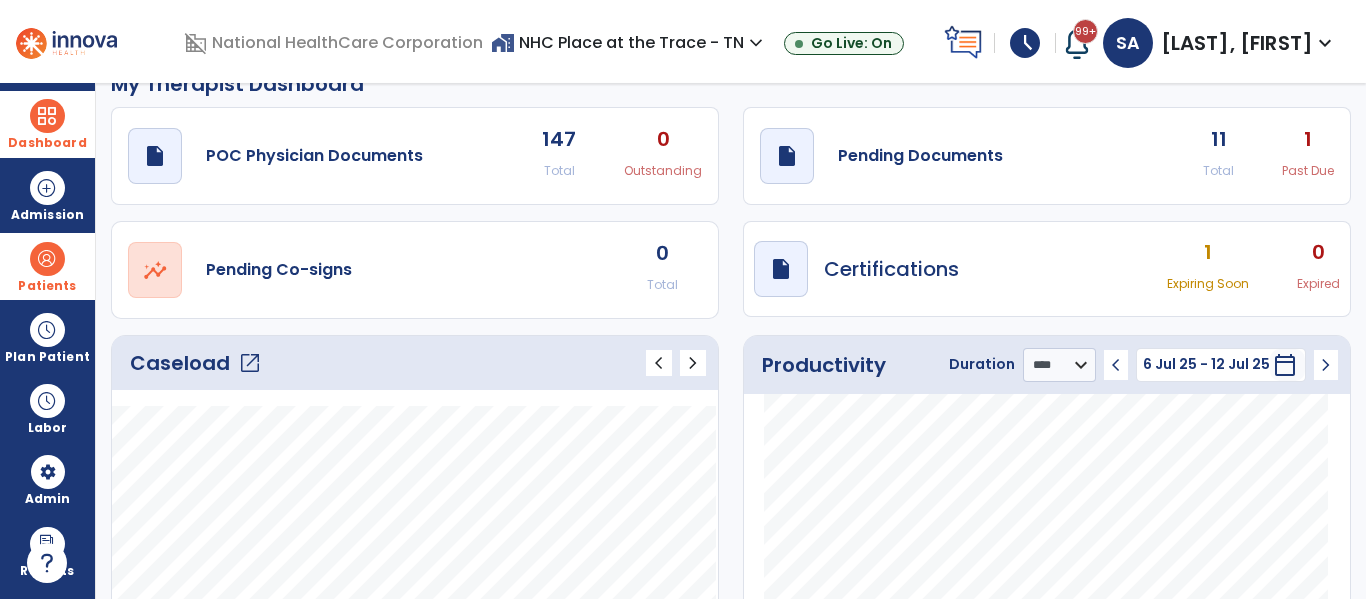 scroll, scrollTop: 0, scrollLeft: 0, axis: both 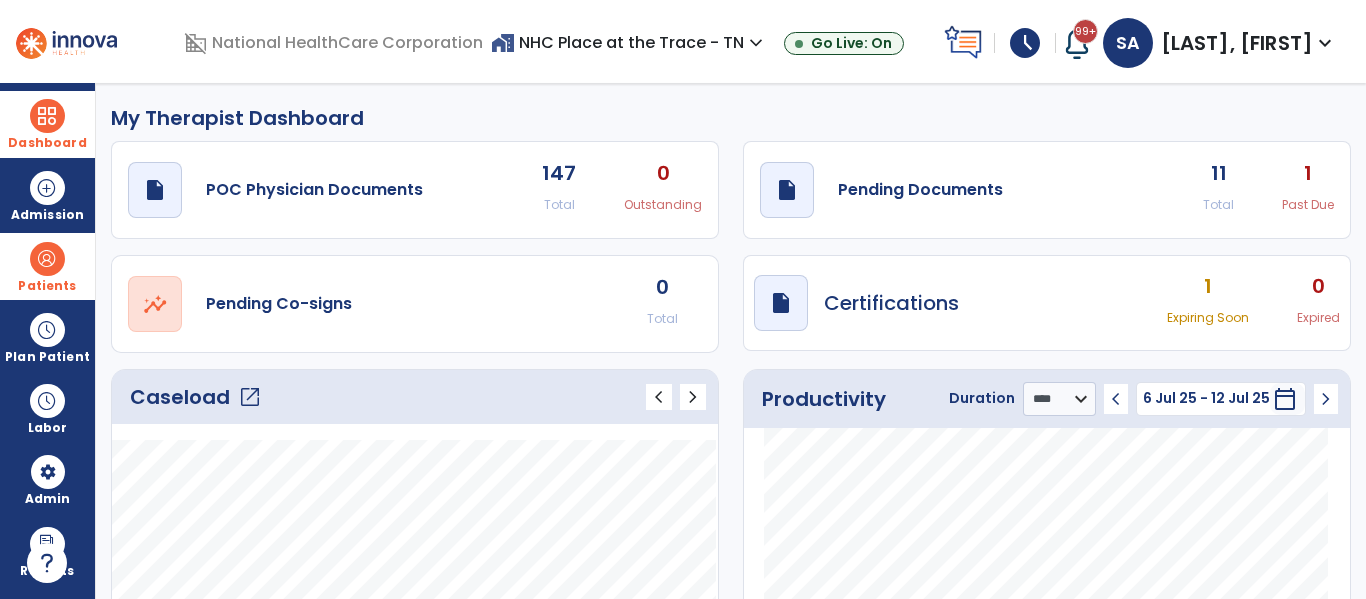click on "schedule" at bounding box center (1025, 43) 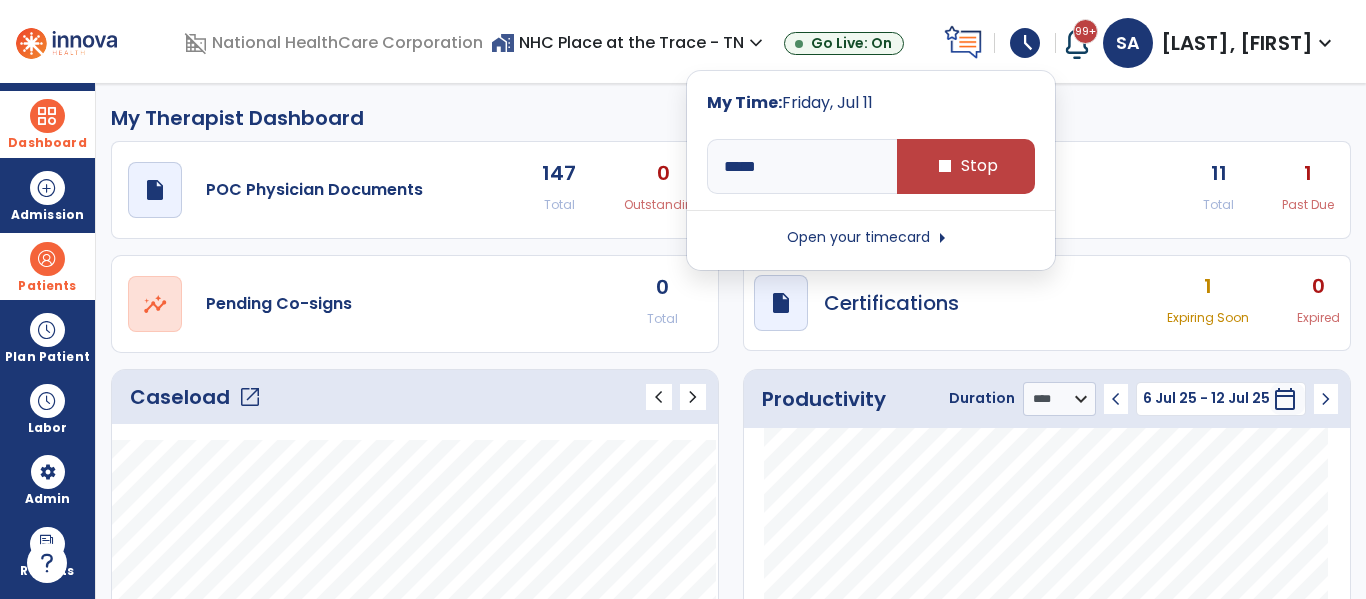 click on "Open your timecard  arrow_right" at bounding box center (871, 238) 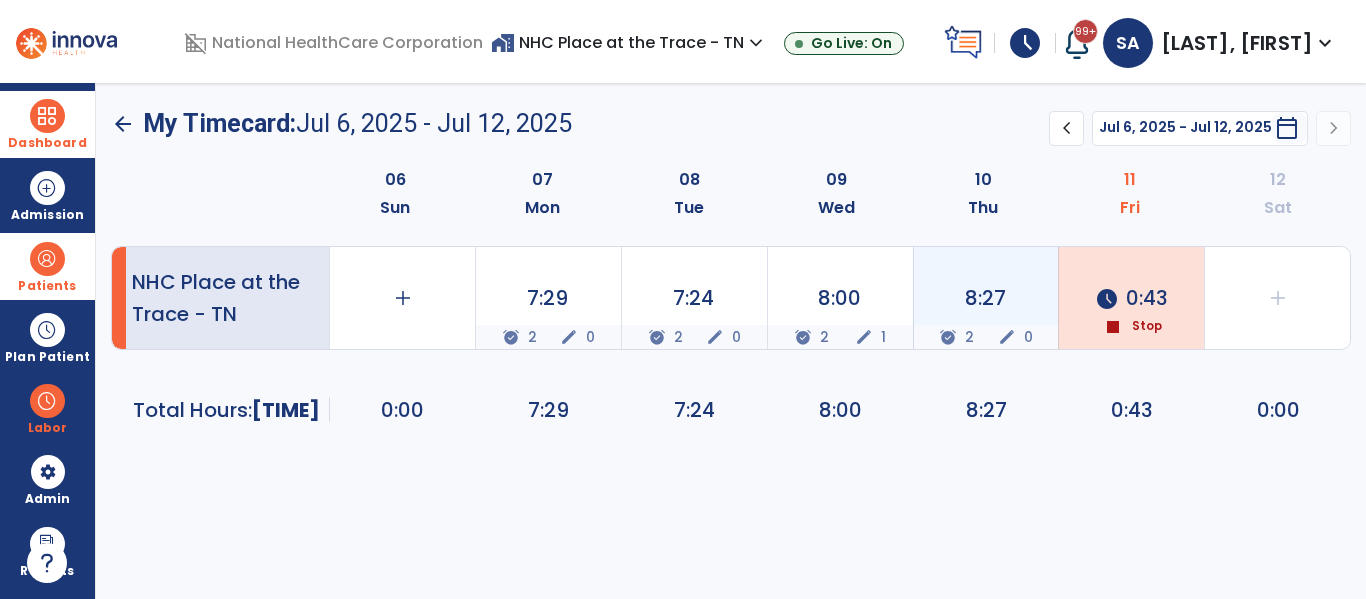 click on "edit 0" 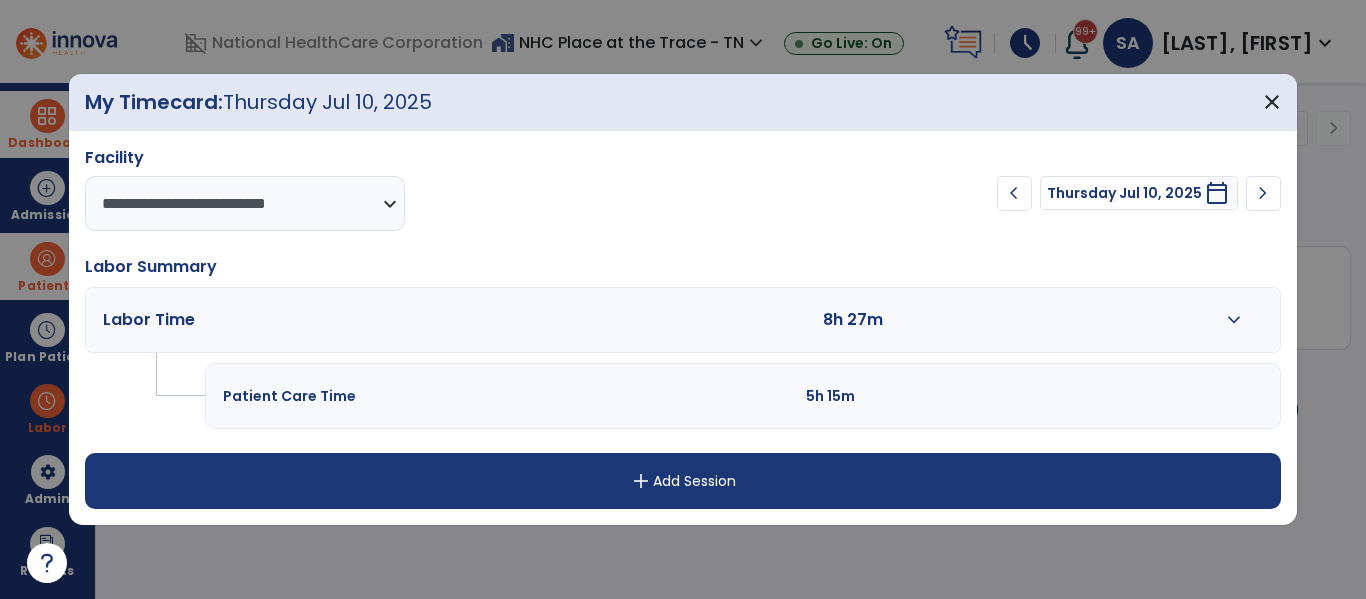 click on "expand_more" at bounding box center (1234, 320) 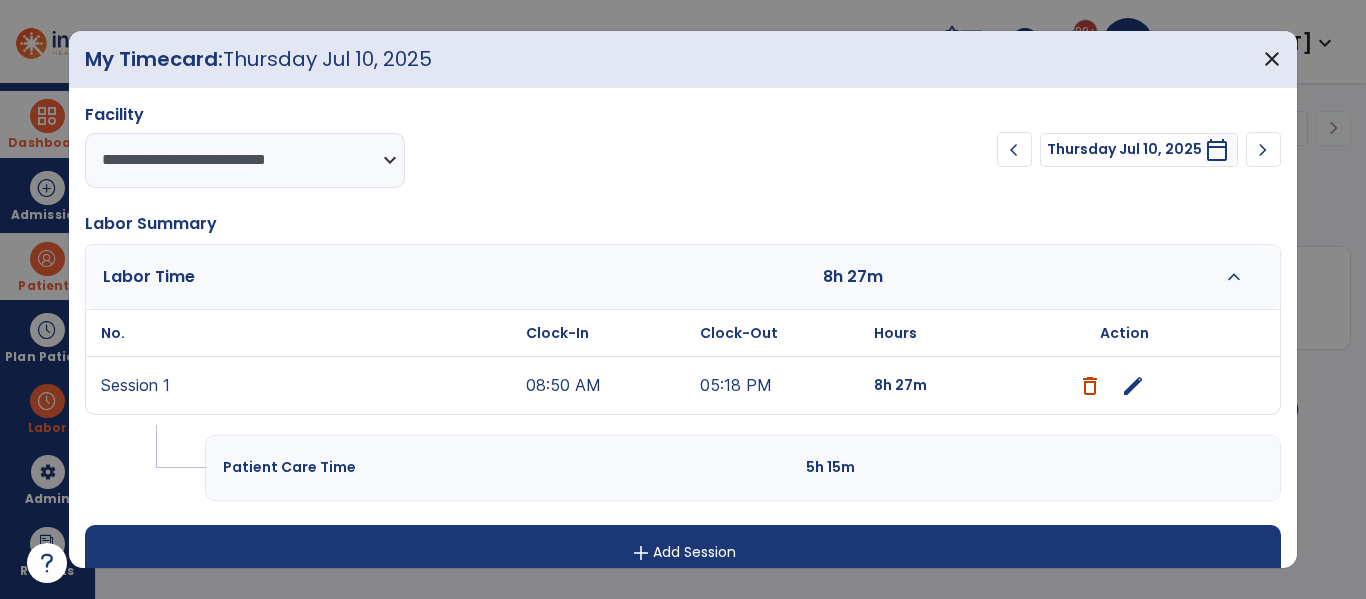click on "edit" at bounding box center (1133, 386) 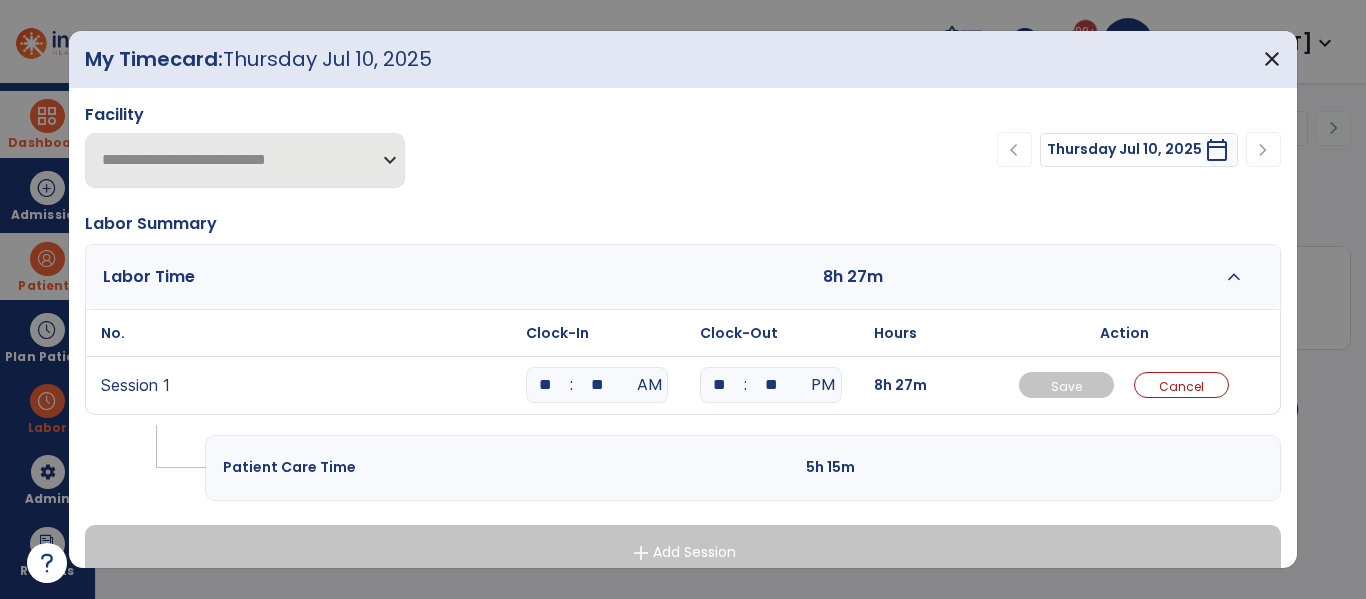 click on "**" at bounding box center (719, 385) 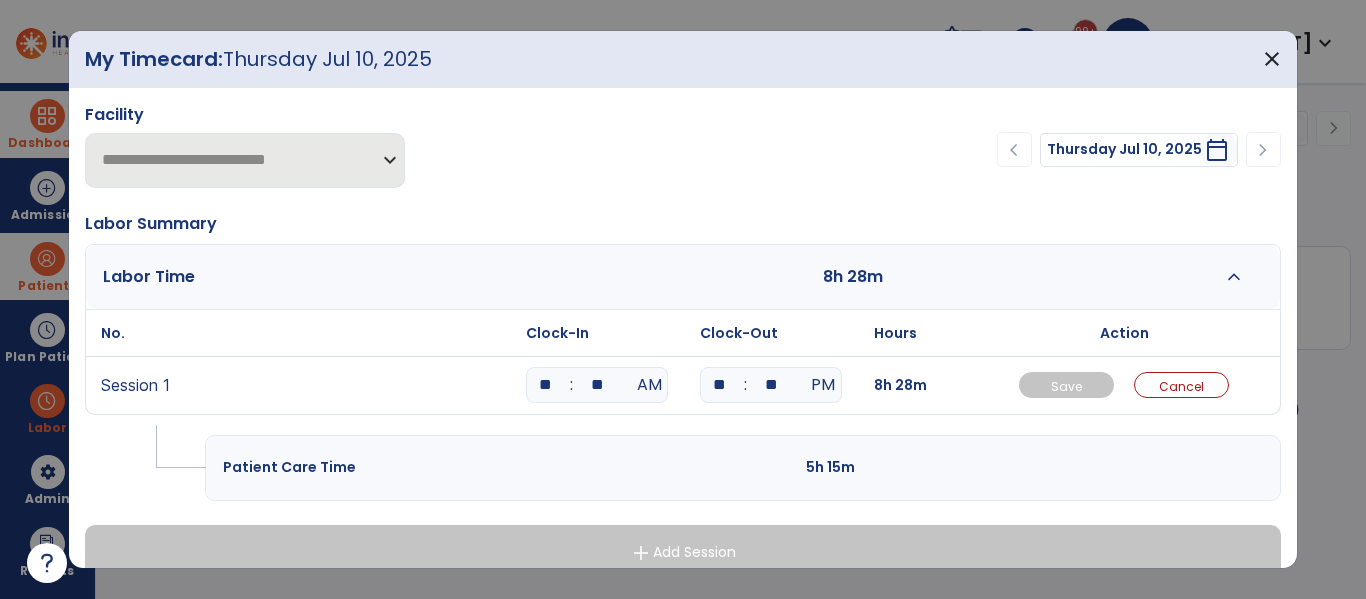 drag, startPoint x: 727, startPoint y: 386, endPoint x: 693, endPoint y: 388, distance: 34.058773 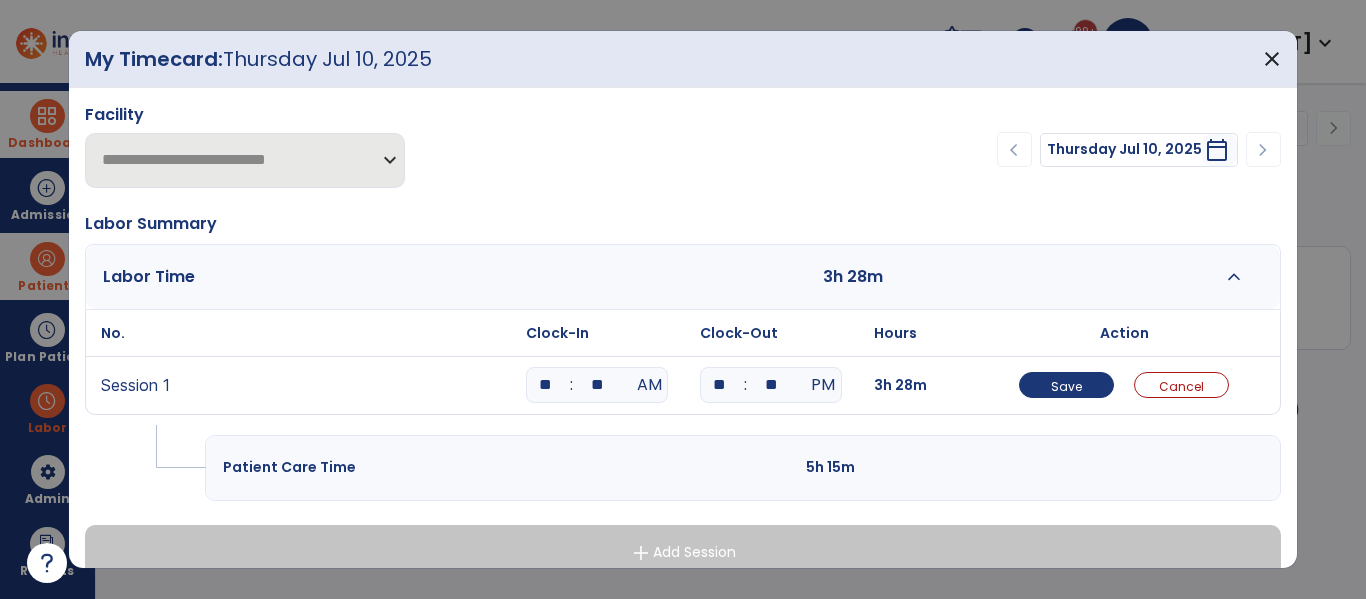 type on "*" 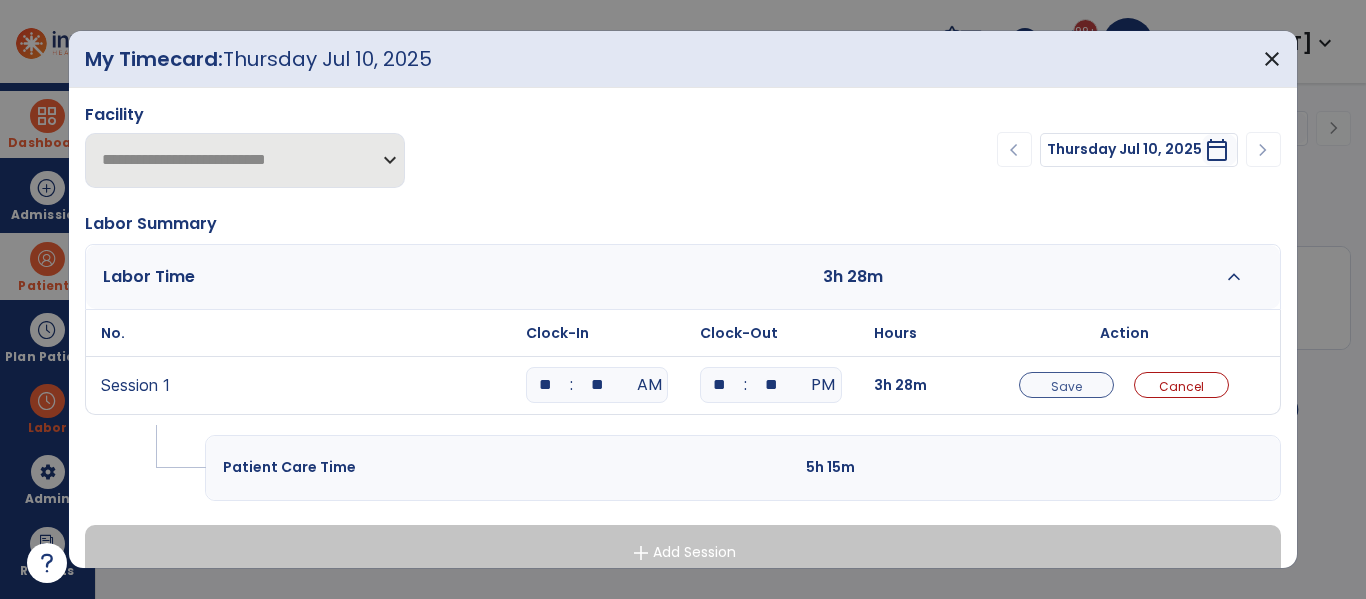 type on "**" 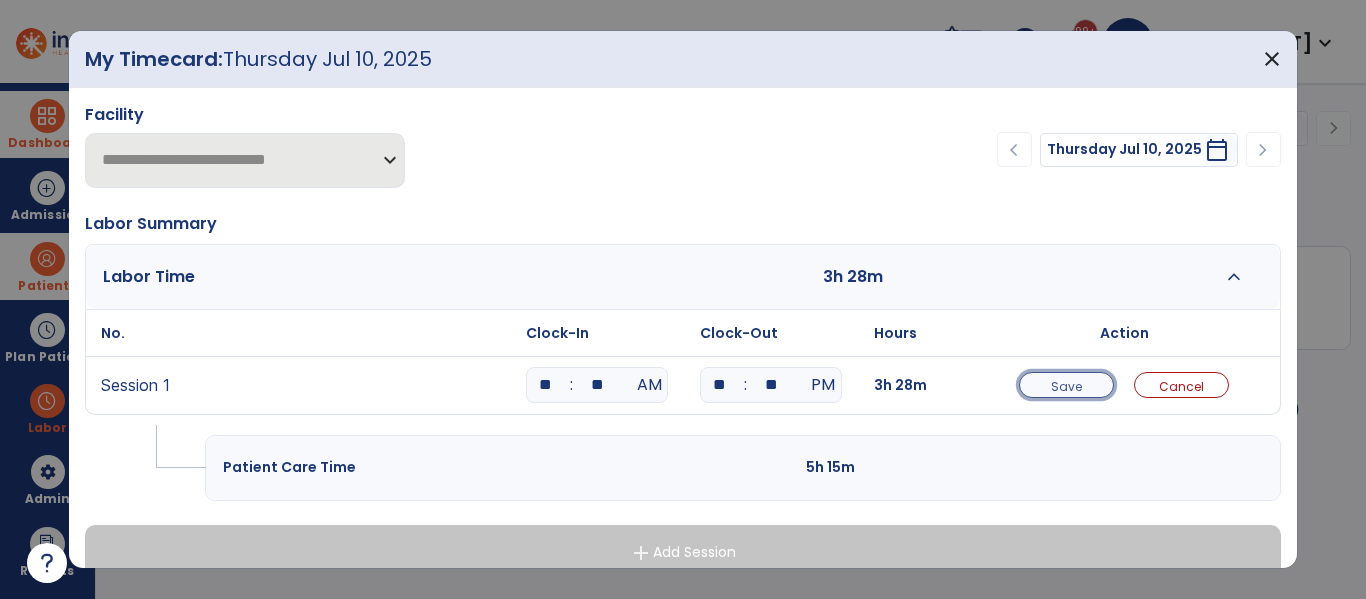 click on "Save" at bounding box center (1066, 386) 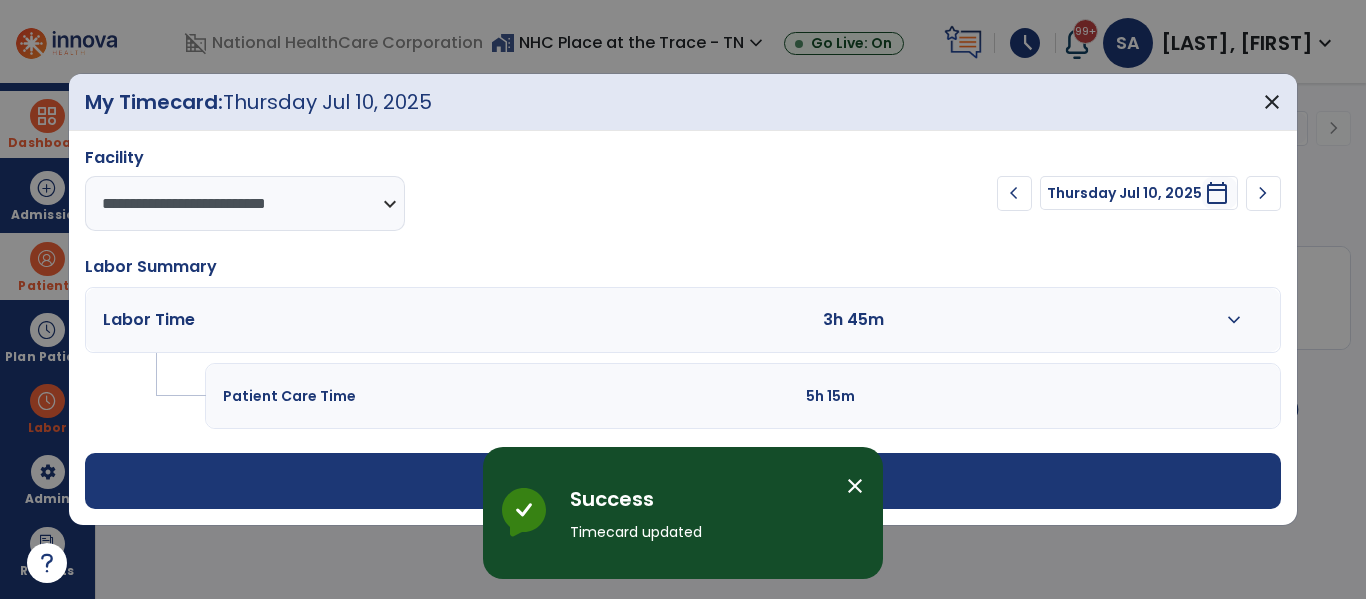 click on "Labor Time  3h 45m   expand_more" at bounding box center [682, 320] 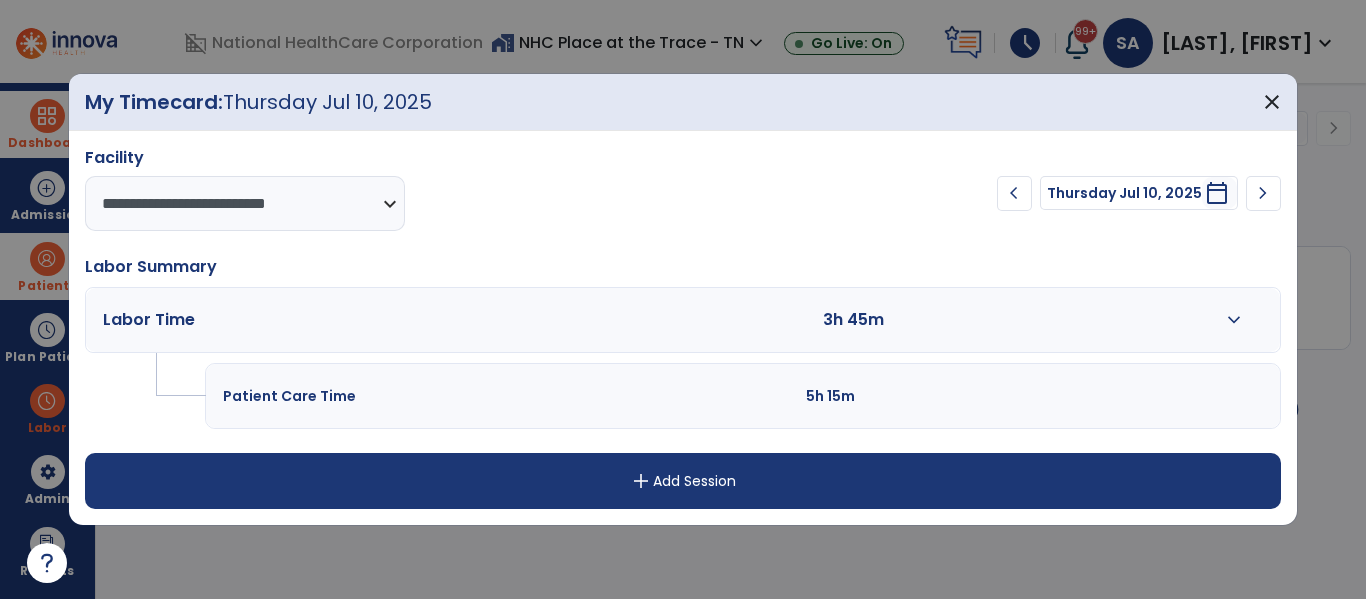 click on "expand_more" at bounding box center [1234, 320] 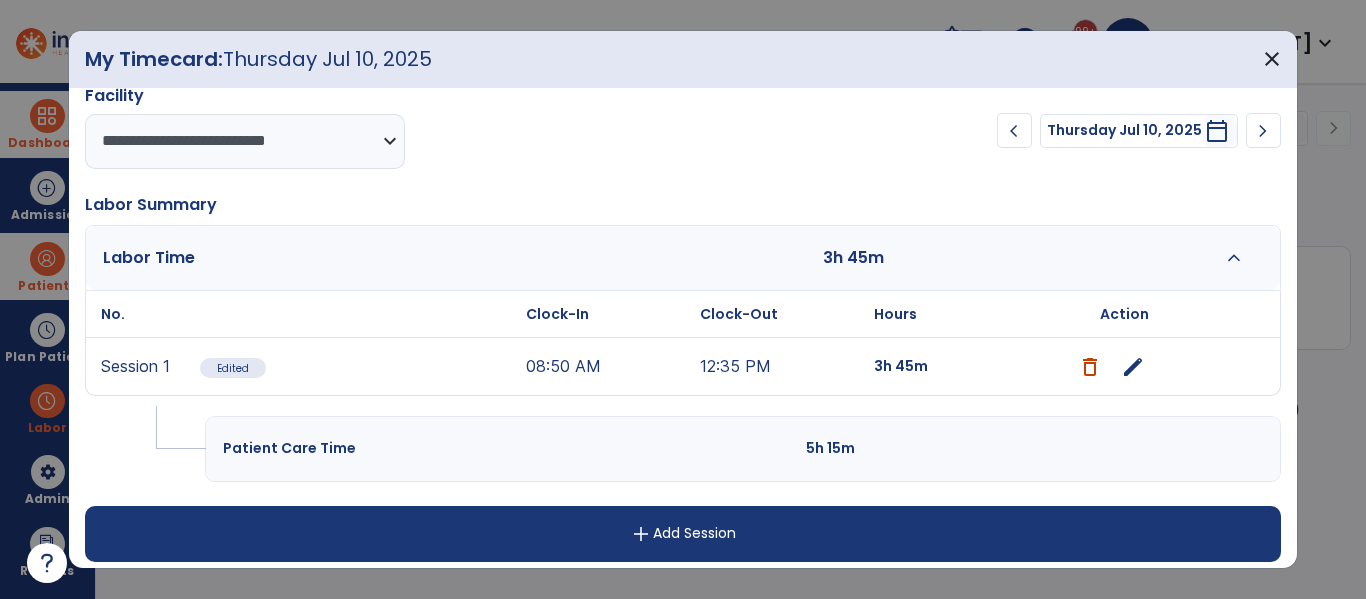 scroll, scrollTop: 29, scrollLeft: 0, axis: vertical 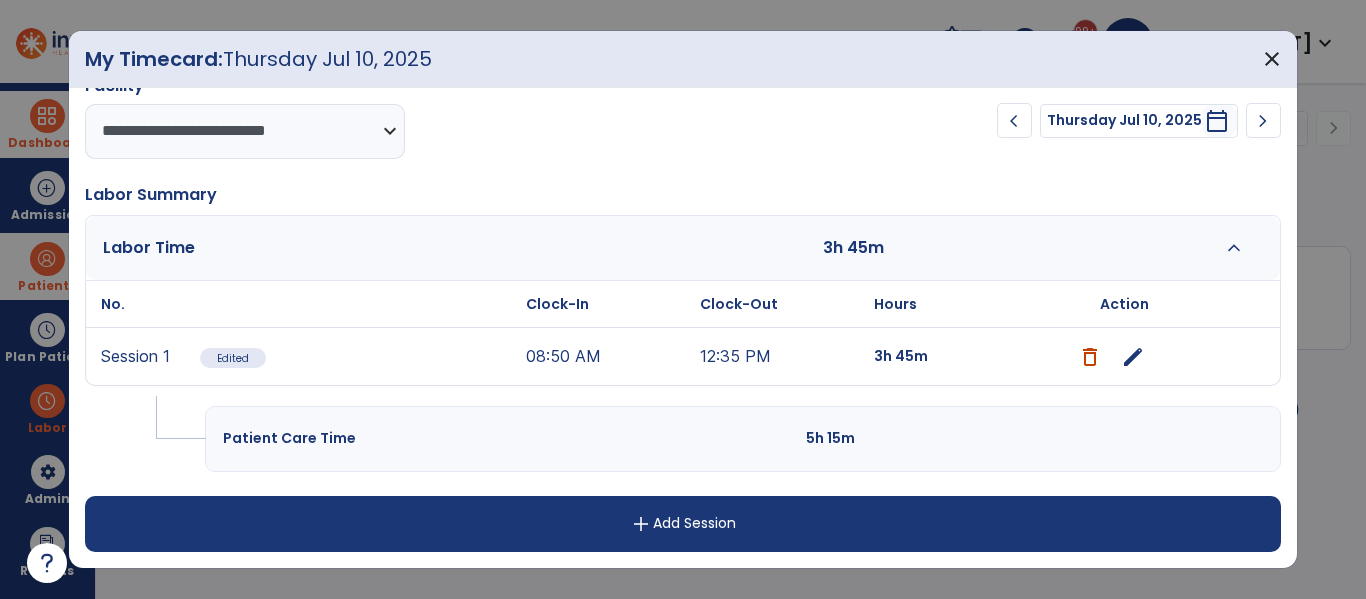 click on "add  Add Session" at bounding box center (682, 524) 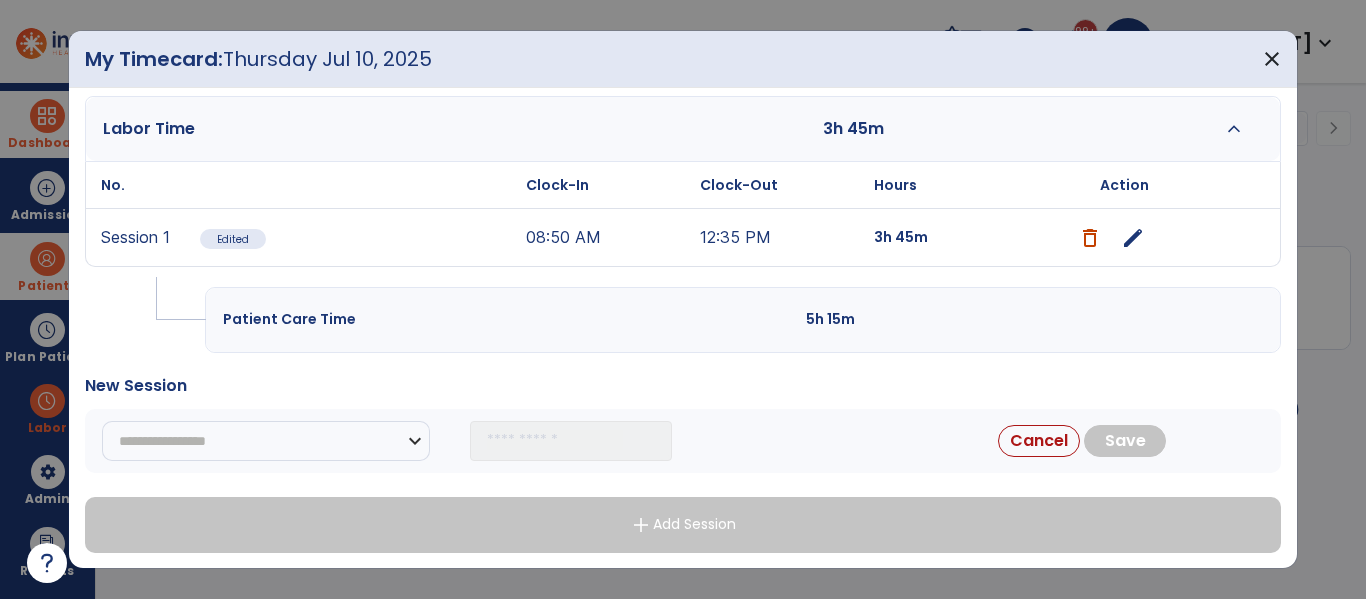 scroll, scrollTop: 149, scrollLeft: 0, axis: vertical 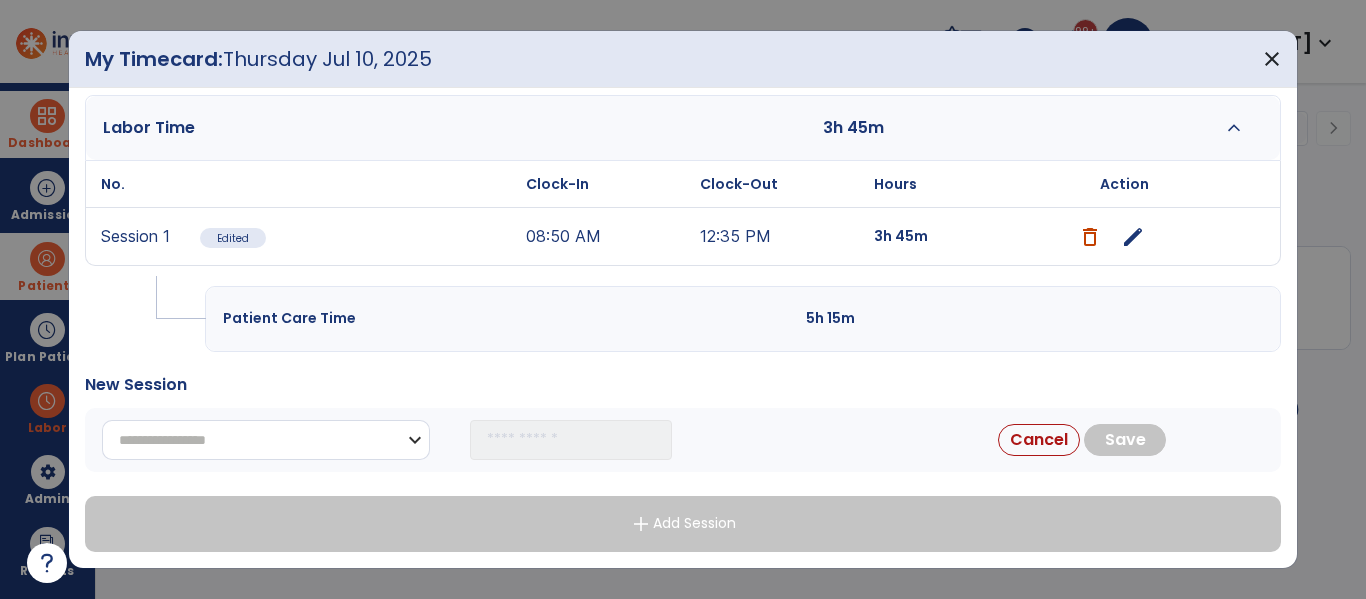 click on "**********" at bounding box center [266, 440] 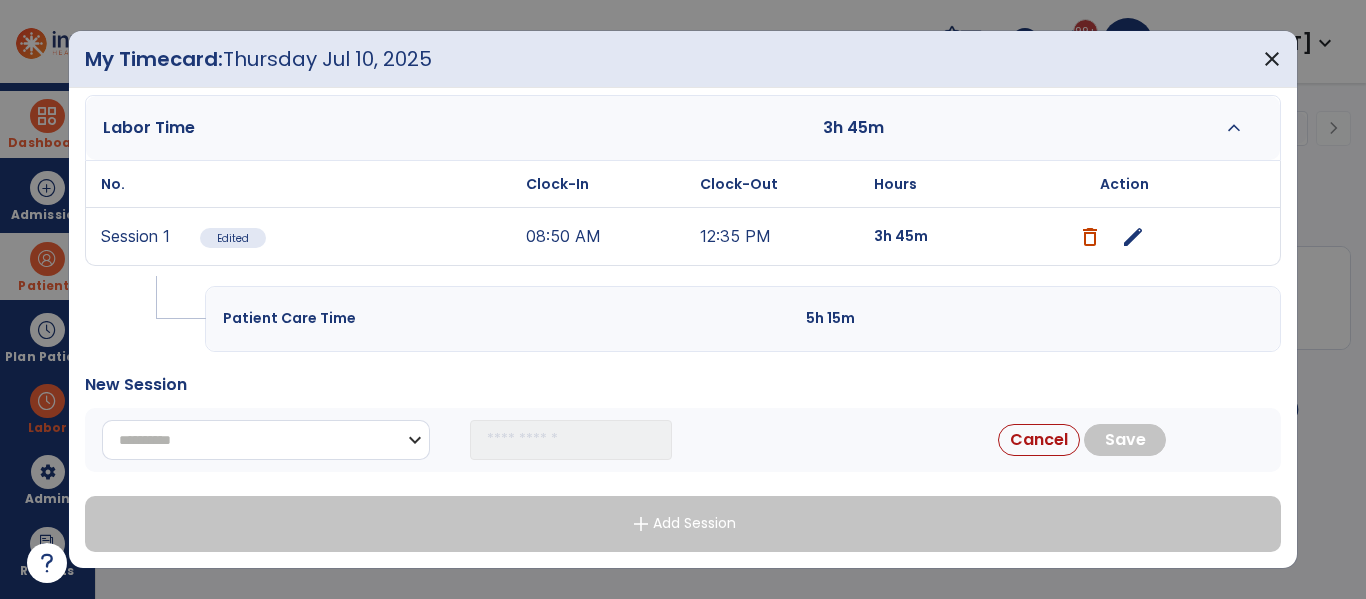 click on "**********" at bounding box center (266, 440) 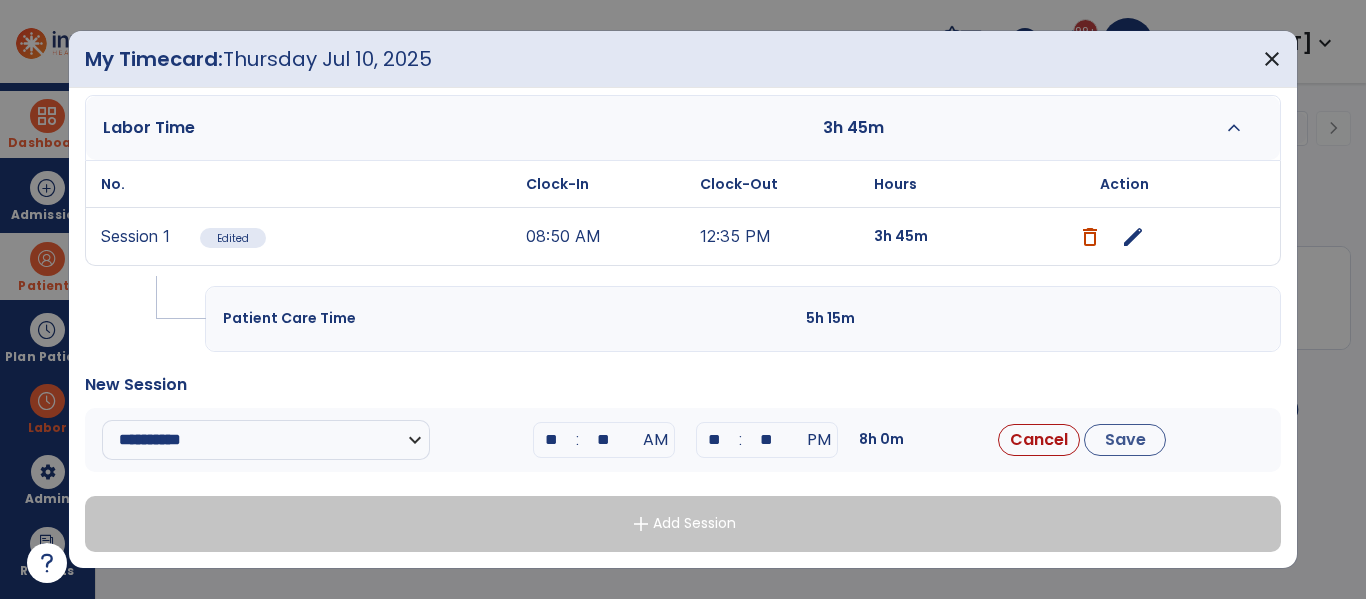 click on "**" at bounding box center (552, 440) 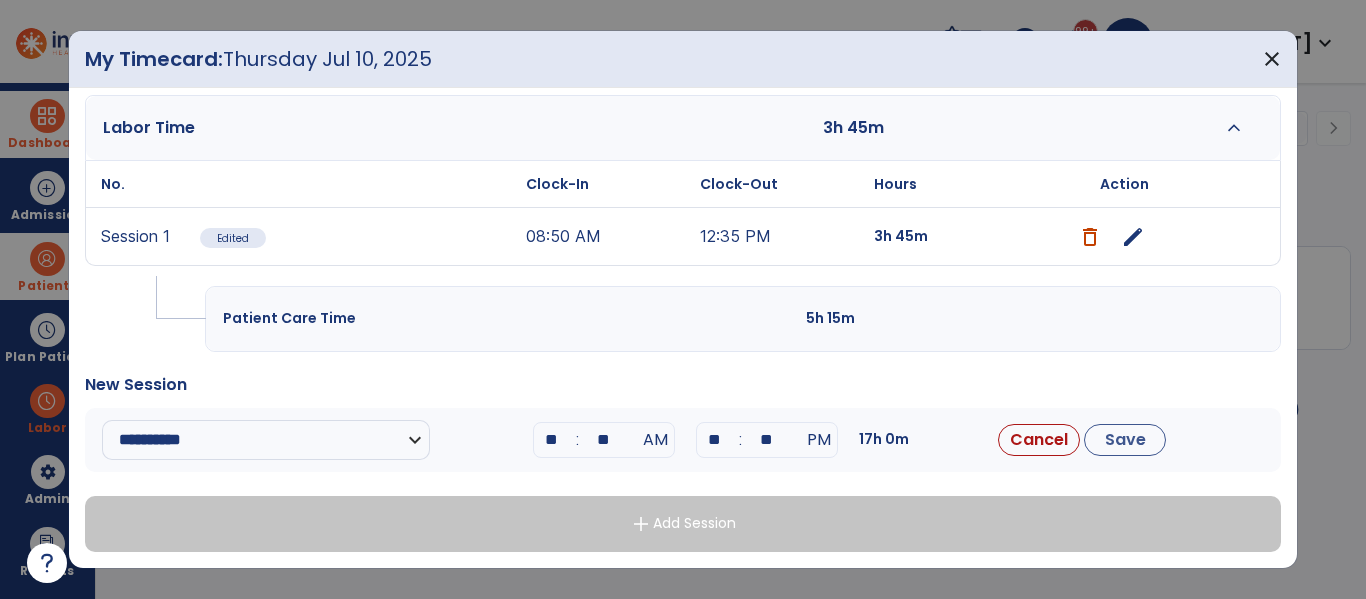 type on "*" 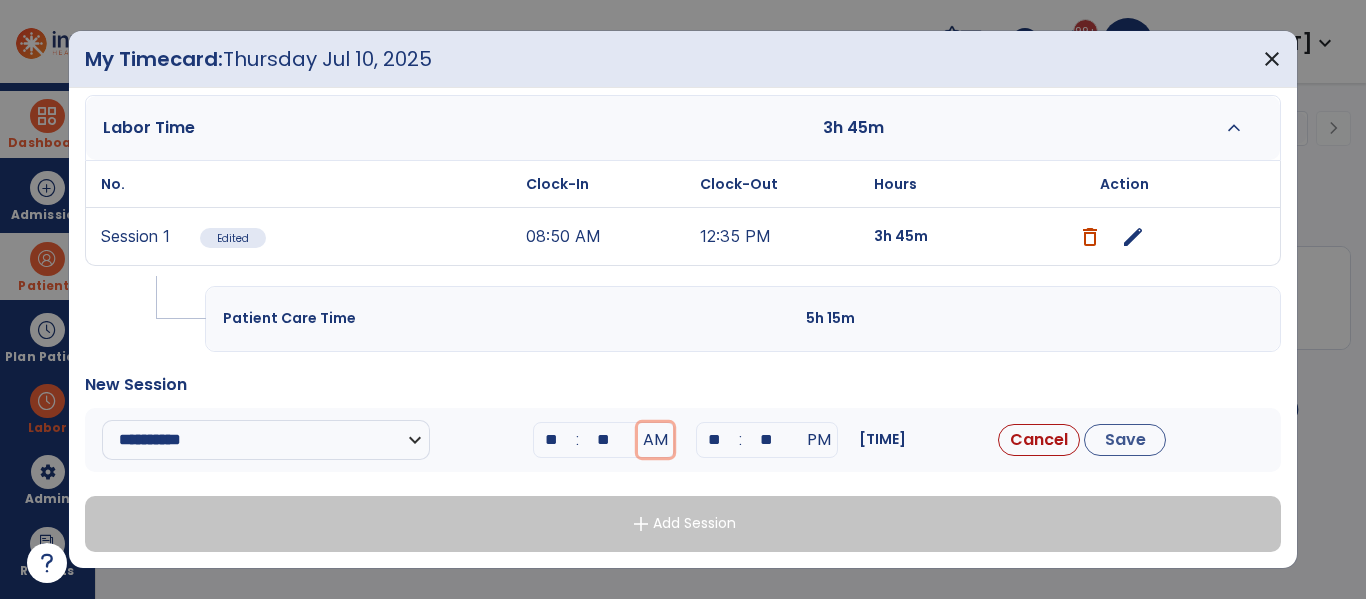 type 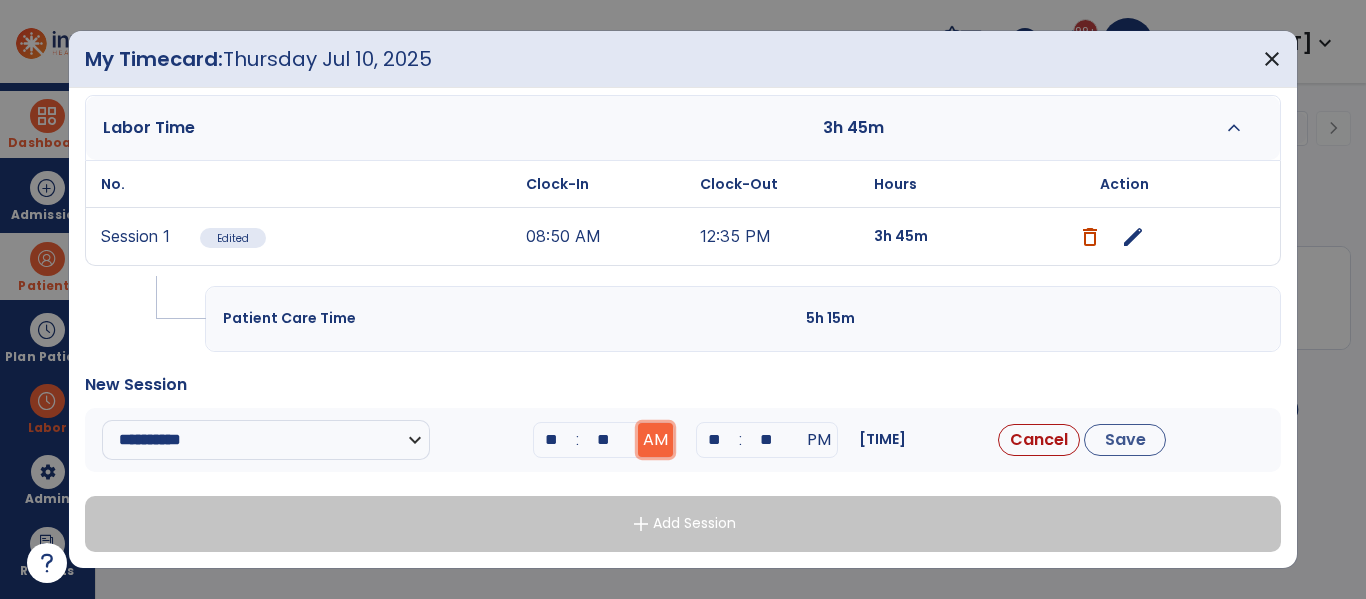 click on "AM" at bounding box center (655, 440) 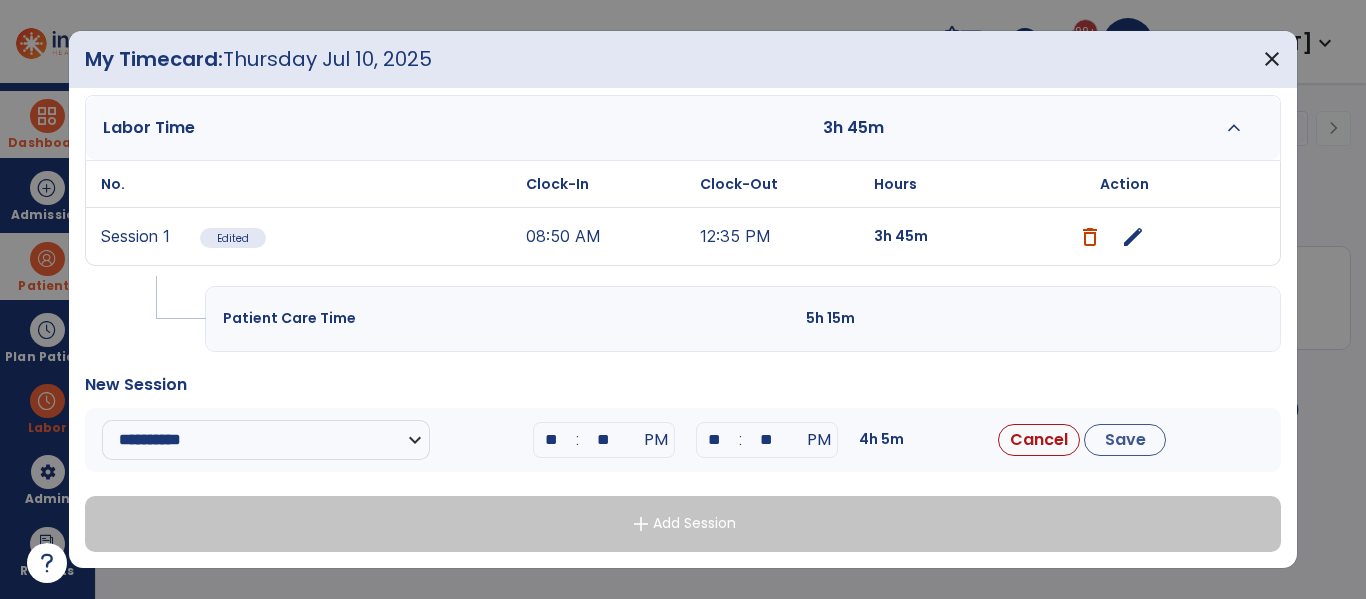 click on "**" at bounding box center [715, 440] 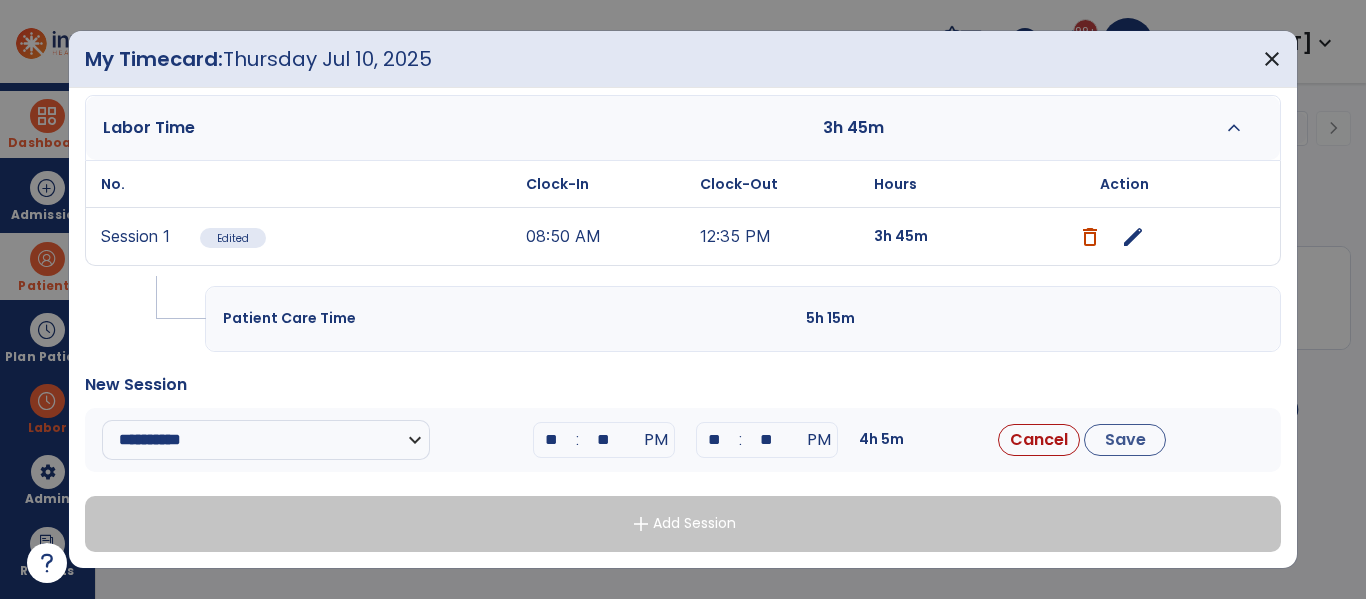 click on "**" at bounding box center [767, 440] 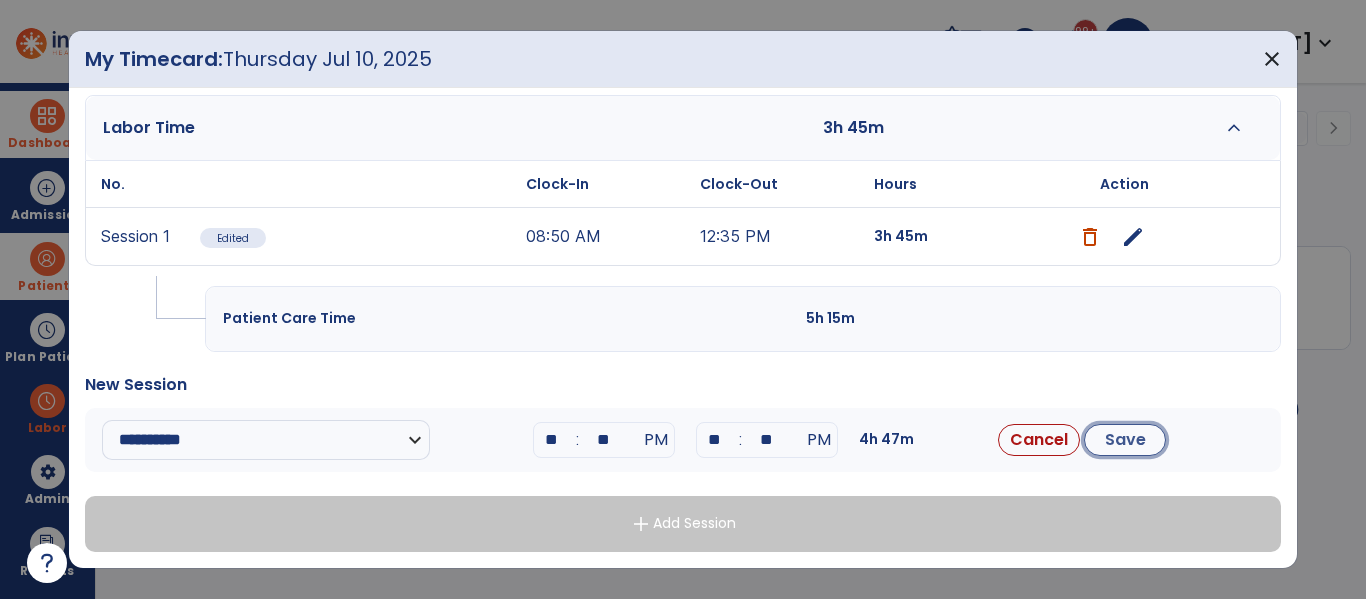 click on "Save" at bounding box center [1125, 440] 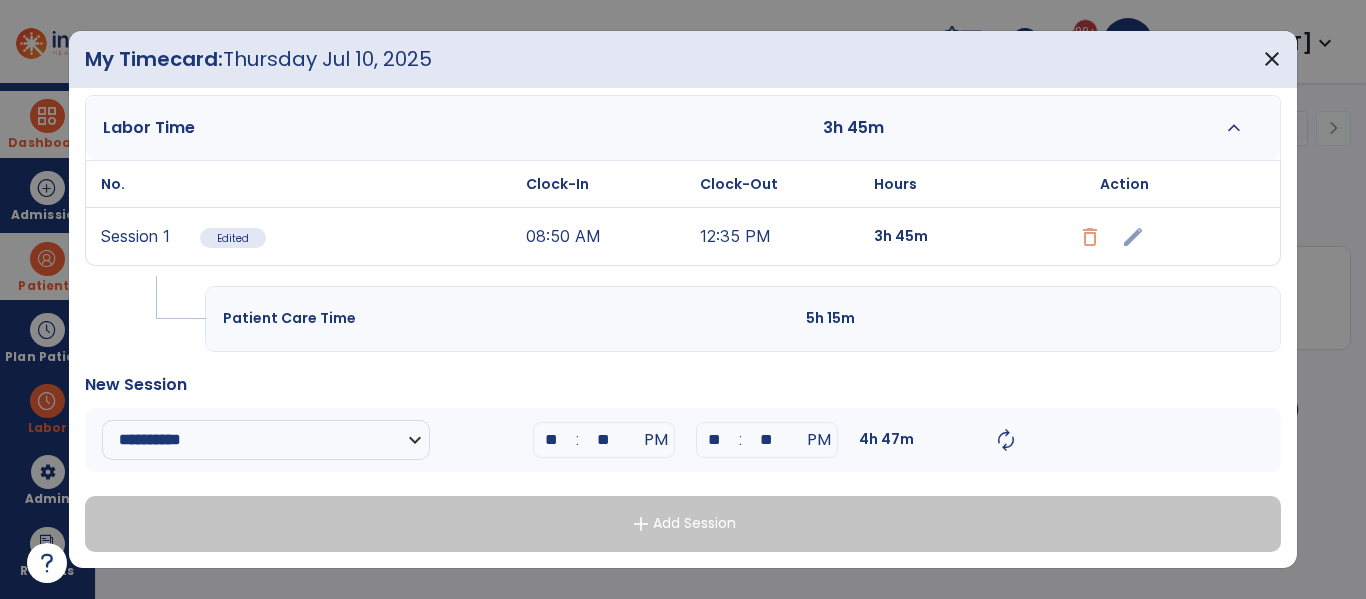 scroll, scrollTop: 0, scrollLeft: 0, axis: both 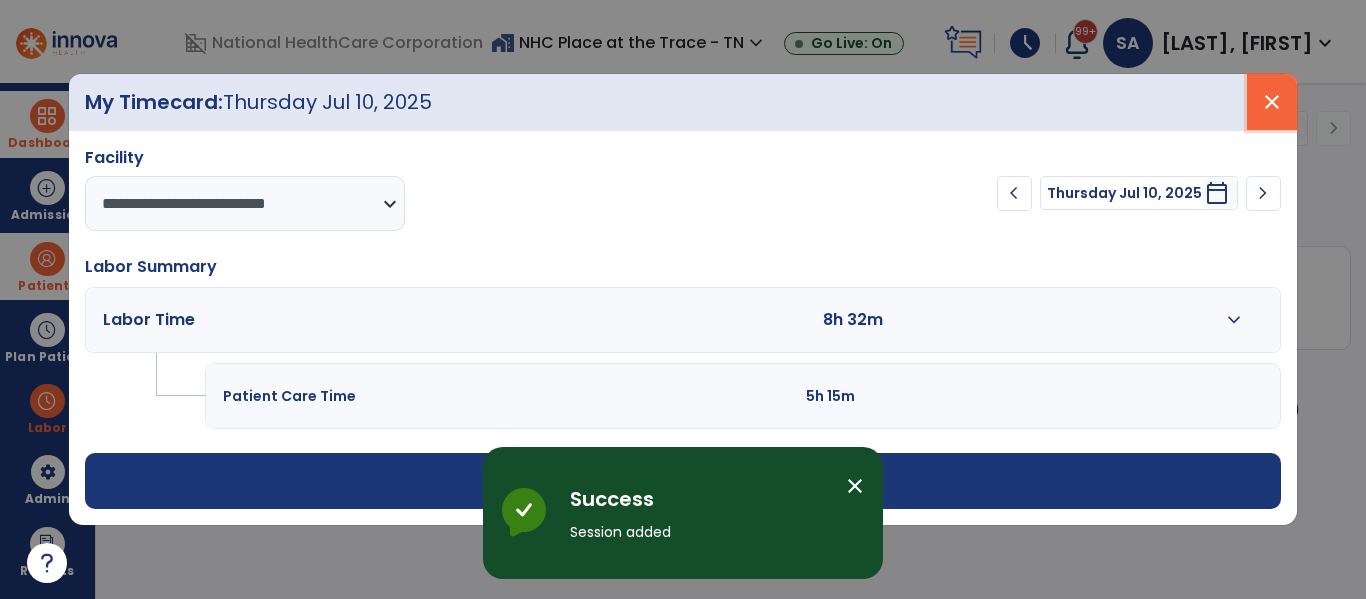 click on "close" at bounding box center [1272, 102] 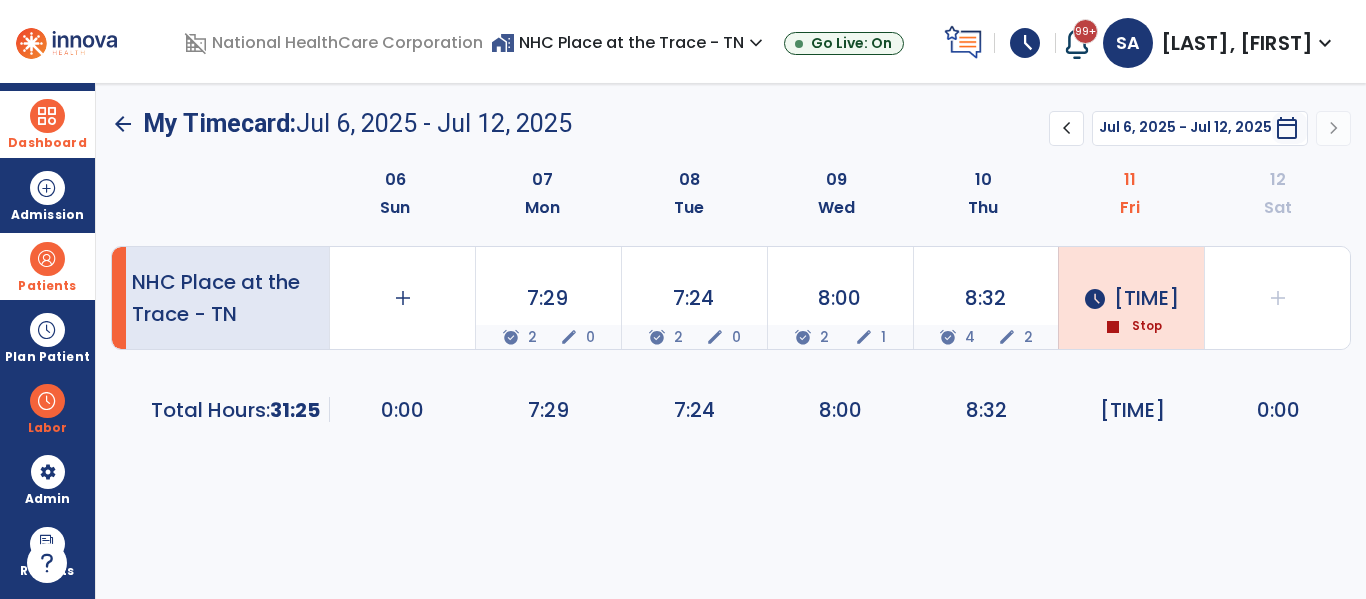 click on "Dashboard" at bounding box center [47, 143] 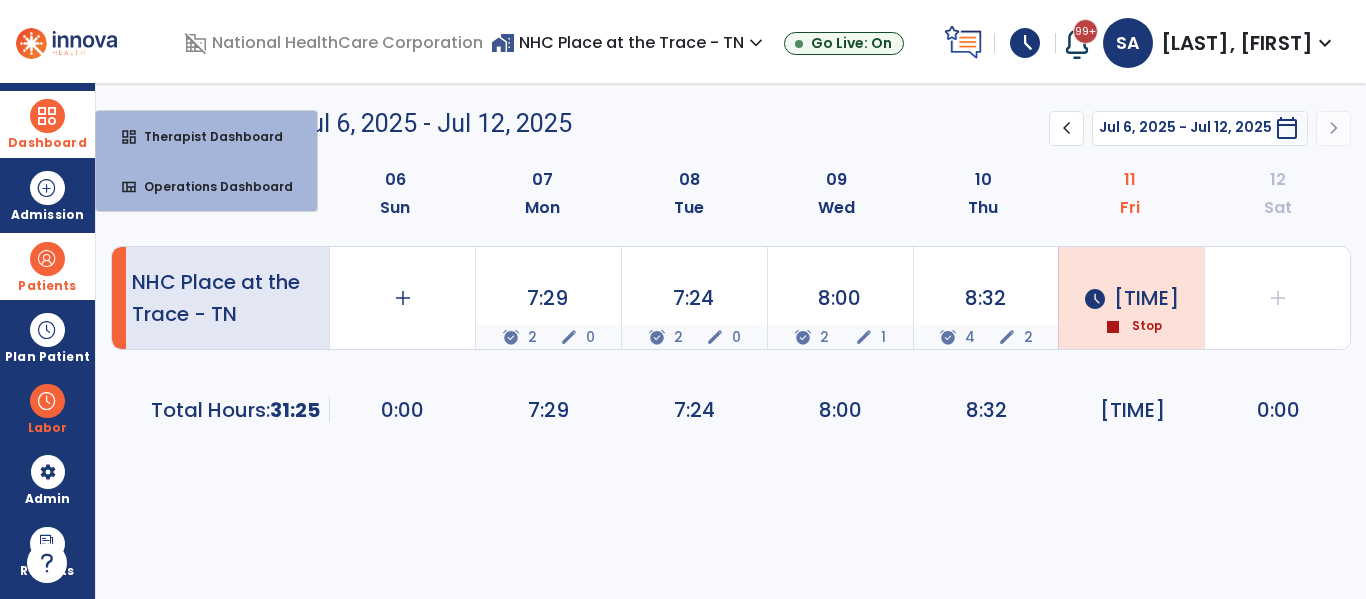 click on "dashboard" at bounding box center [129, 137] 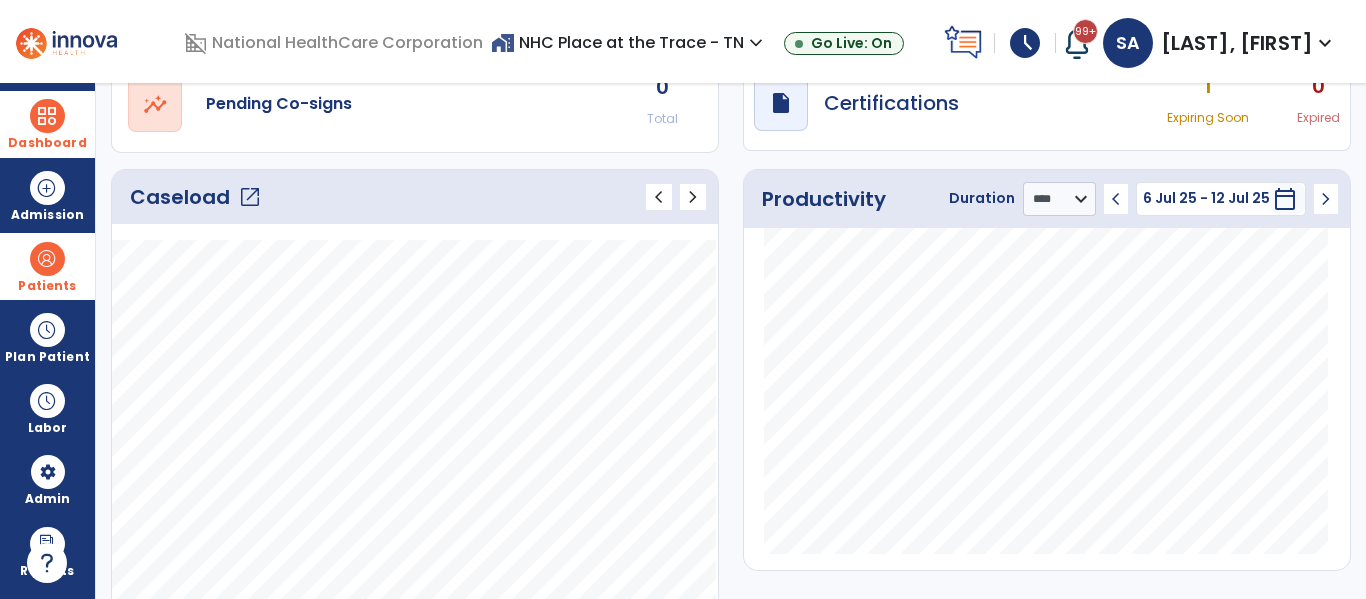 scroll, scrollTop: 0, scrollLeft: 0, axis: both 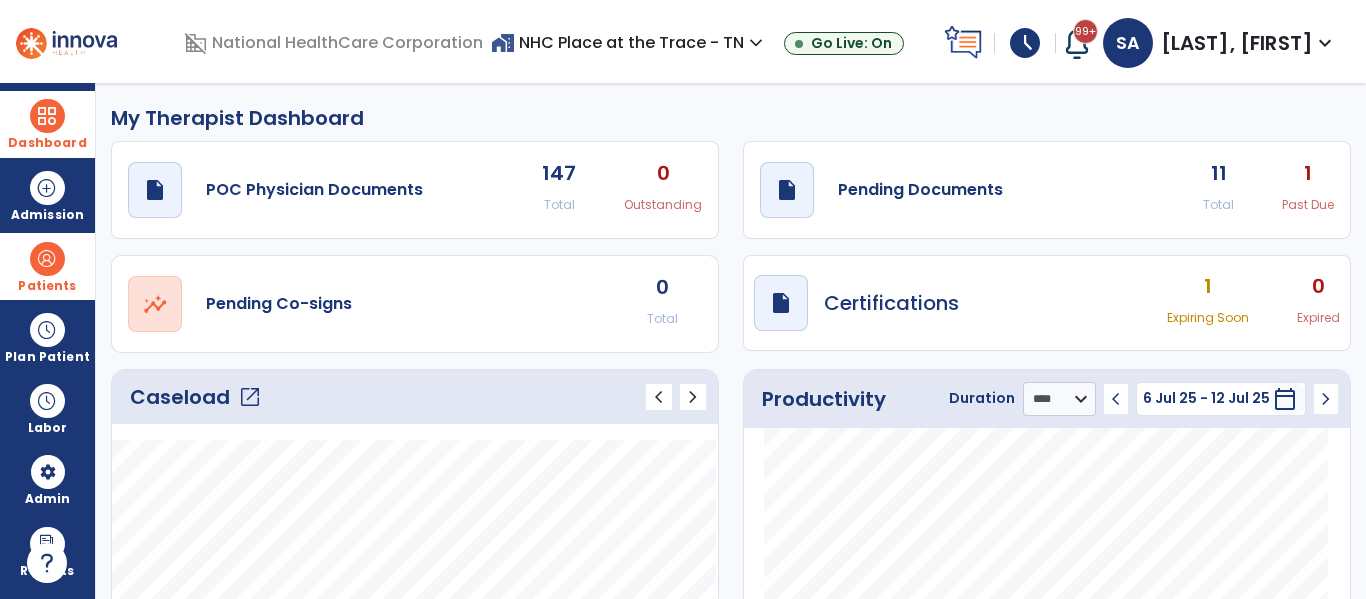click on "draft   open_in_new  Pending Documents 11 Total 1 Past Due" 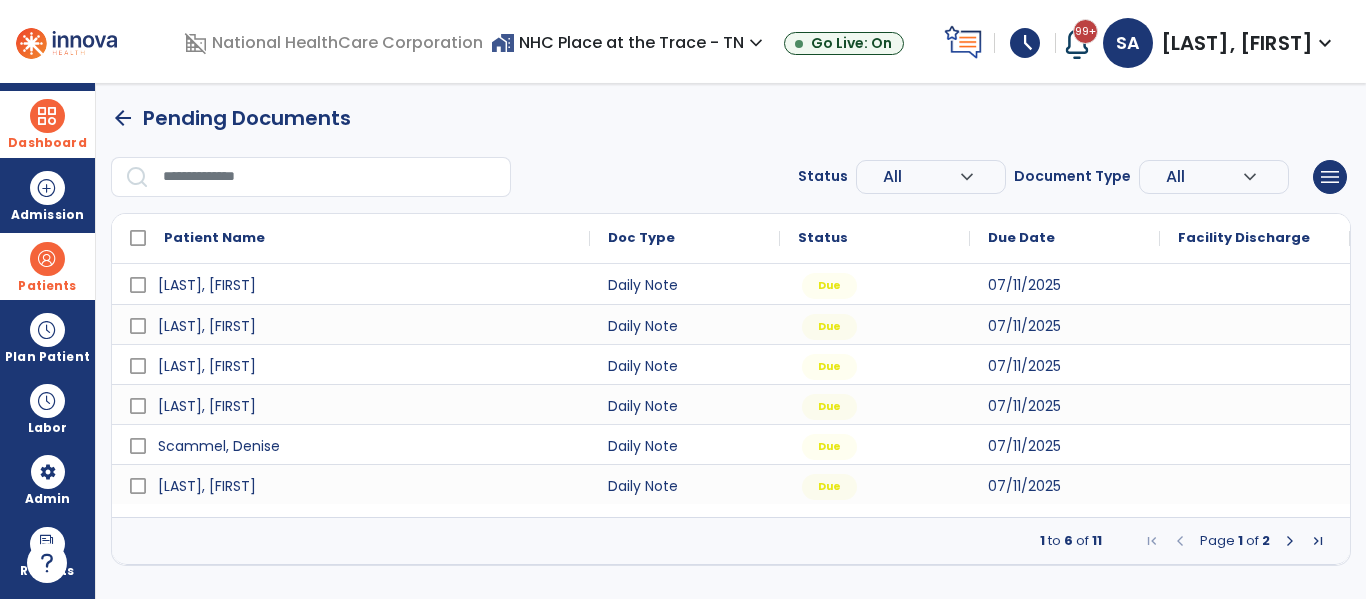 click at bounding box center (1290, 541) 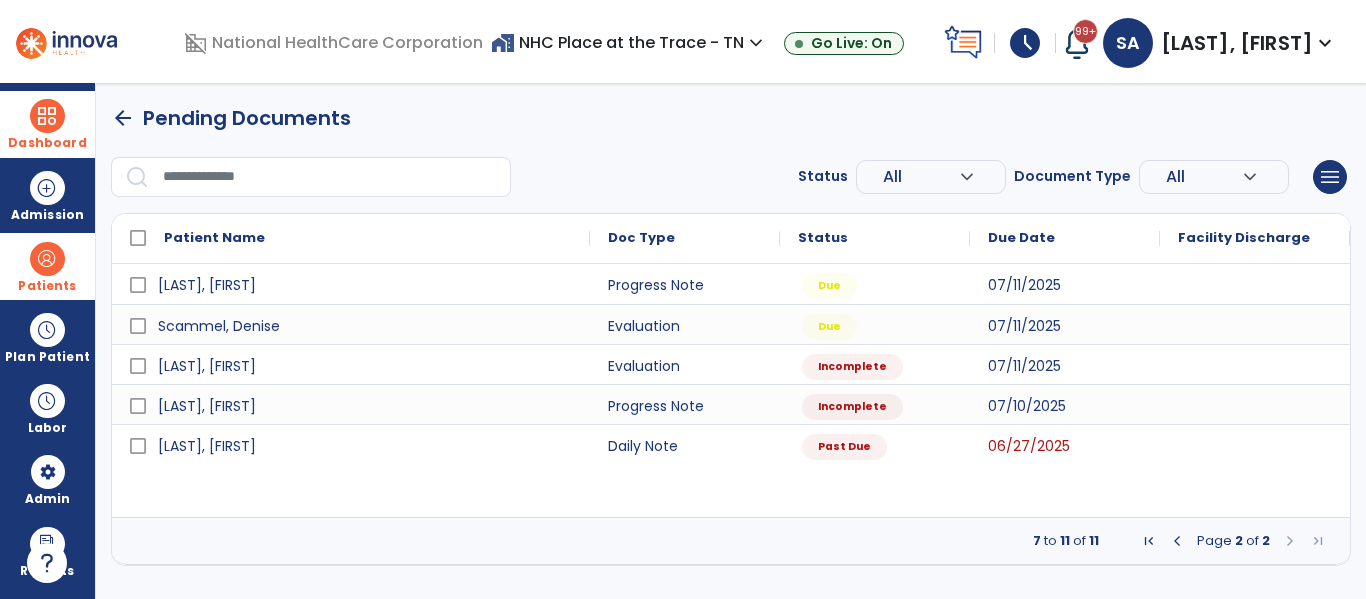 click on "Patients" at bounding box center (47, 266) 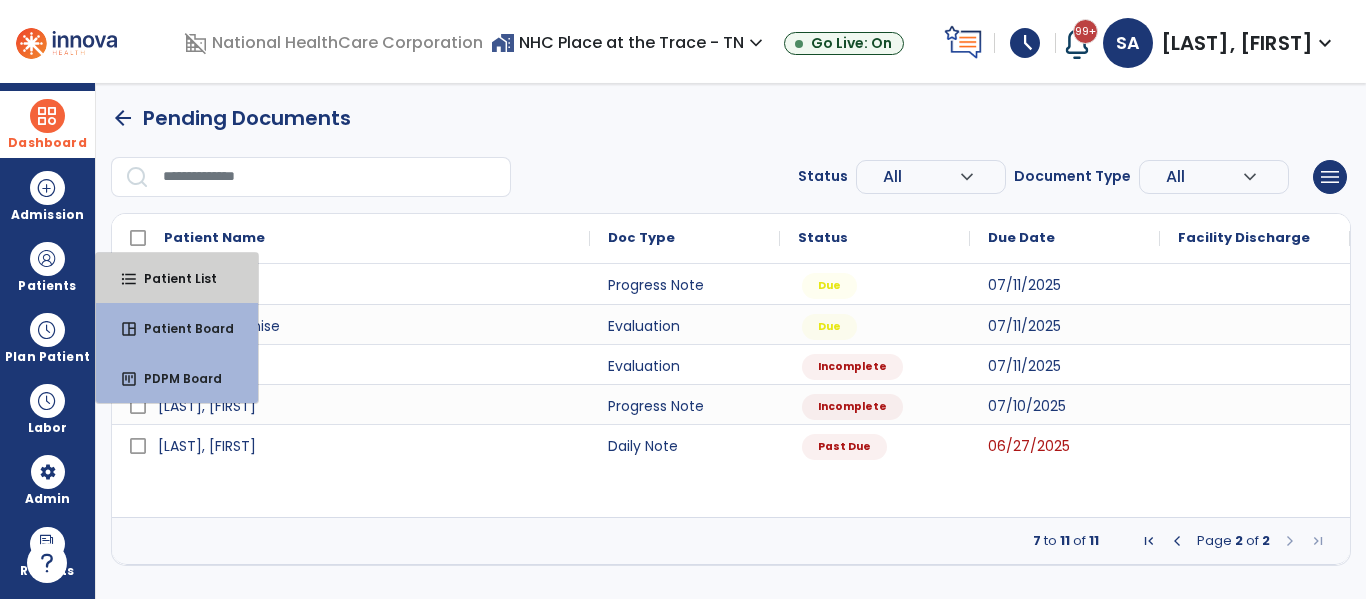 click on "format_list_bulleted  Patient List" at bounding box center [177, 278] 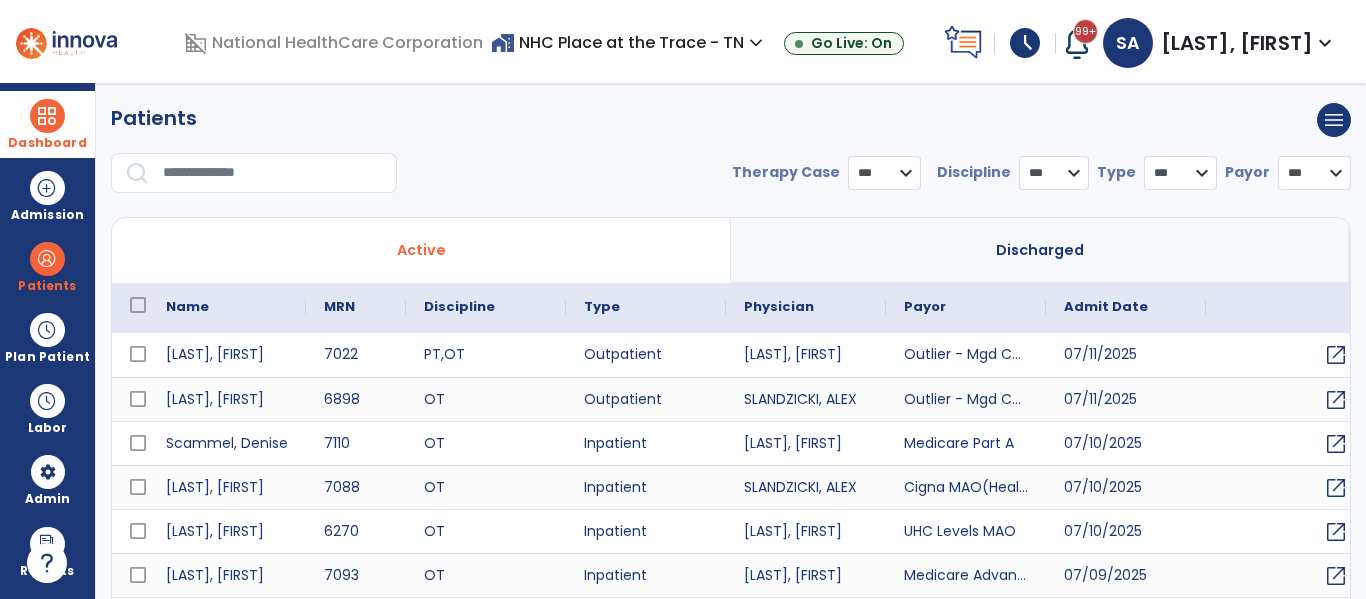 select on "***" 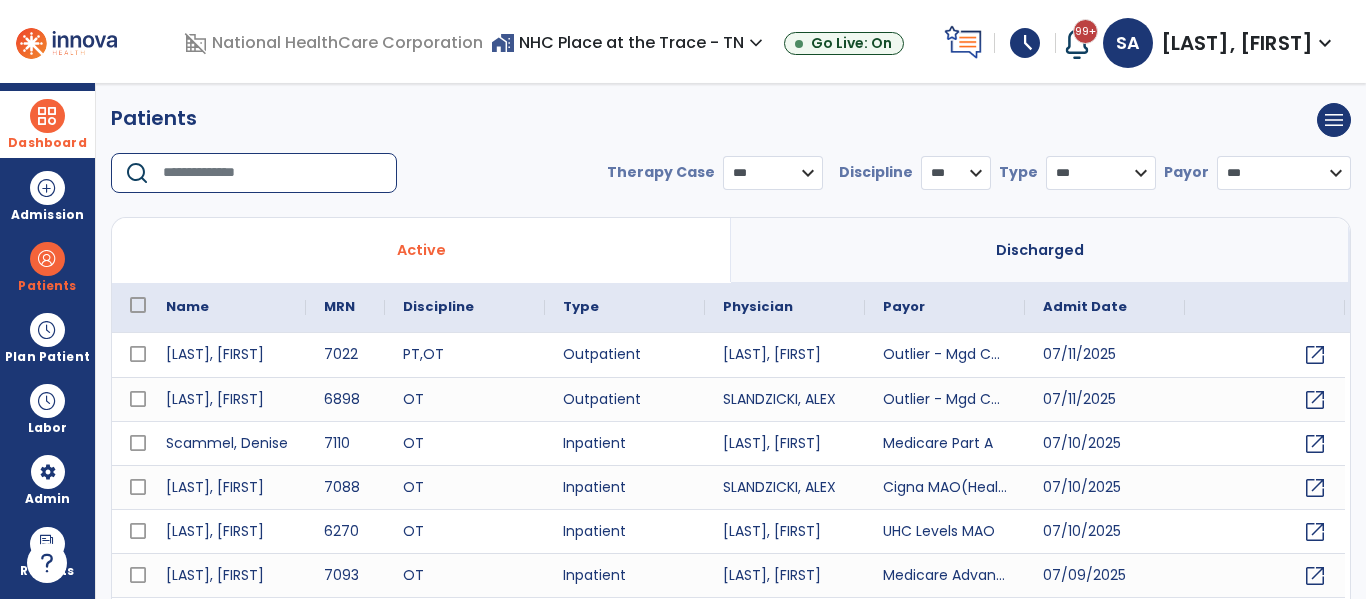click at bounding box center (273, 173) 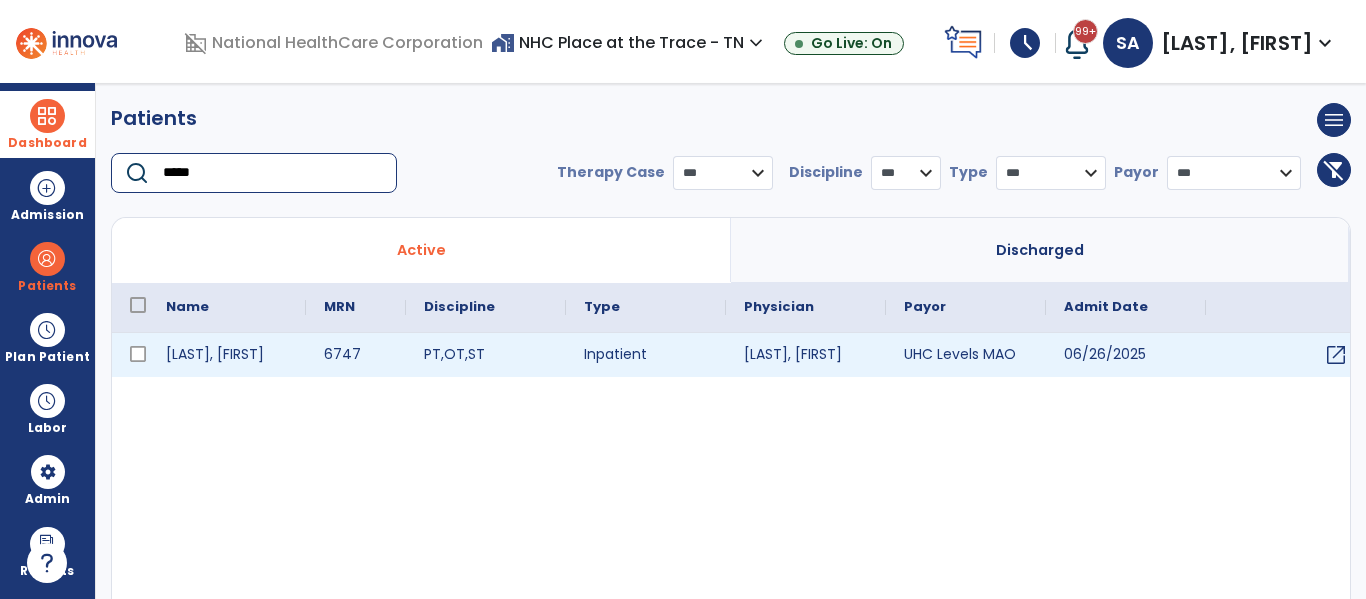 type on "*****" 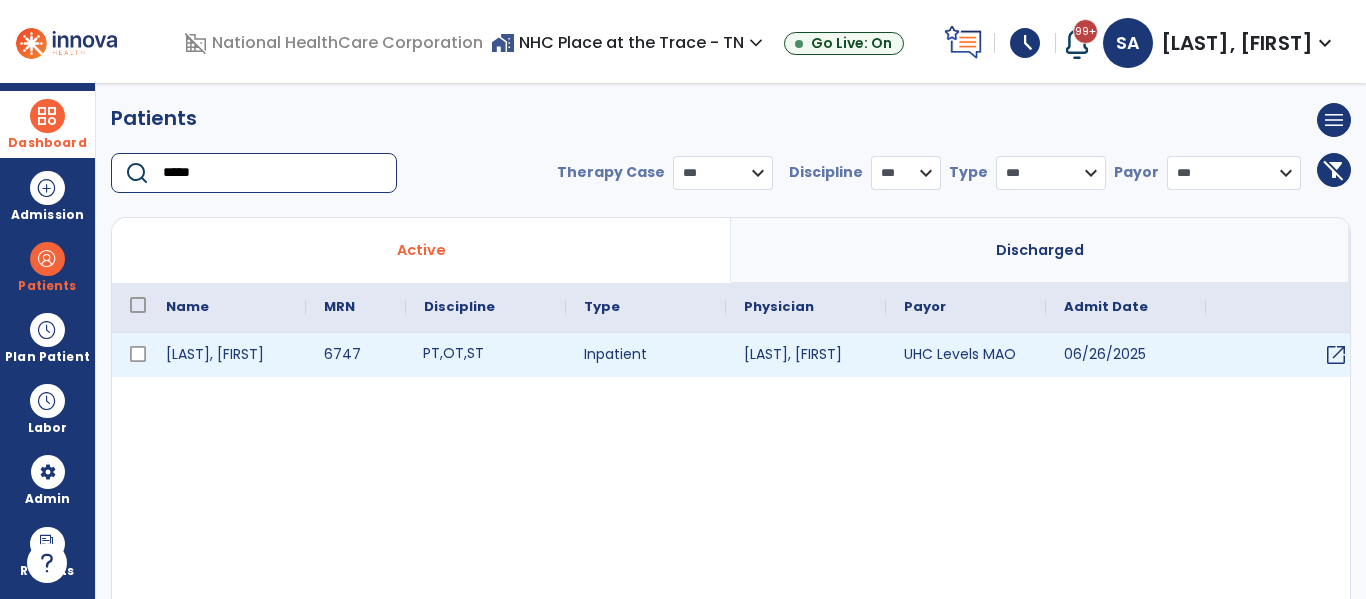 click on "PT , OT , ST" at bounding box center [486, 355] 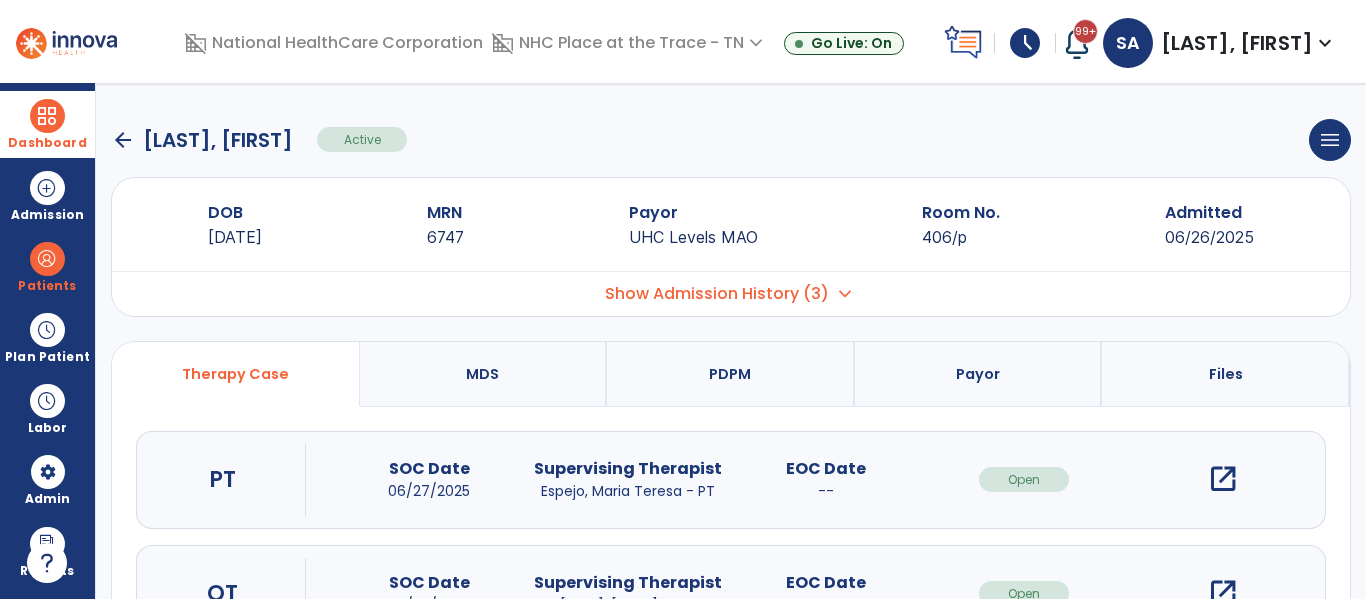 click on "open_in_new" at bounding box center [1223, 593] 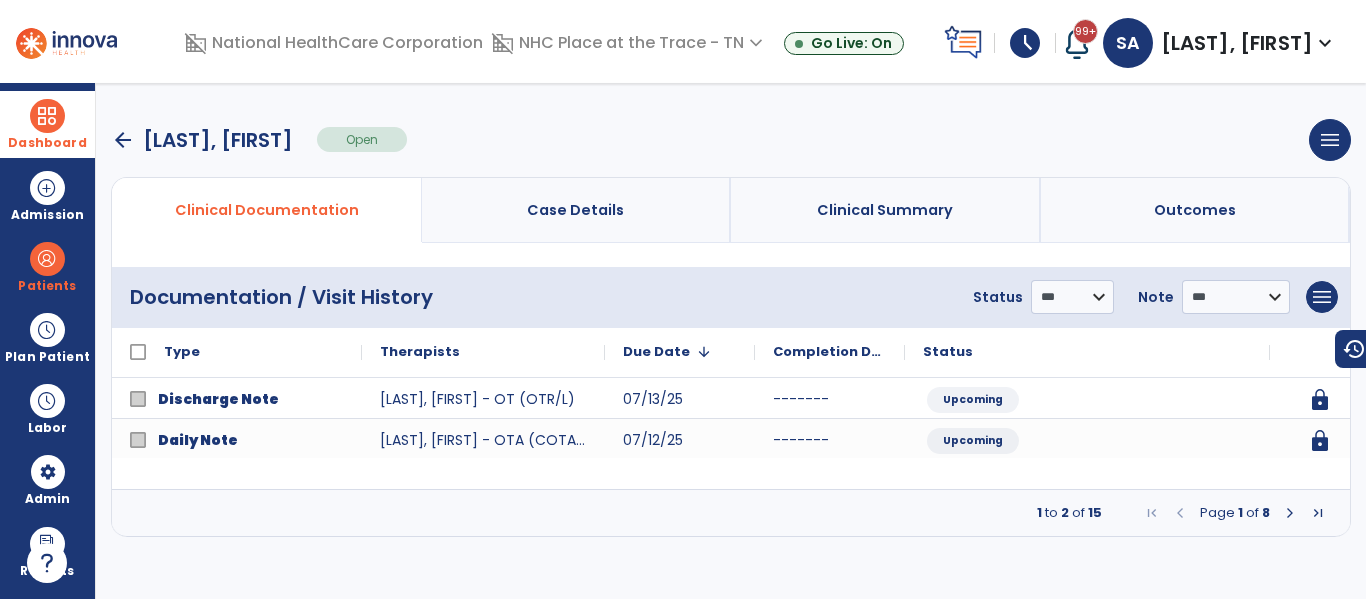 click at bounding box center (1290, 513) 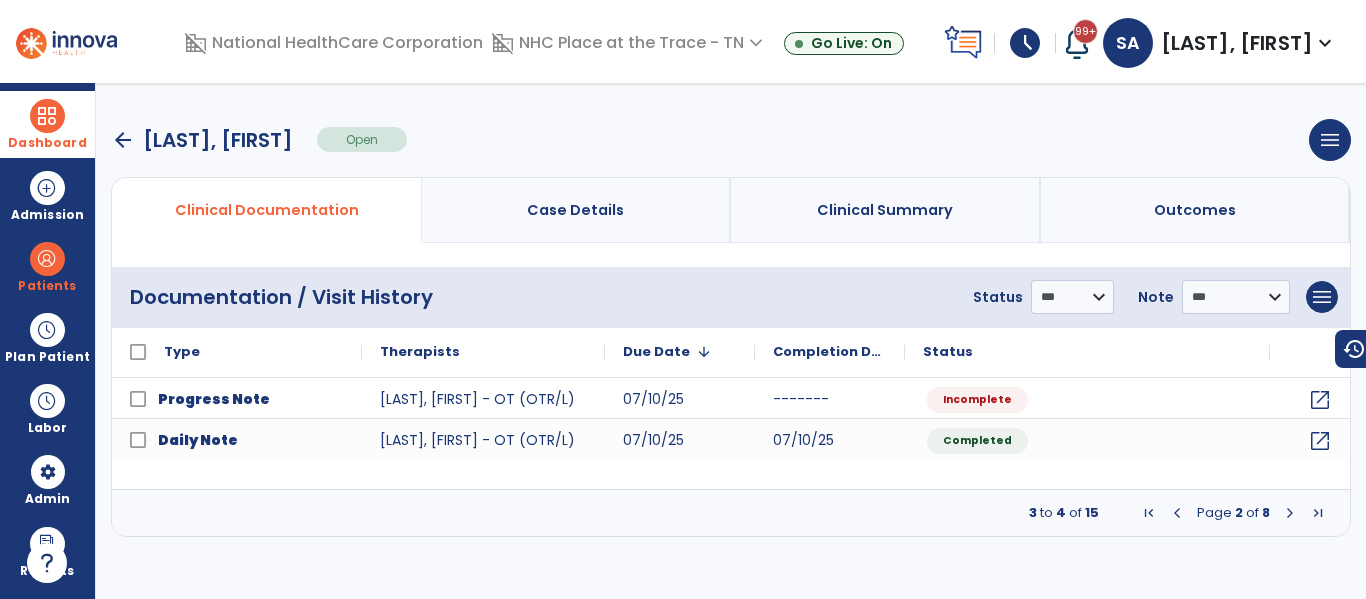 click at bounding box center (1290, 513) 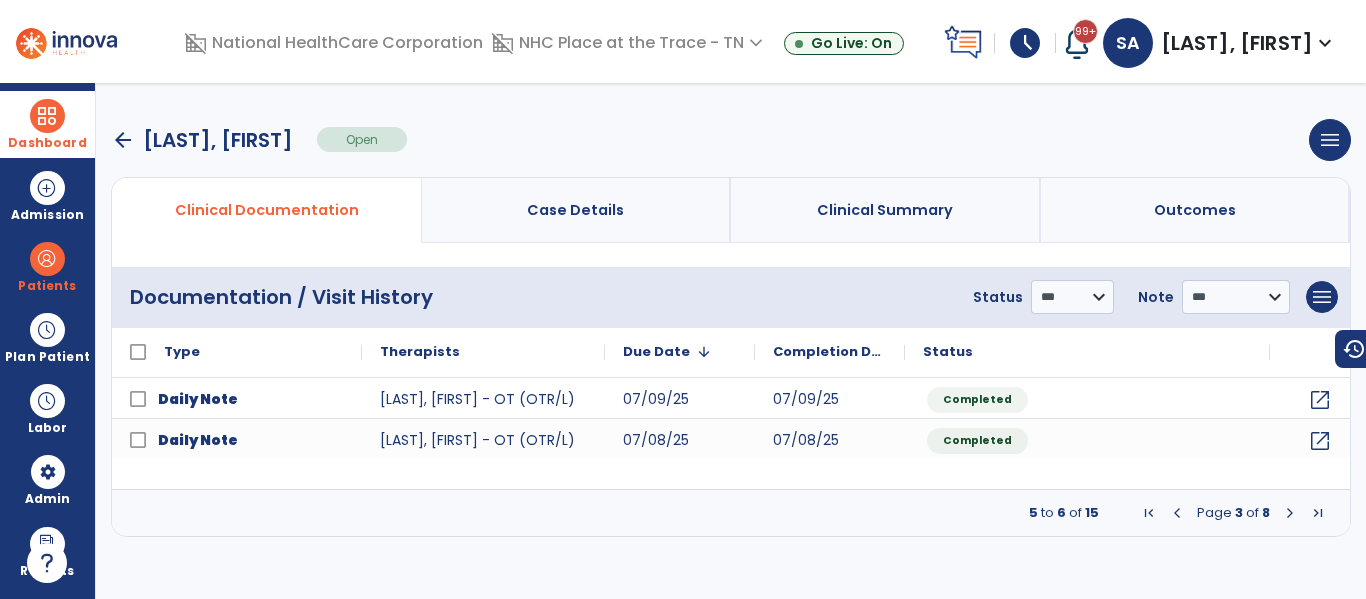 click at bounding box center (1290, 513) 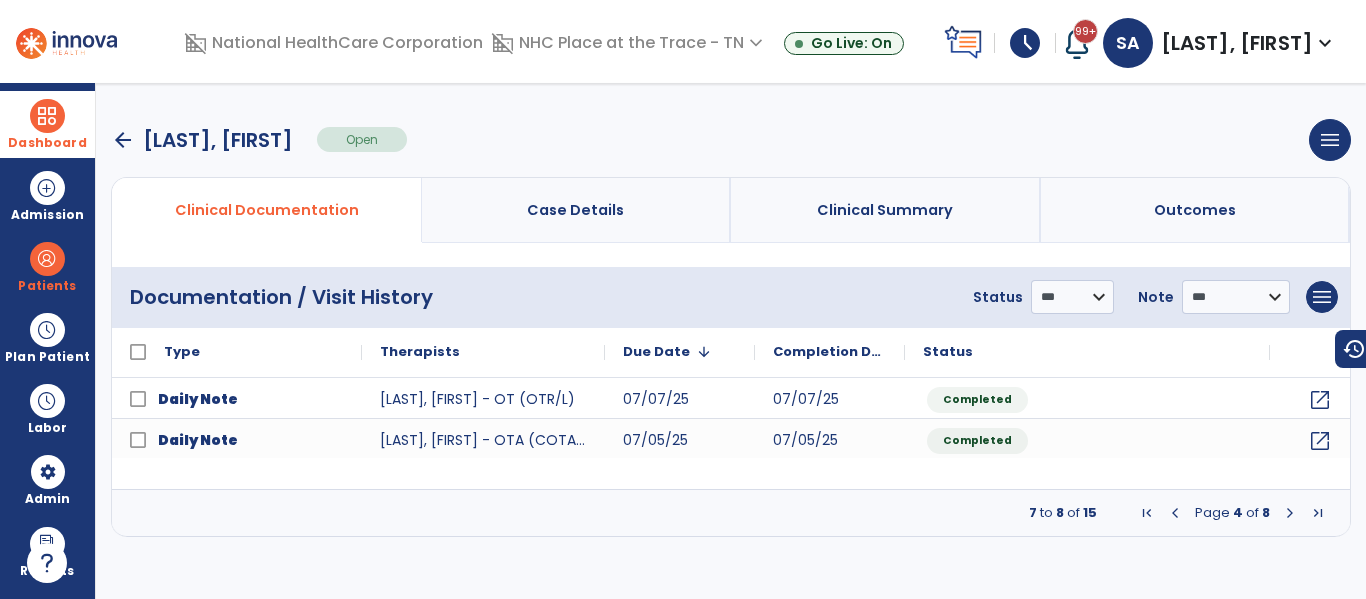 click at bounding box center [1290, 513] 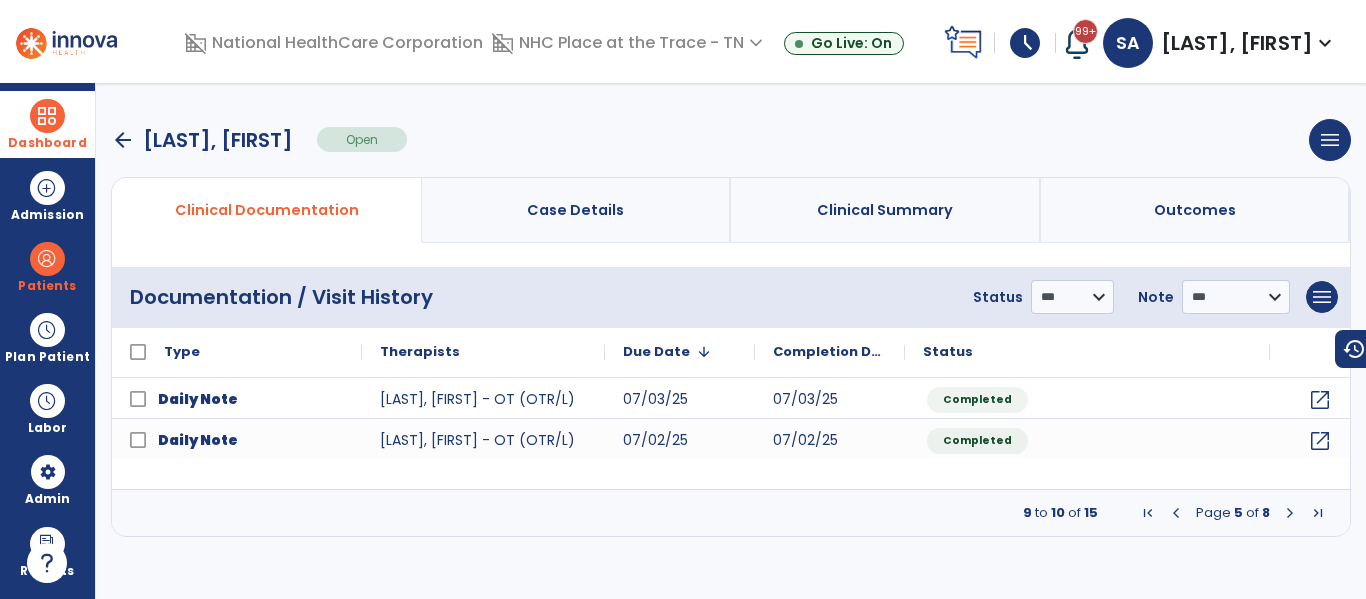 click at bounding box center (1290, 513) 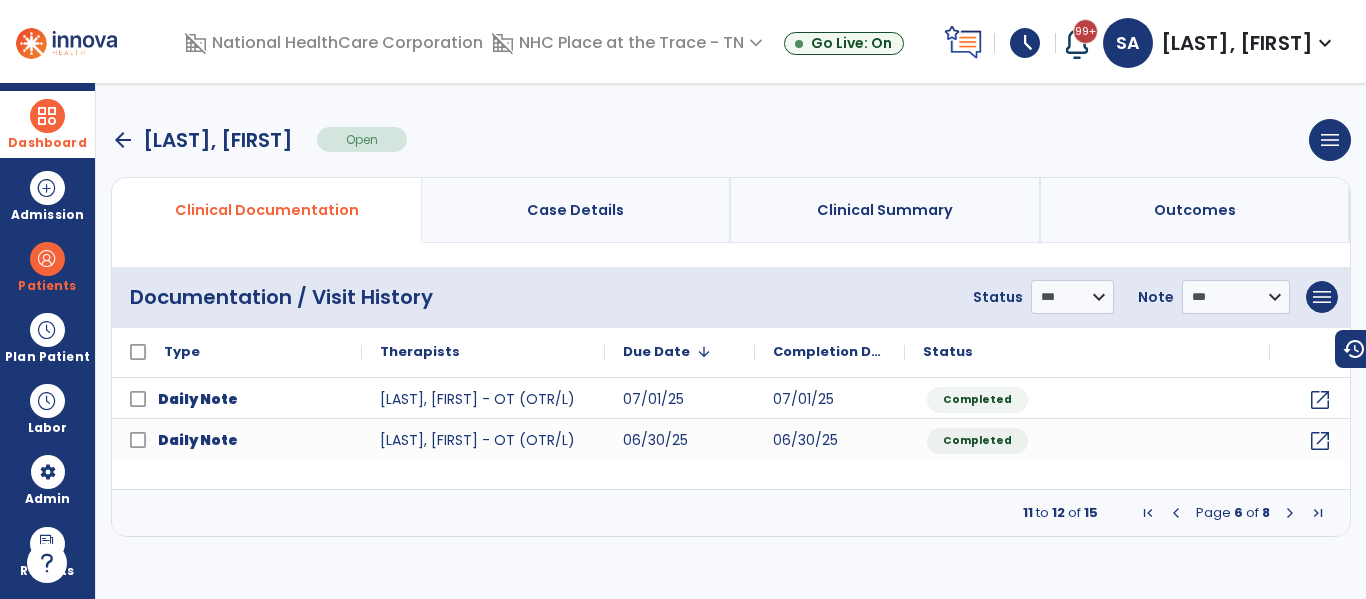 click at bounding box center (1290, 513) 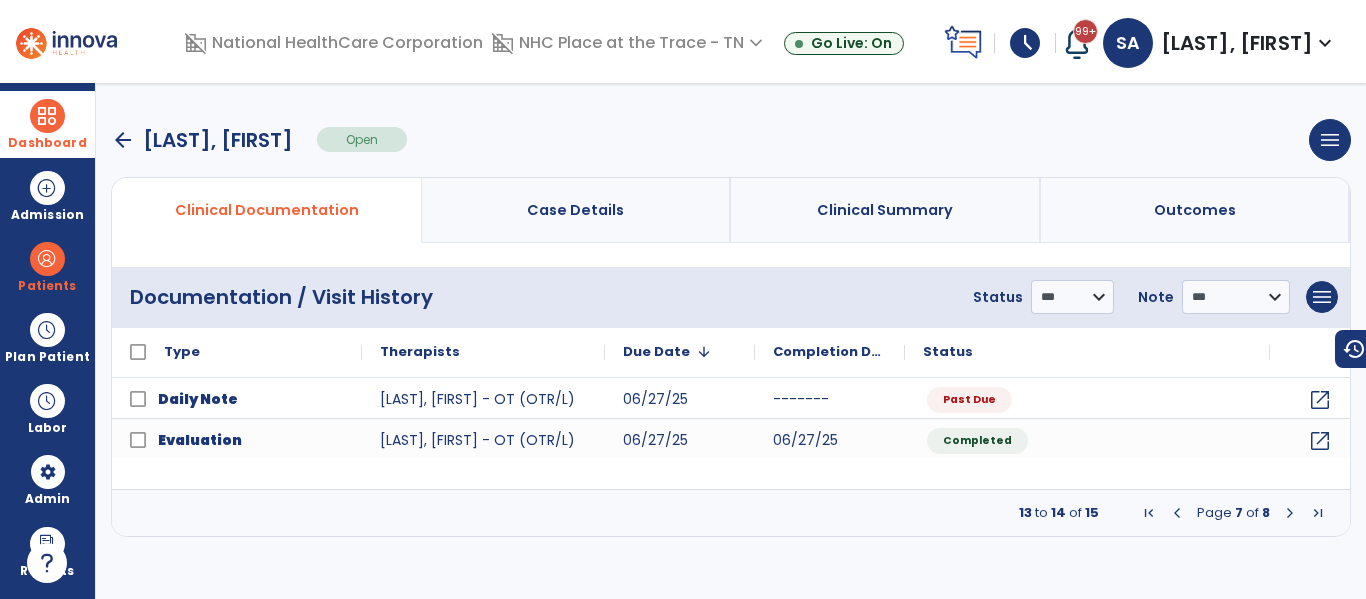 click at bounding box center (1177, 513) 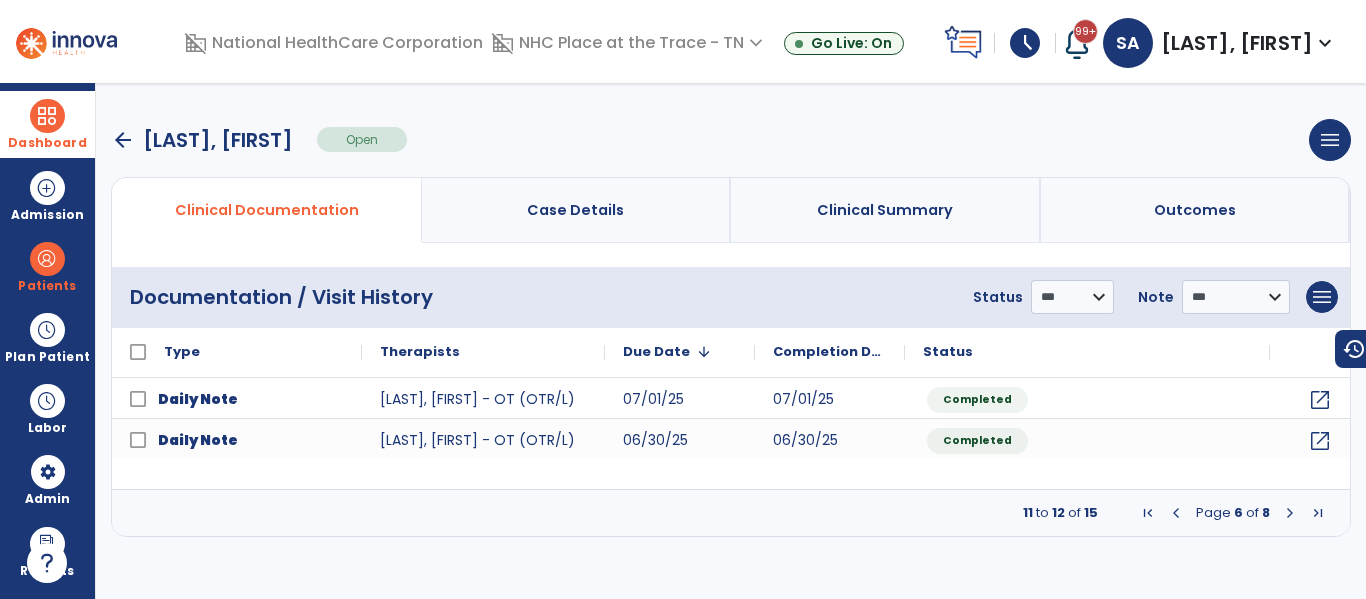 click at bounding box center (1290, 513) 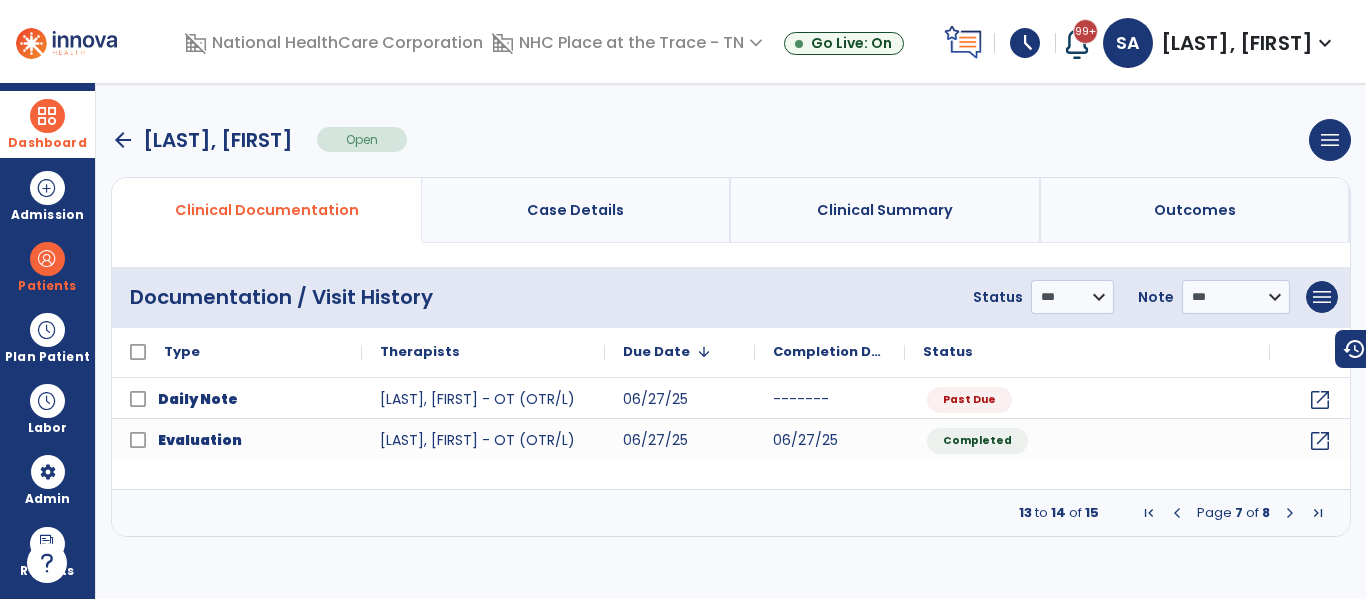 click at bounding box center (1290, 513) 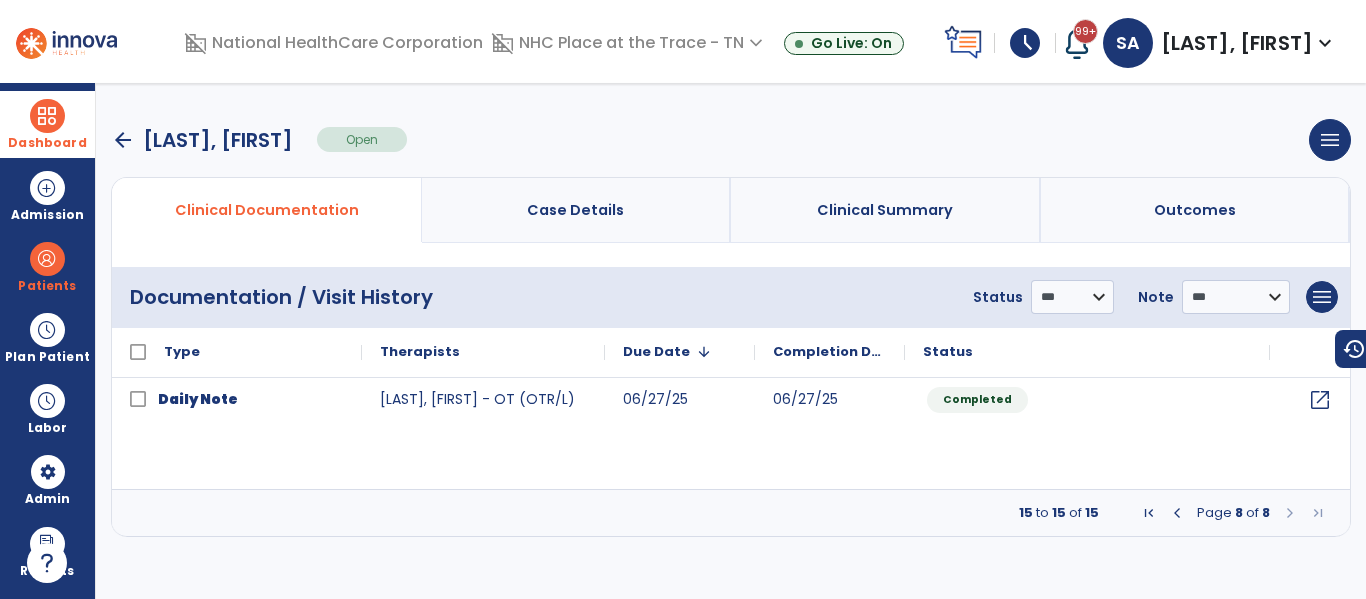 click at bounding box center (1177, 513) 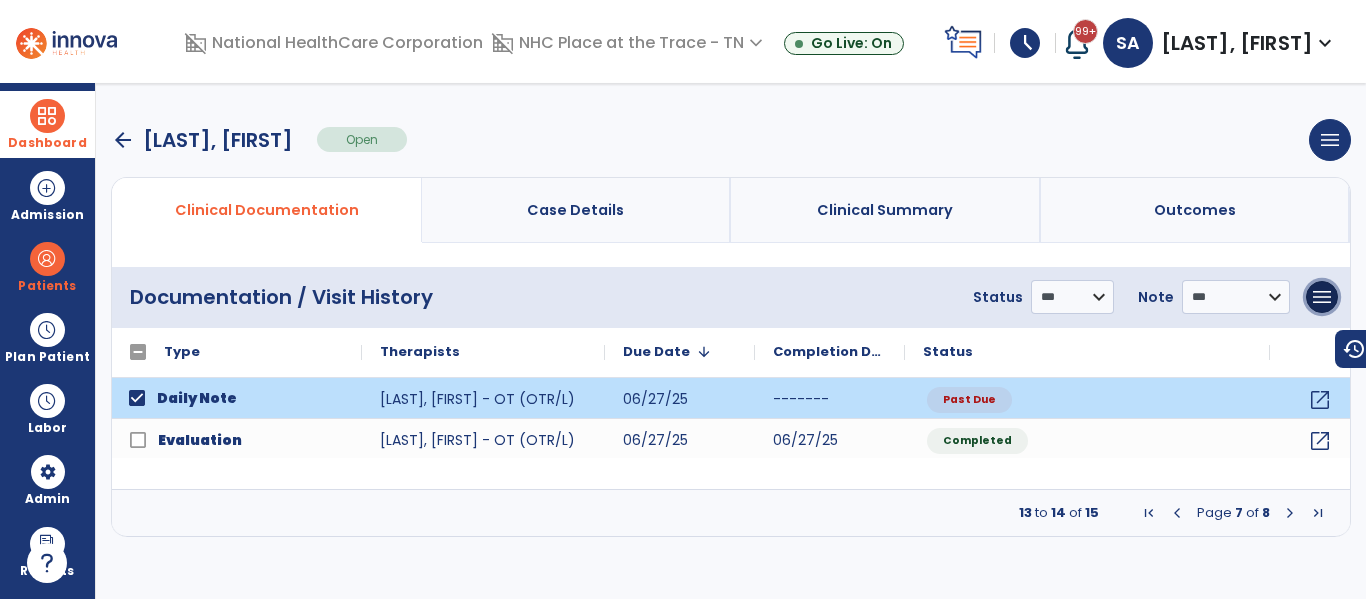 drag, startPoint x: 1330, startPoint y: 297, endPoint x: 1310, endPoint y: 373, distance: 78.58753 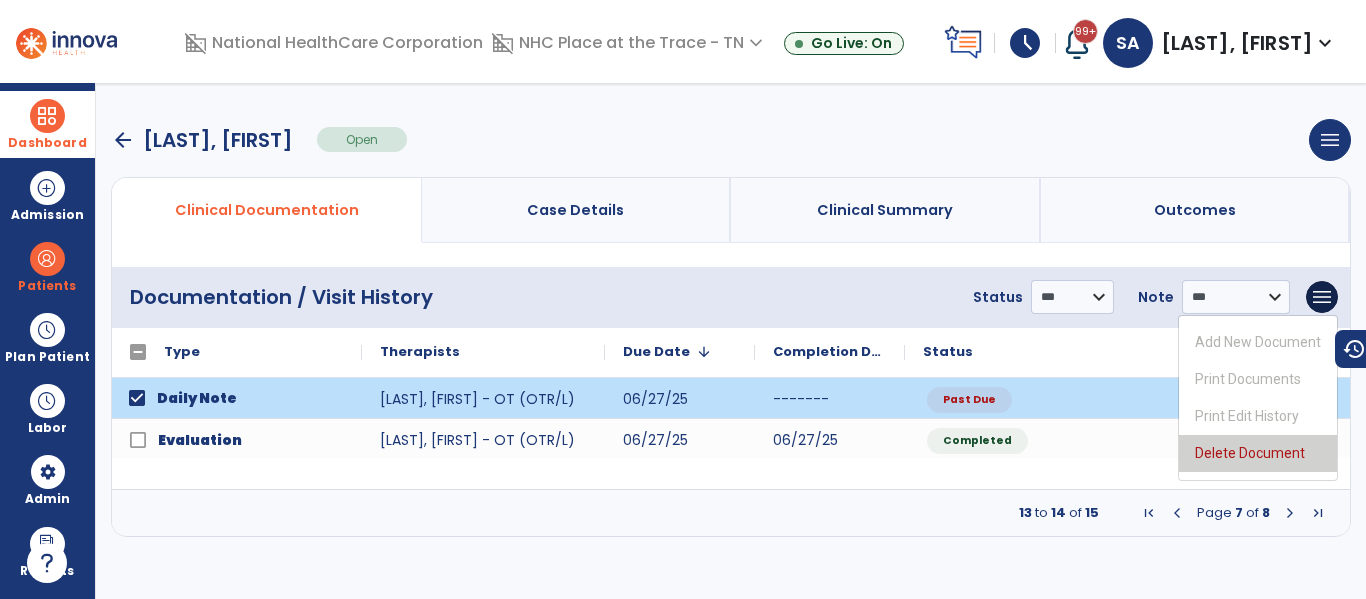 click on "Delete Document" at bounding box center (1258, 453) 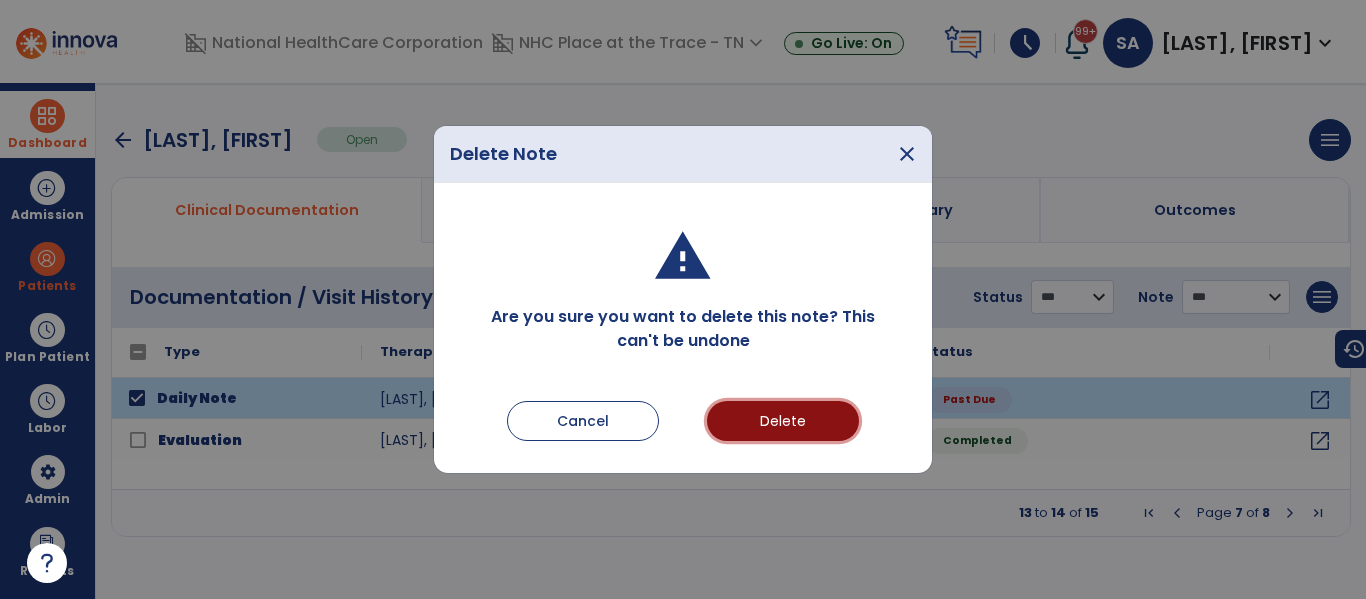 click on "Delete" at bounding box center (783, 421) 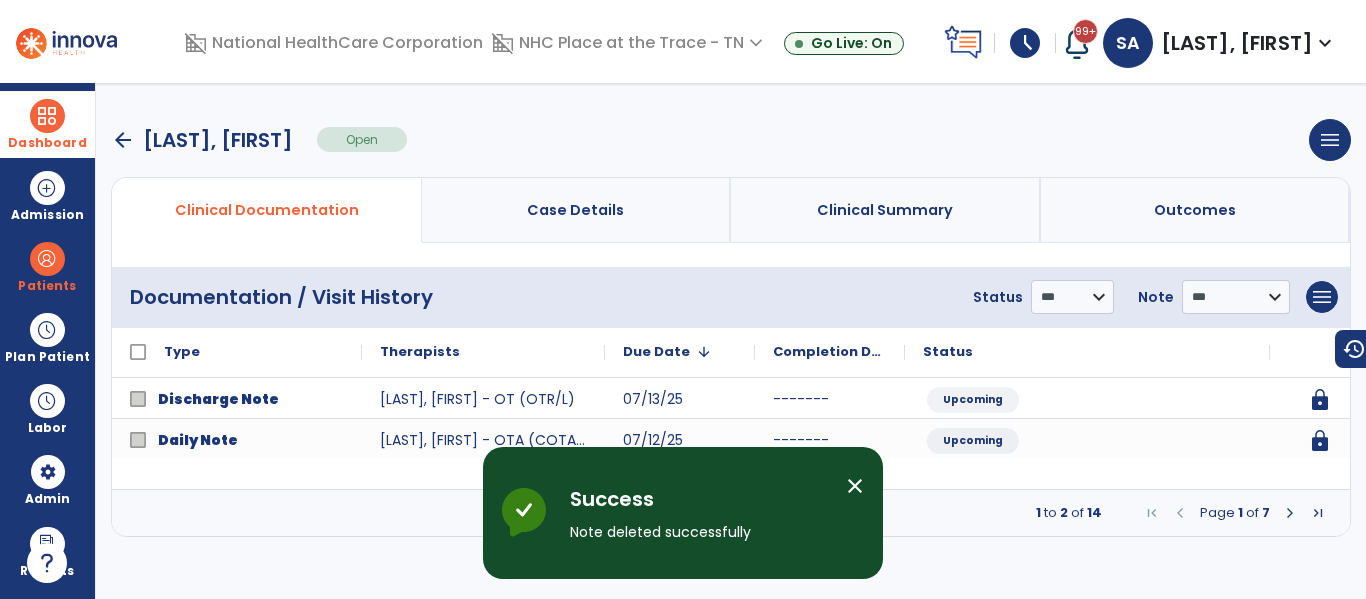 click at bounding box center (47, 116) 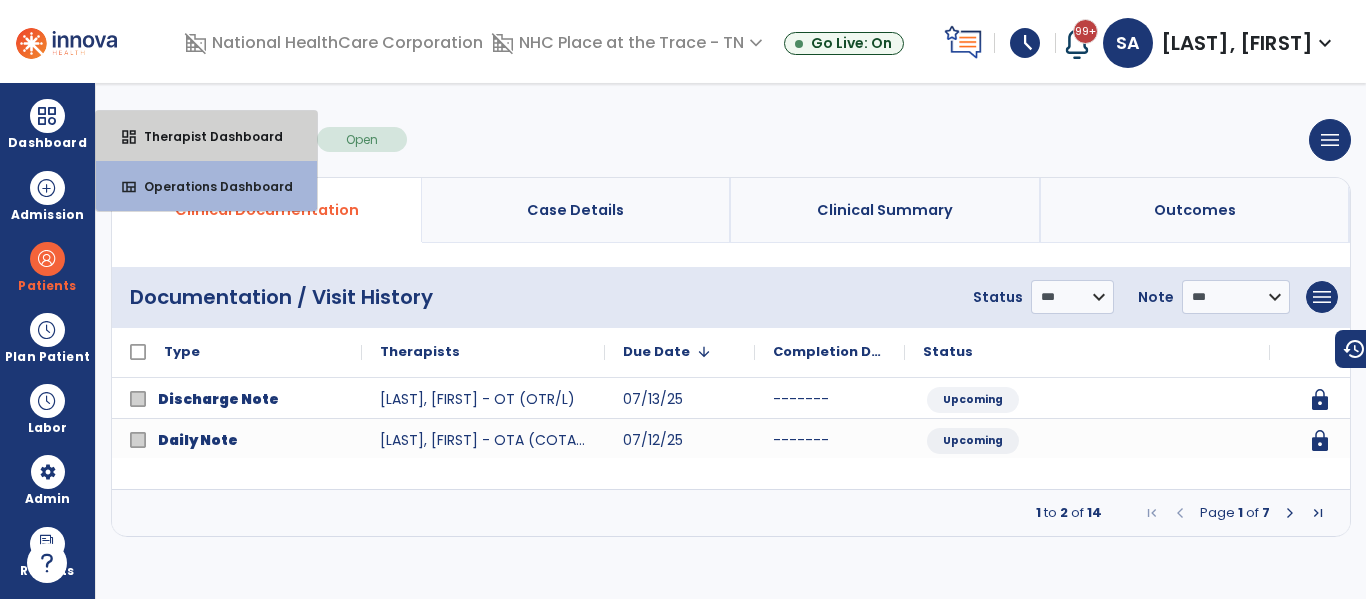 click on "dashboard  Therapist Dashboard" at bounding box center [206, 136] 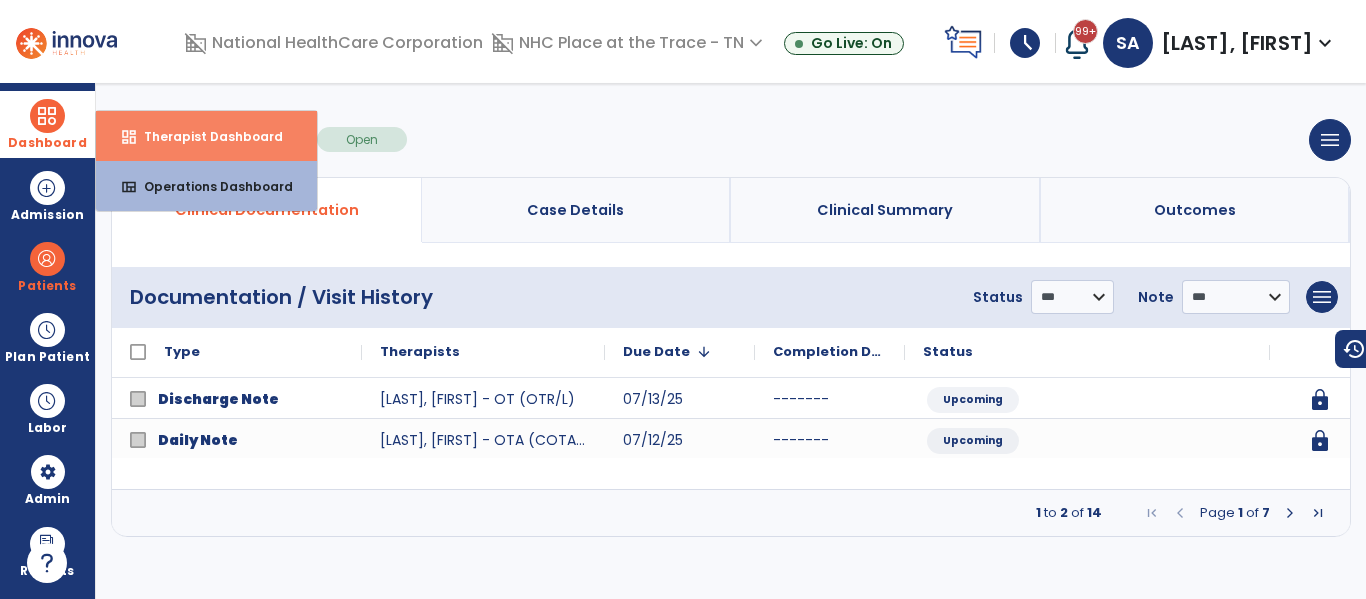 select on "****" 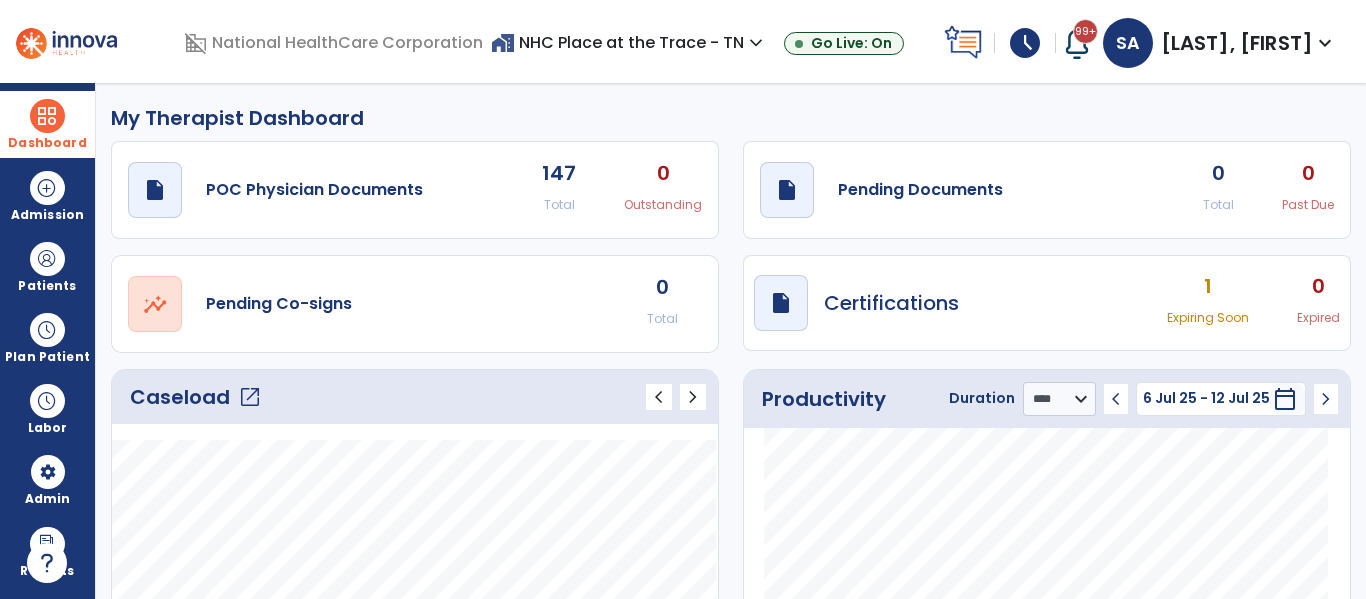 click on "draft   open_in_new  Pending Documents 0 Total 0 Past Due" 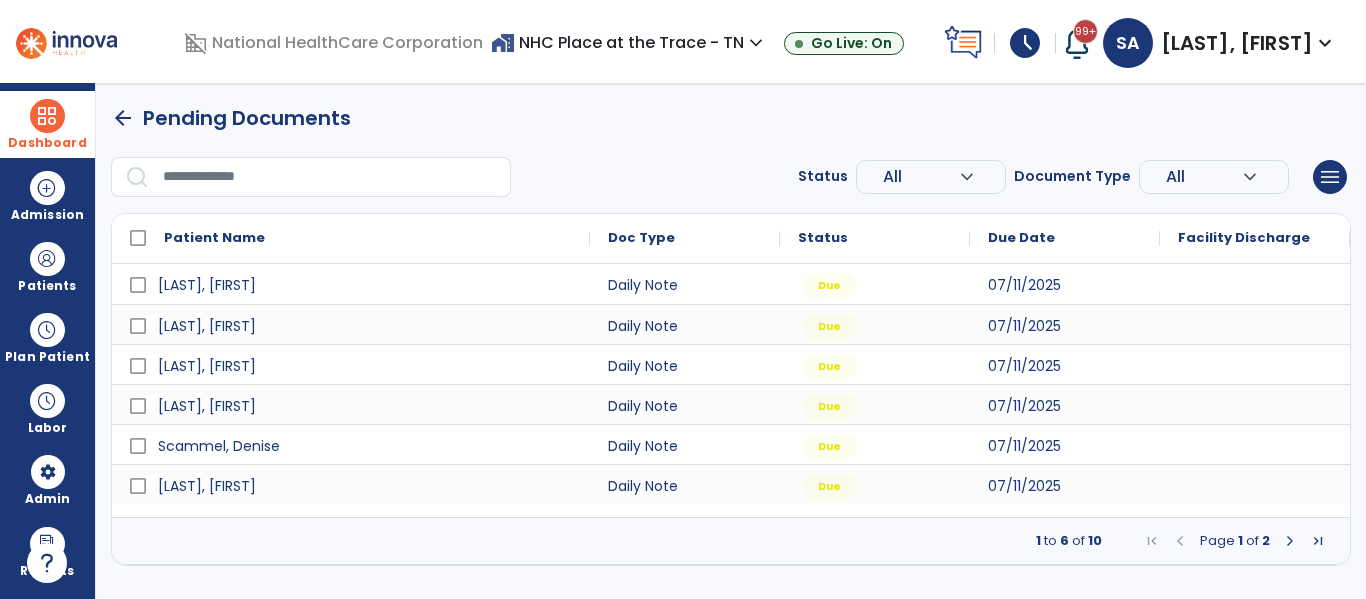 click at bounding box center [1290, 541] 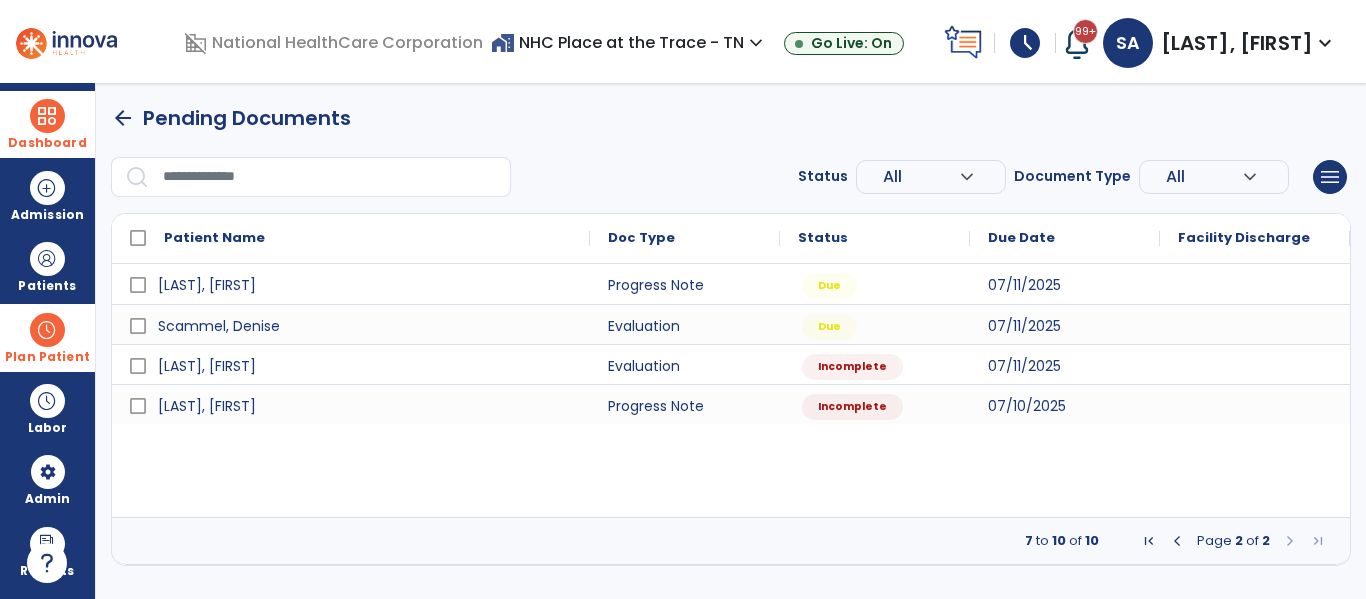 click at bounding box center (47, 330) 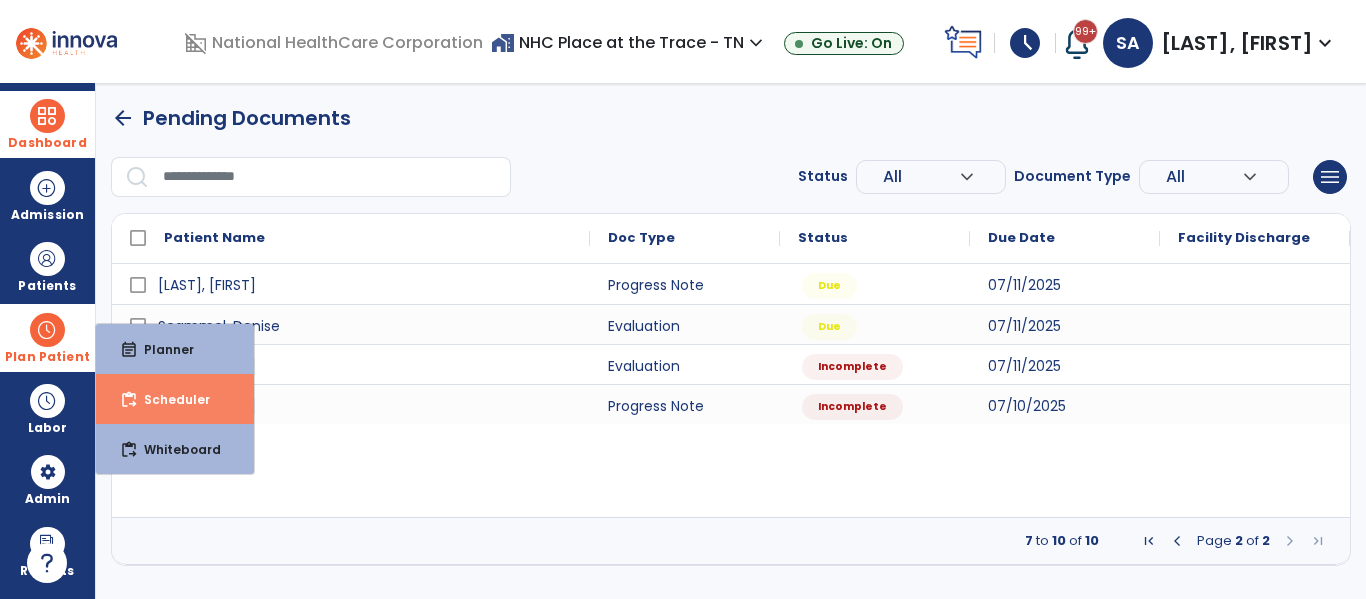 click on "Scheduler" at bounding box center [169, 399] 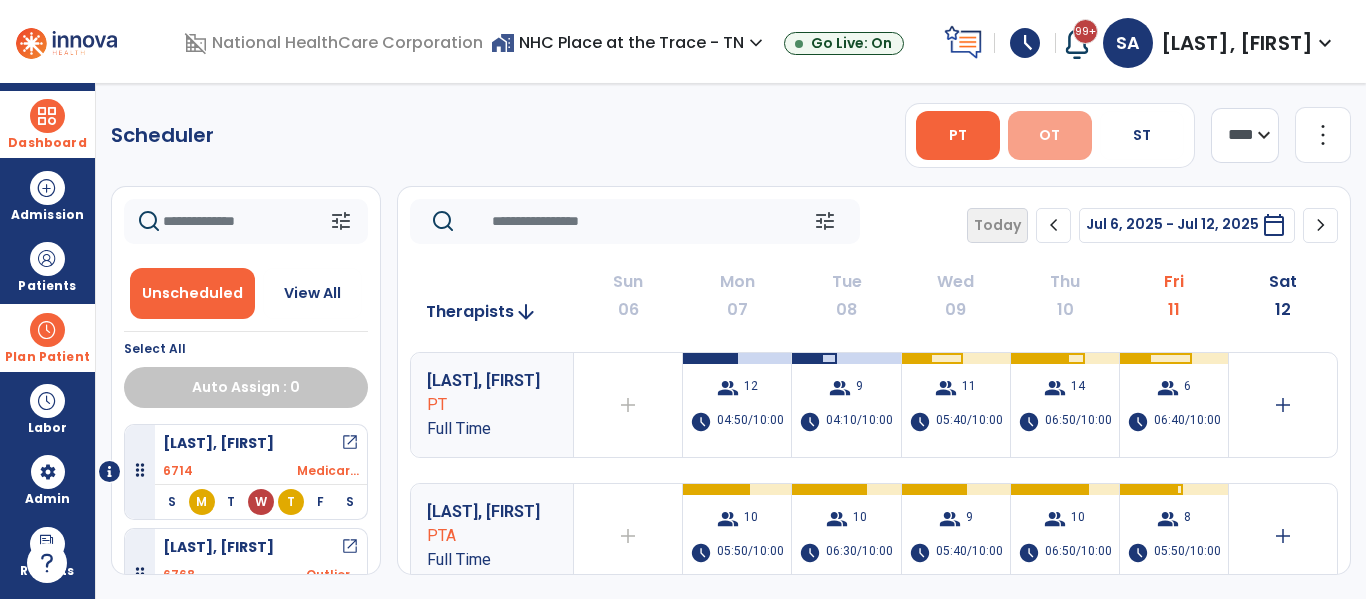 click on "OT" at bounding box center [1049, 135] 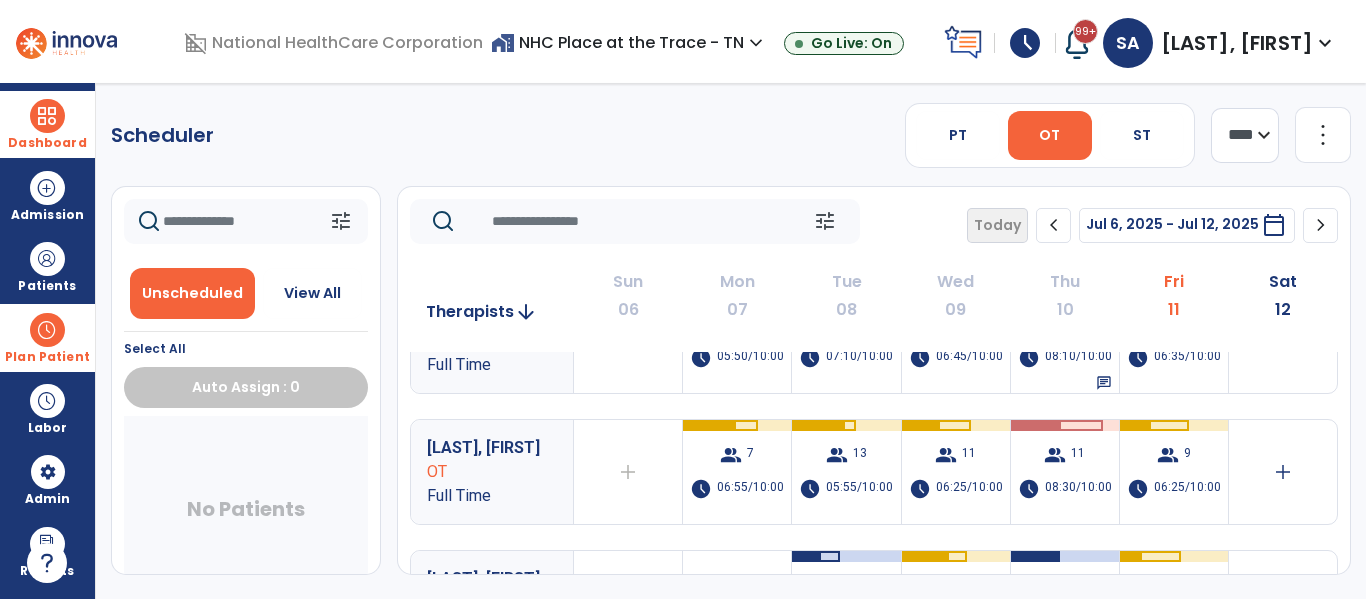 scroll, scrollTop: 200, scrollLeft: 0, axis: vertical 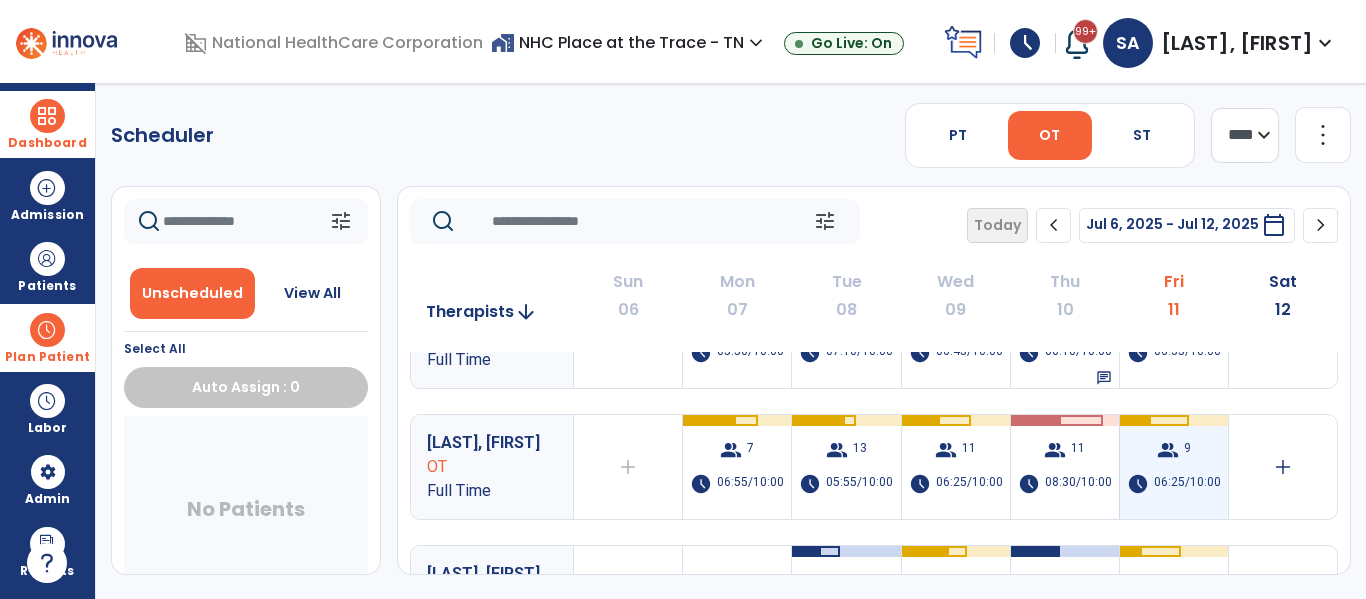 click on "group  9  schedule  06:25/10:00" at bounding box center (1174, 467) 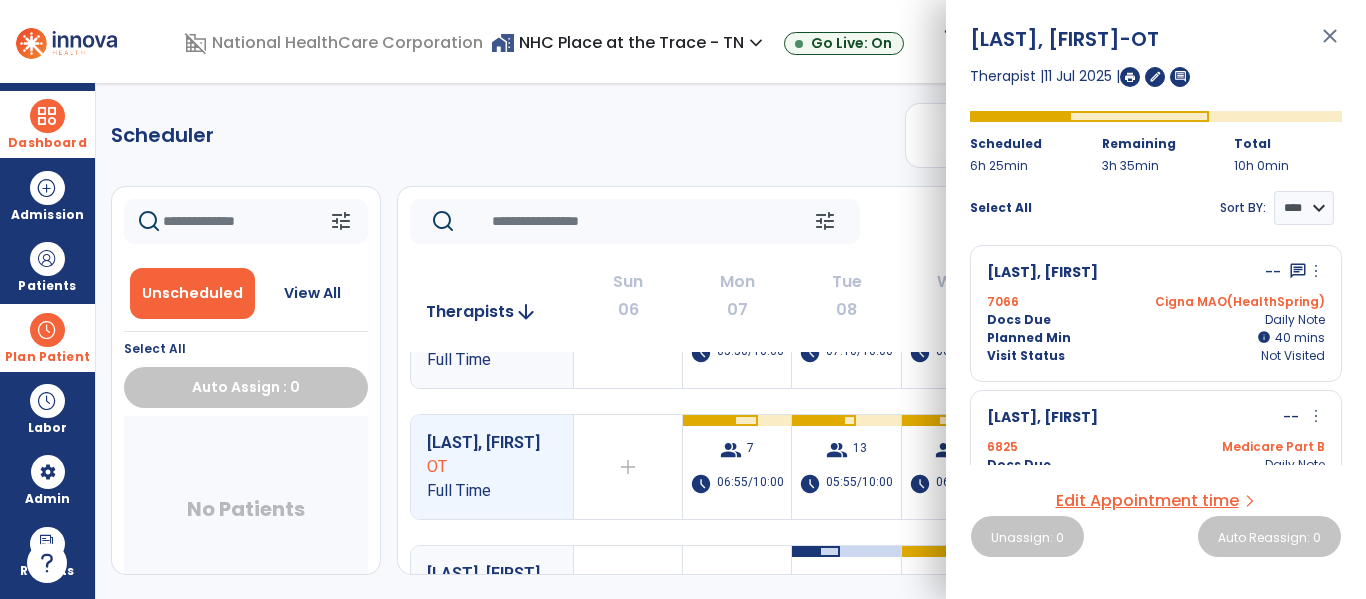 scroll, scrollTop: 300, scrollLeft: 0, axis: vertical 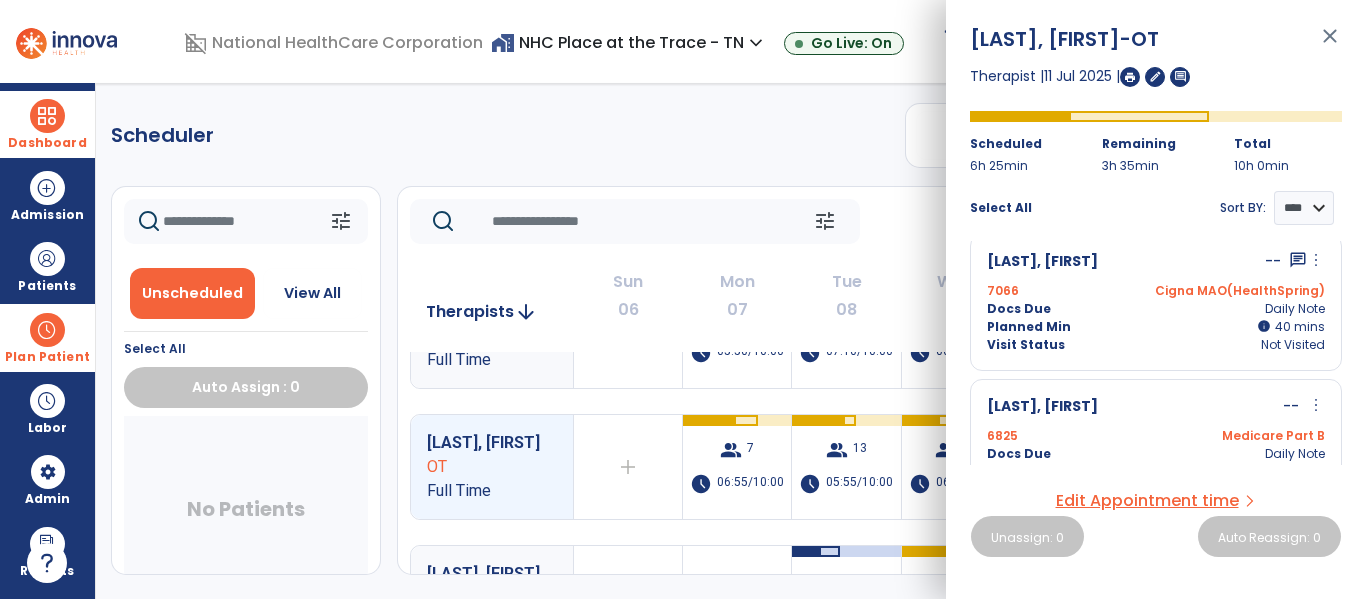 click on "close" at bounding box center [1330, 45] 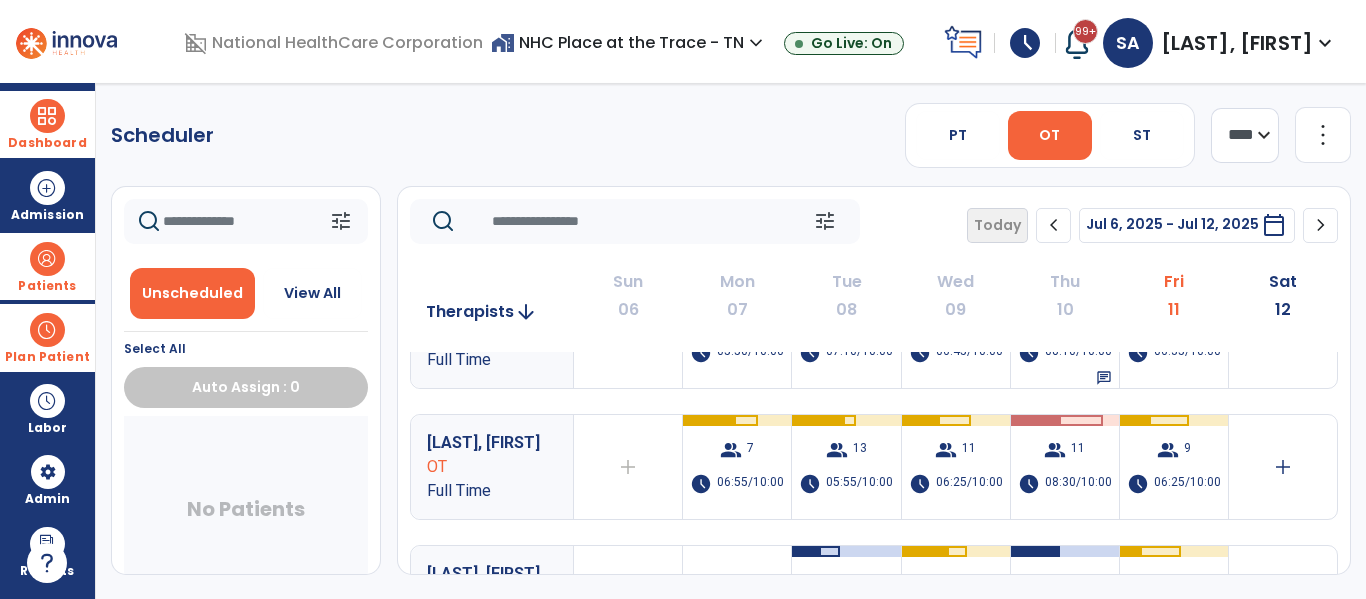 drag, startPoint x: 25, startPoint y: 271, endPoint x: 67, endPoint y: 269, distance: 42.047592 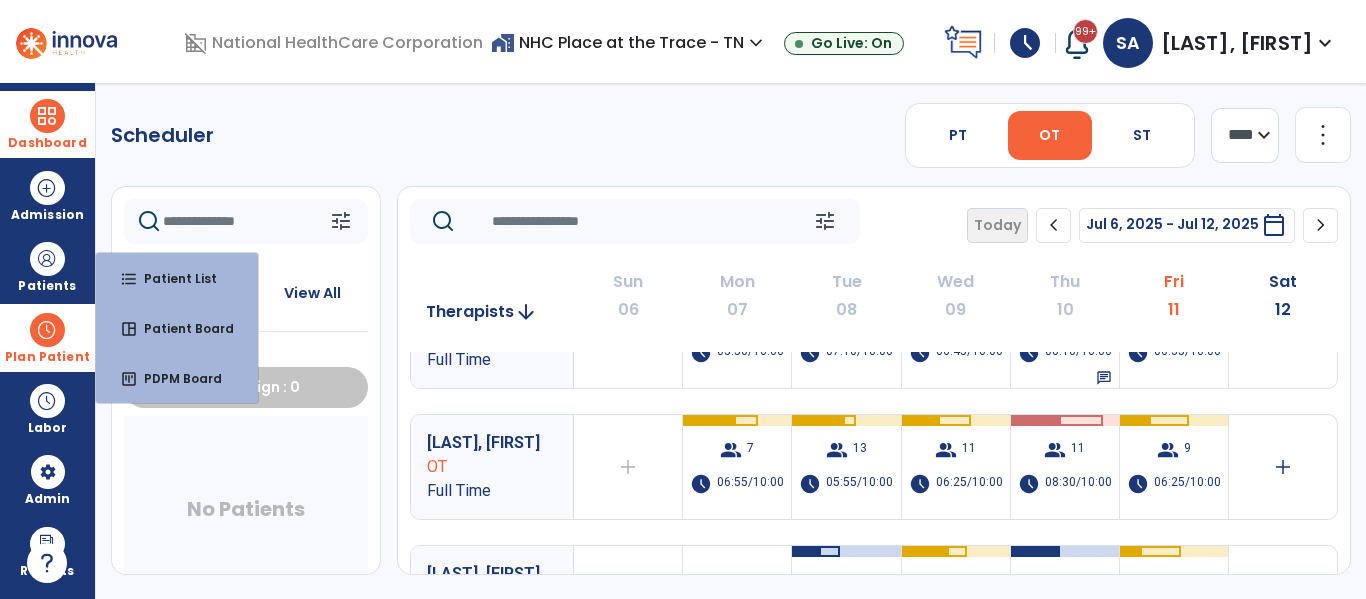 click at bounding box center [47, 116] 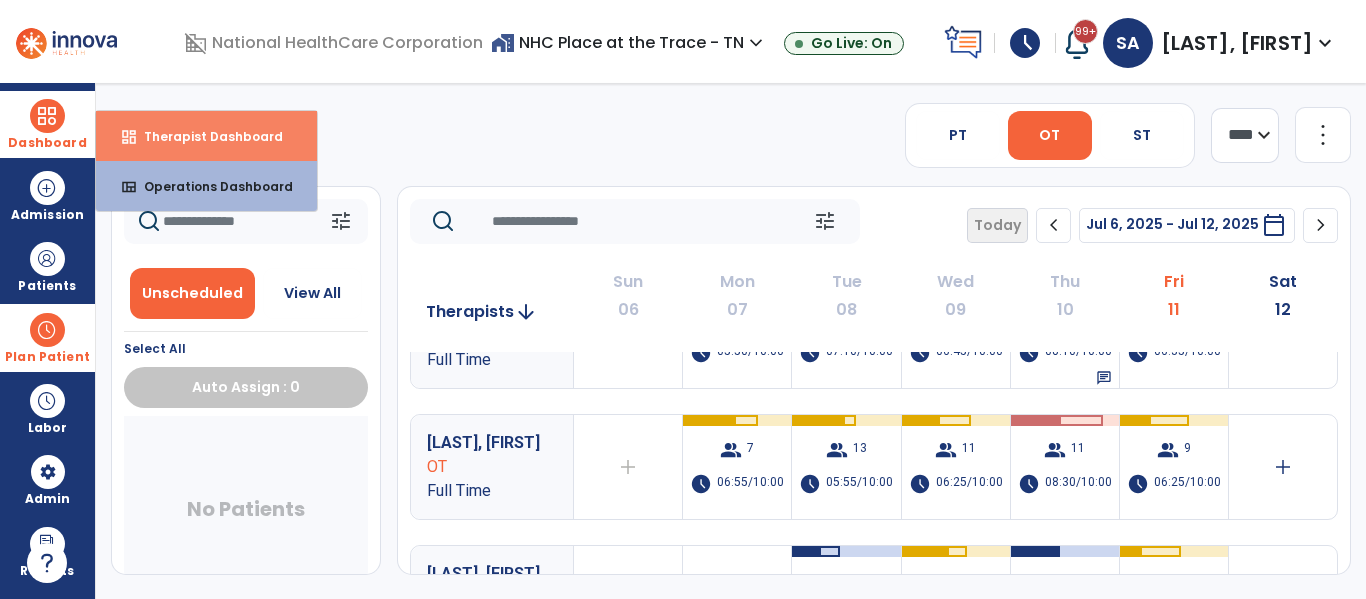 click on "dashboard  Therapist Dashboard" at bounding box center [206, 136] 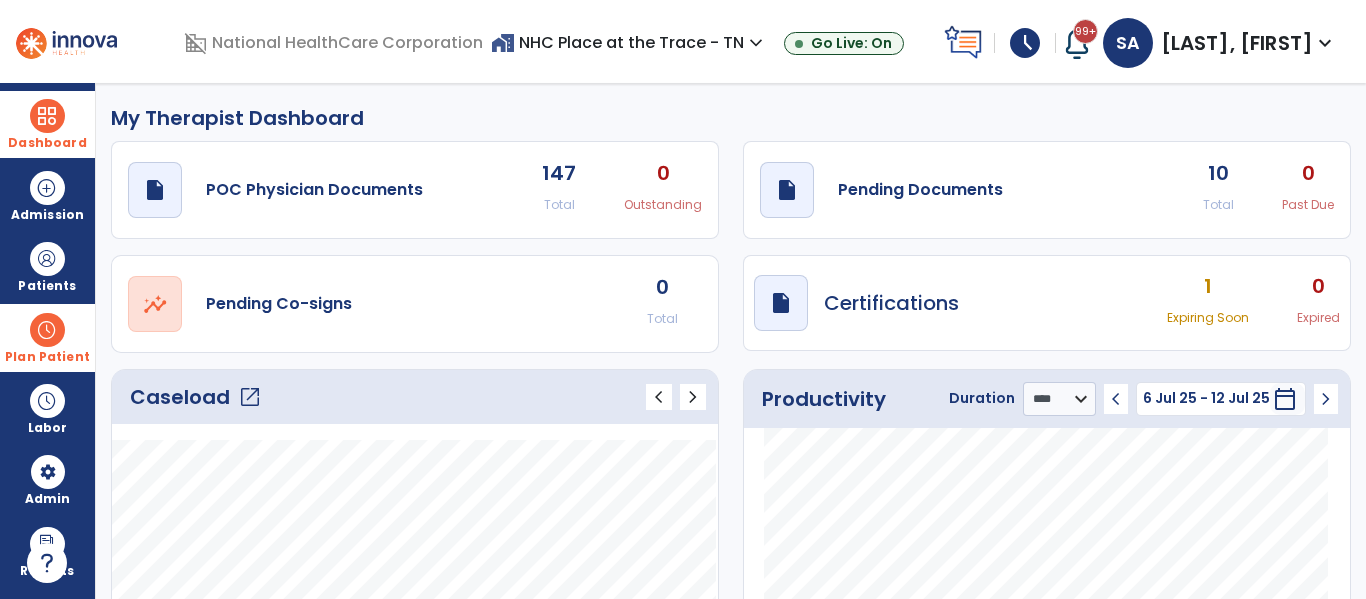 click on "draft   open_in_new  Pending Documents 10 Total 0 Past Due" 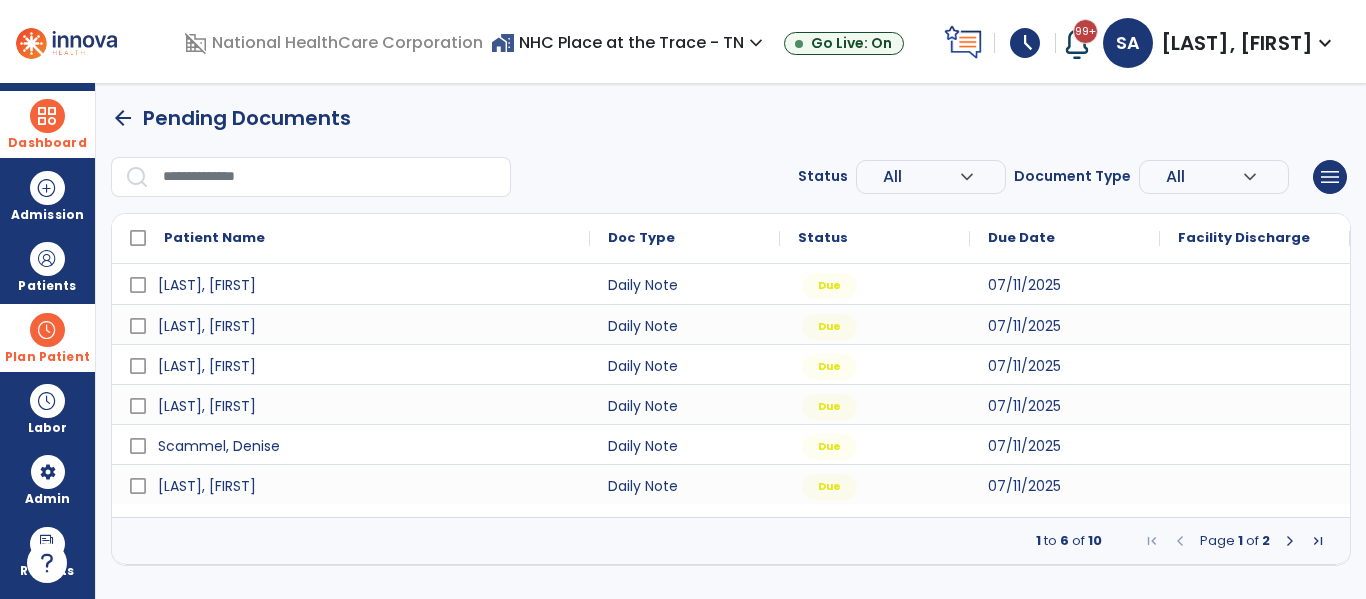 click at bounding box center [1290, 541] 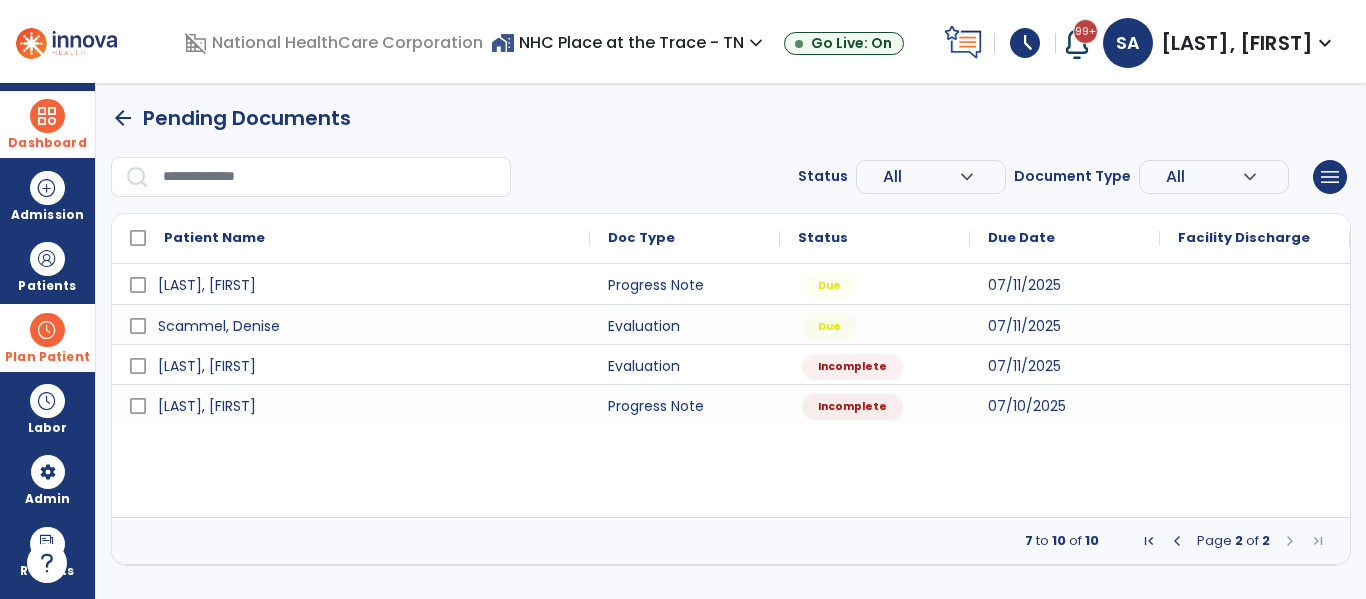 click at bounding box center (1177, 541) 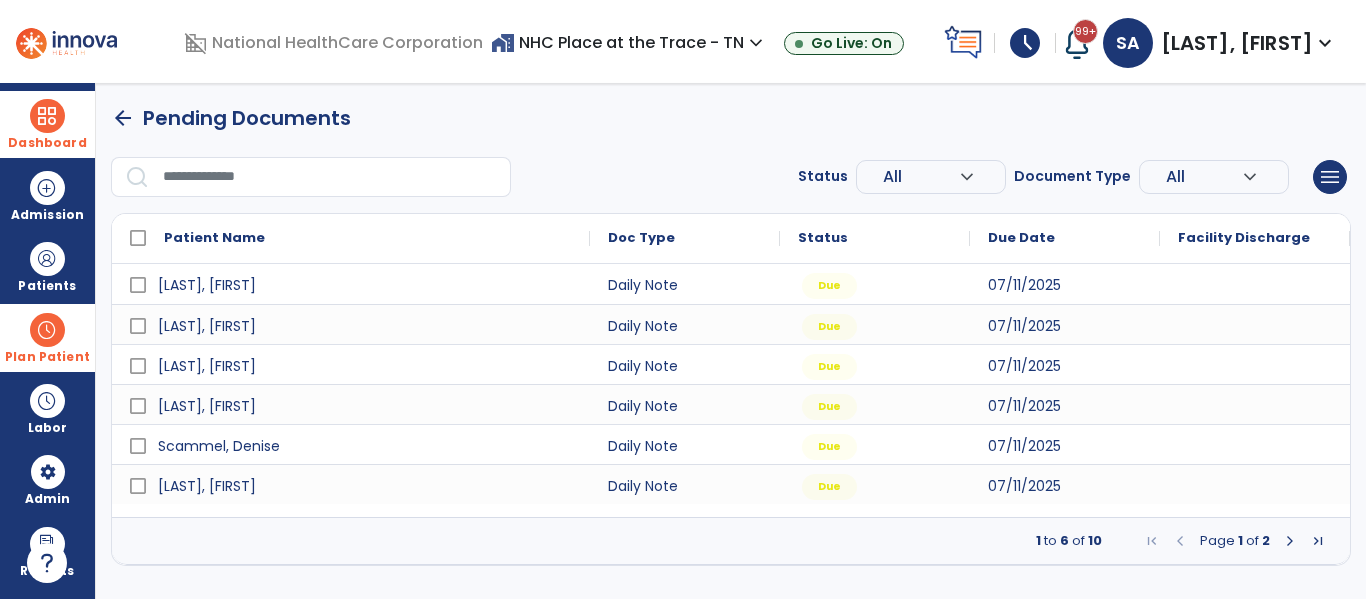 click on "Plan Patient" at bounding box center (47, 266) 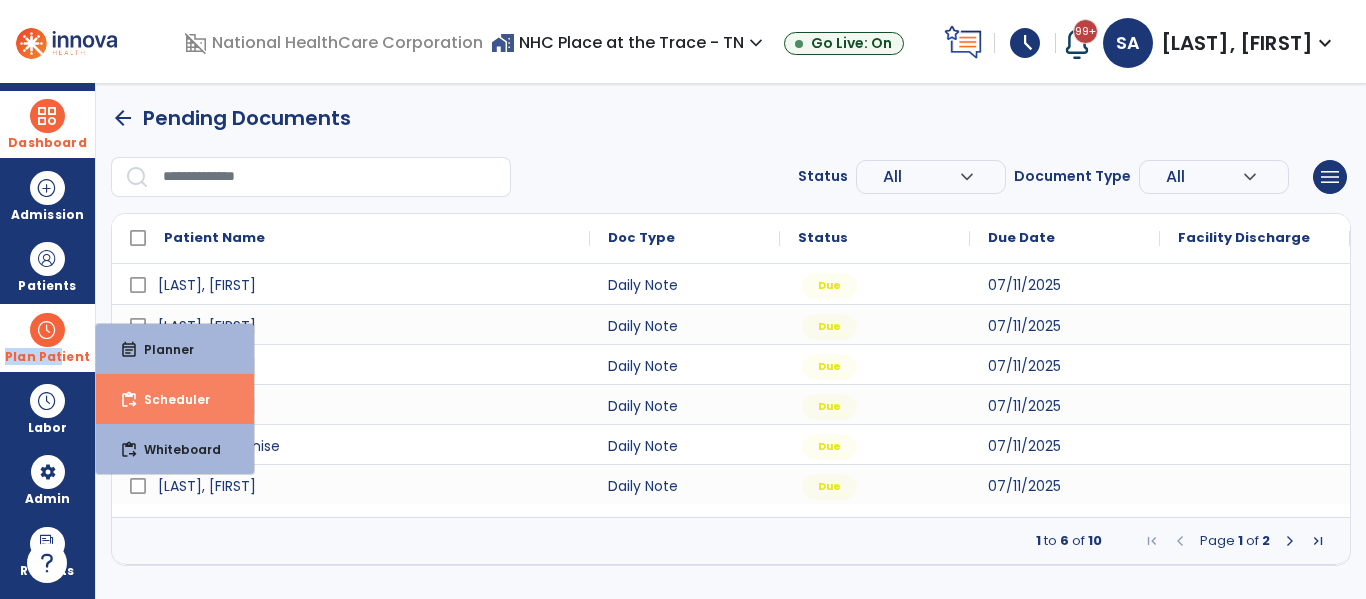 click on "Scheduler" at bounding box center (169, 399) 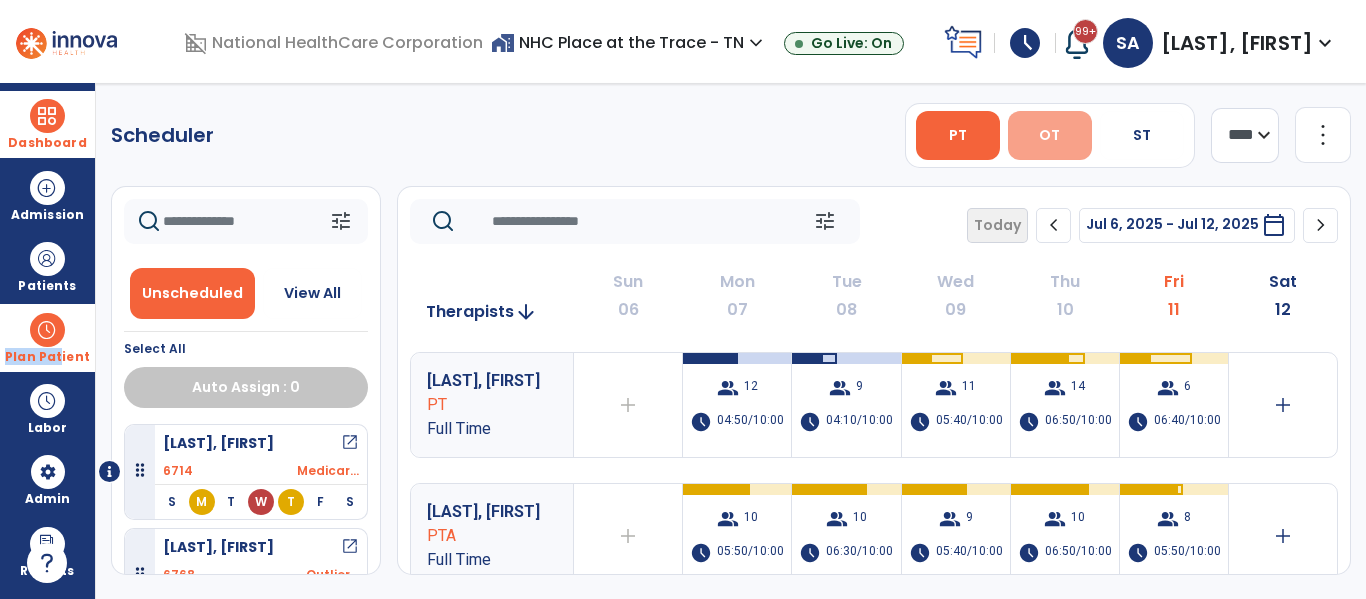 click on "OT" at bounding box center [1050, 135] 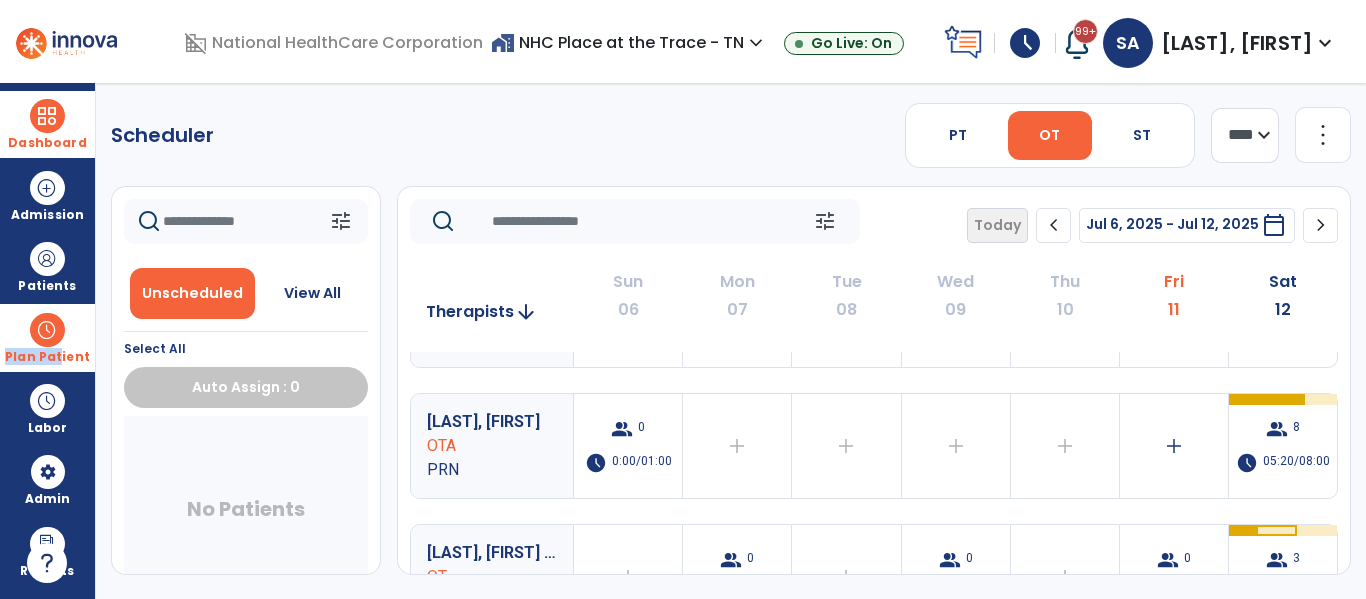 scroll, scrollTop: 800, scrollLeft: 0, axis: vertical 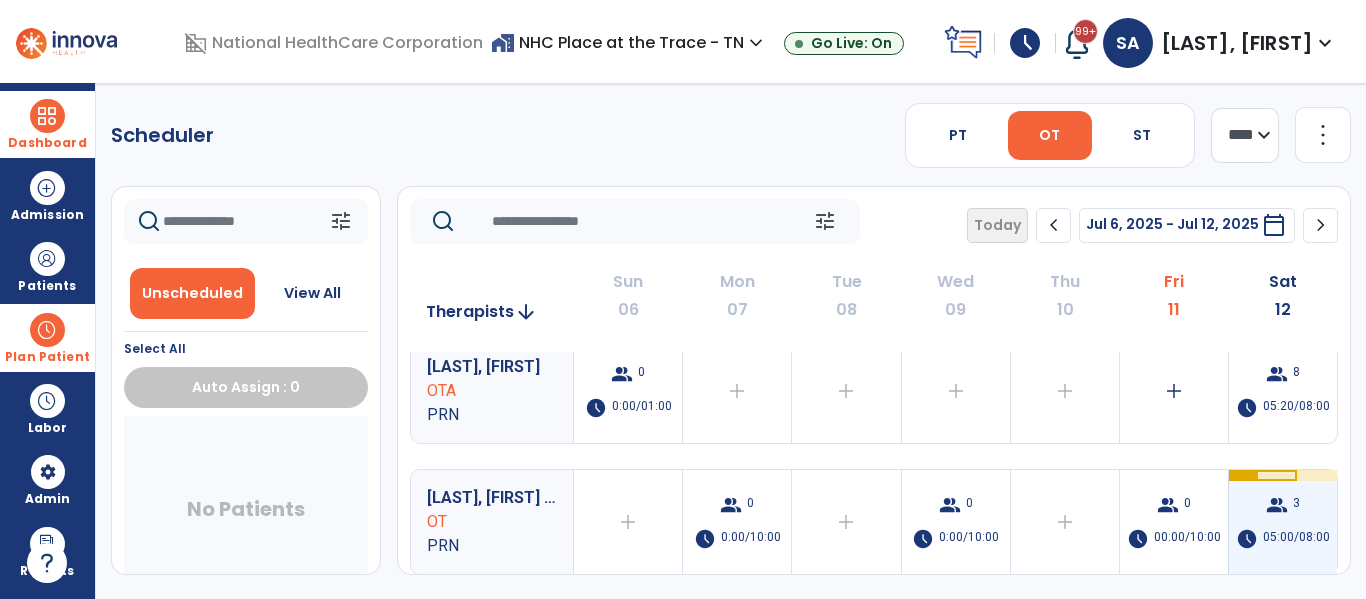 click on "group" at bounding box center (1277, 505) 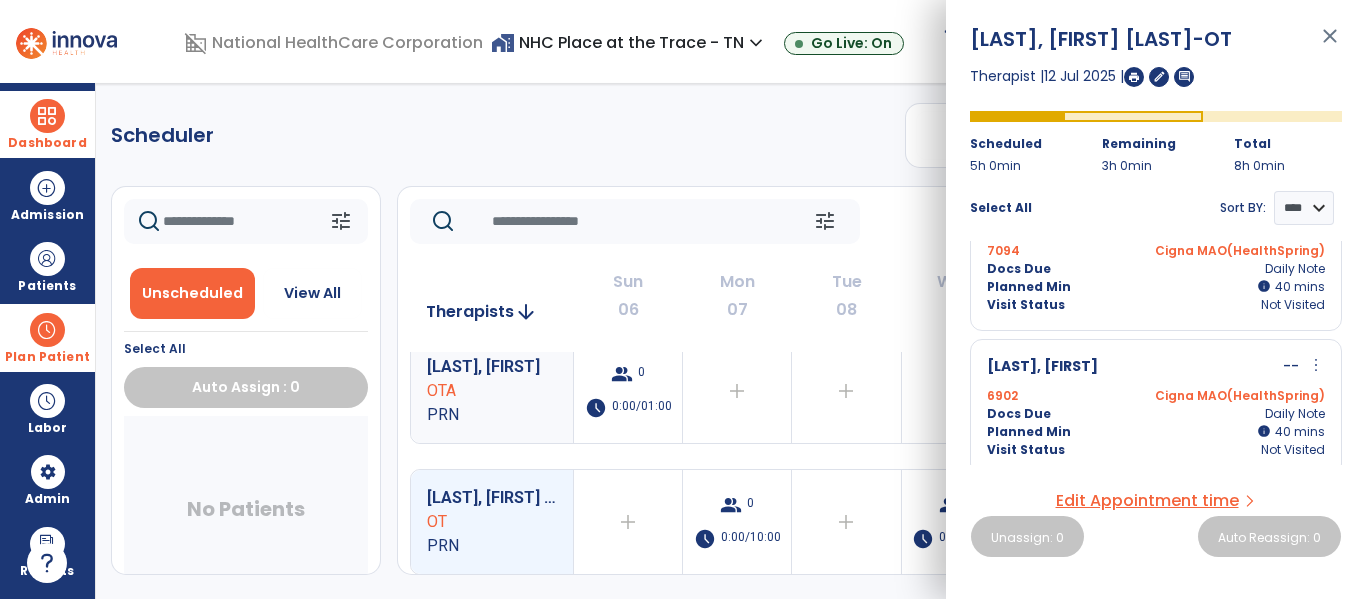 scroll, scrollTop: 201, scrollLeft: 0, axis: vertical 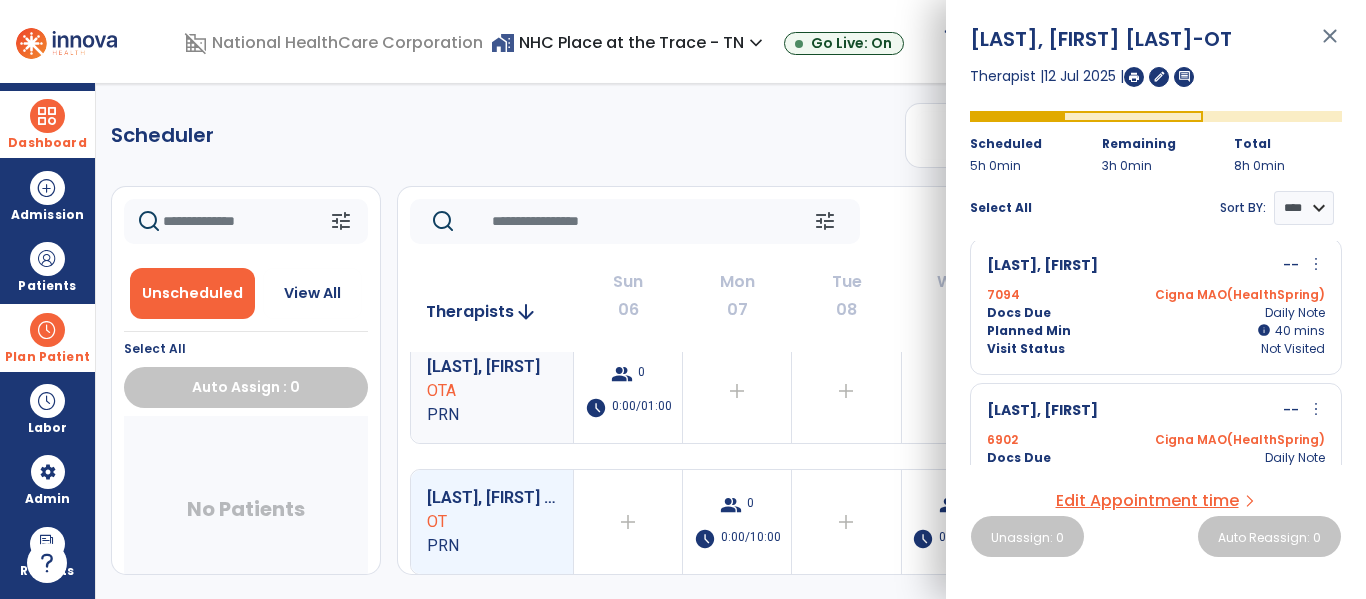 click on "close" at bounding box center (1330, 45) 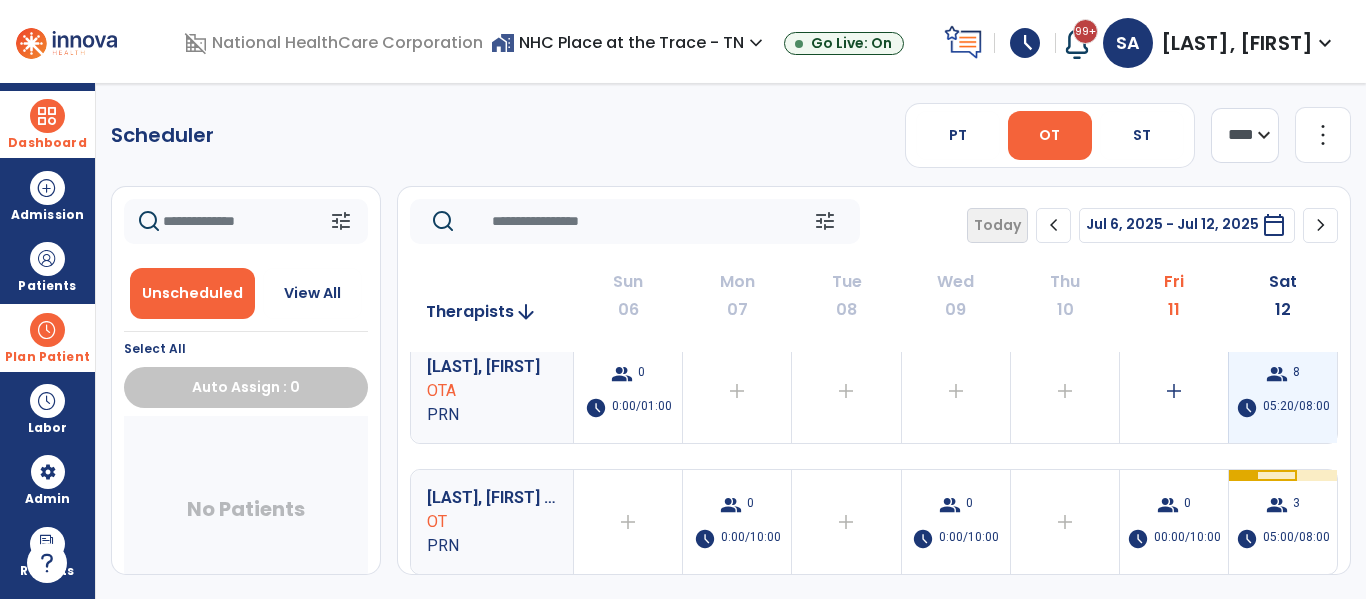 click on "group  8  schedule  05:20/08:00" at bounding box center (1283, 391) 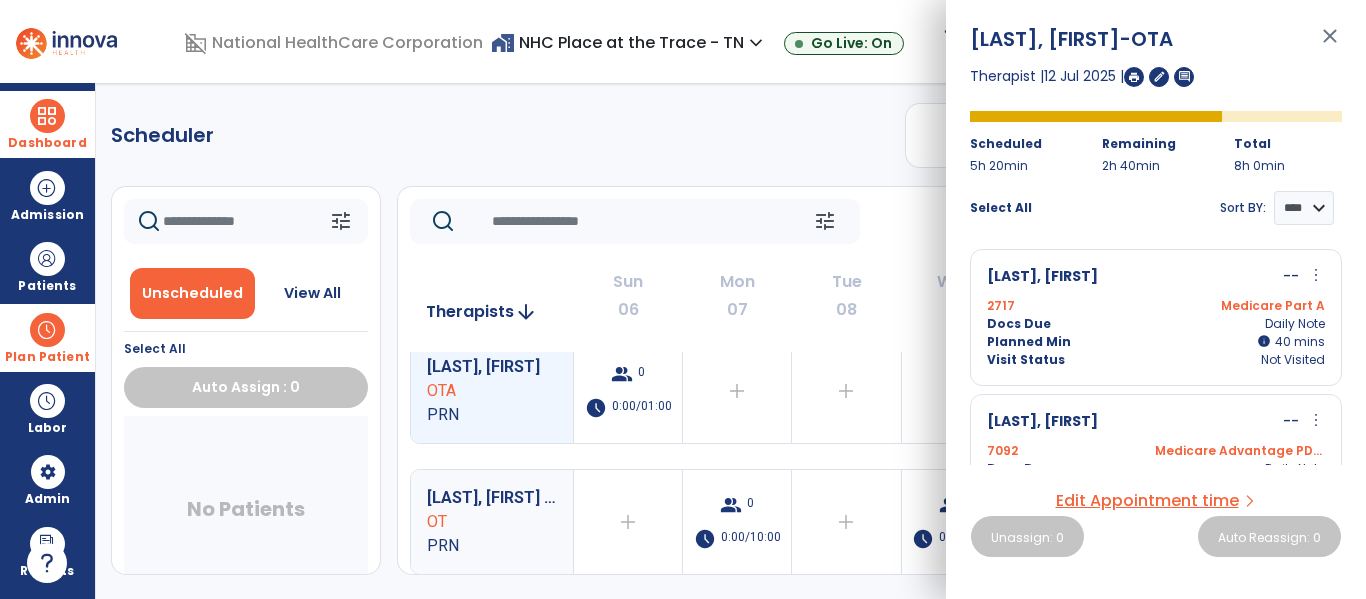 click on "close" at bounding box center [1330, 45] 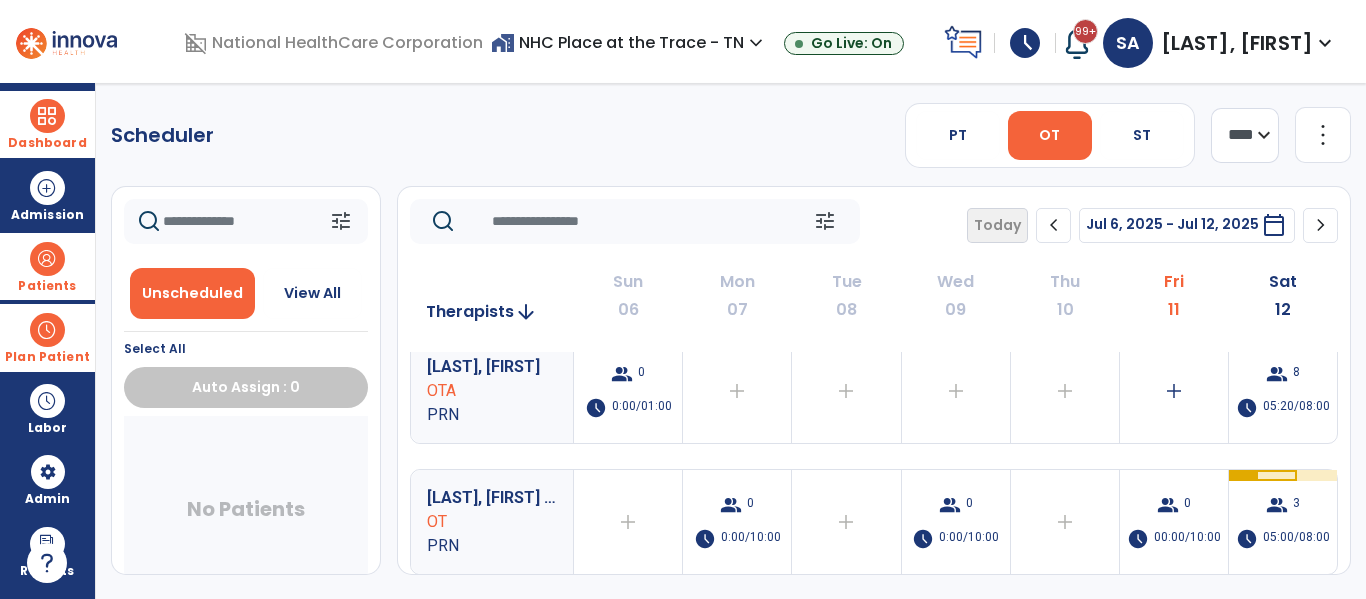 click on "Patients" at bounding box center (47, 266) 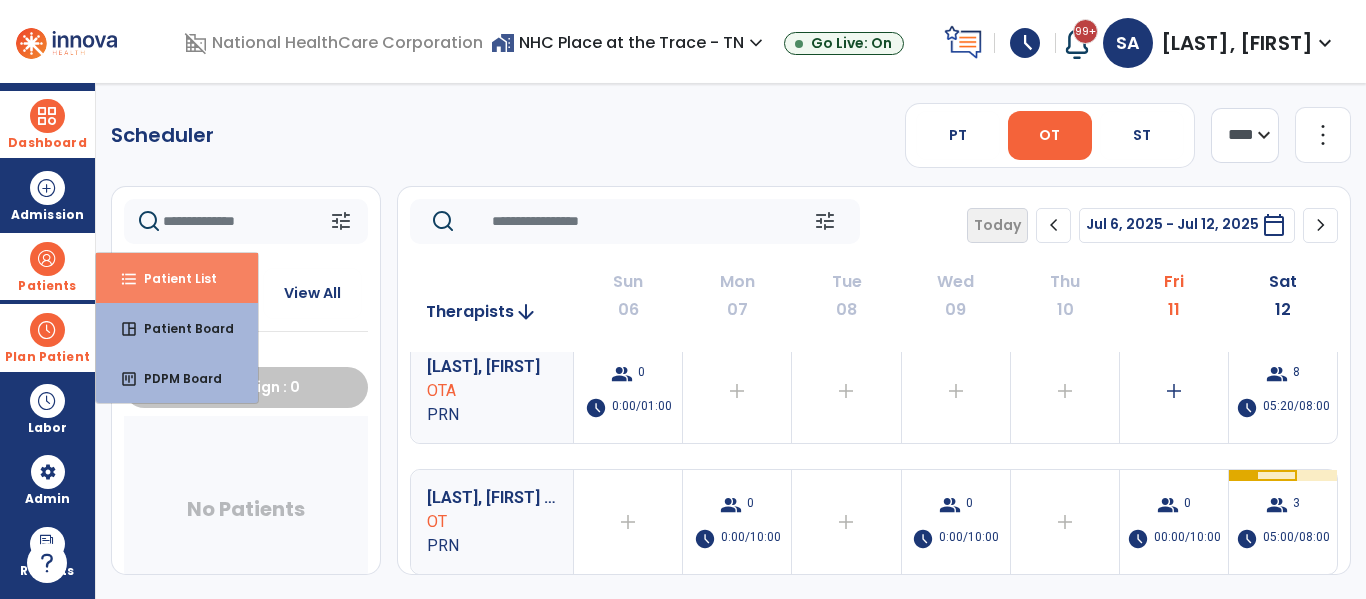 click on "format_list_bulleted  Patient List" at bounding box center (177, 278) 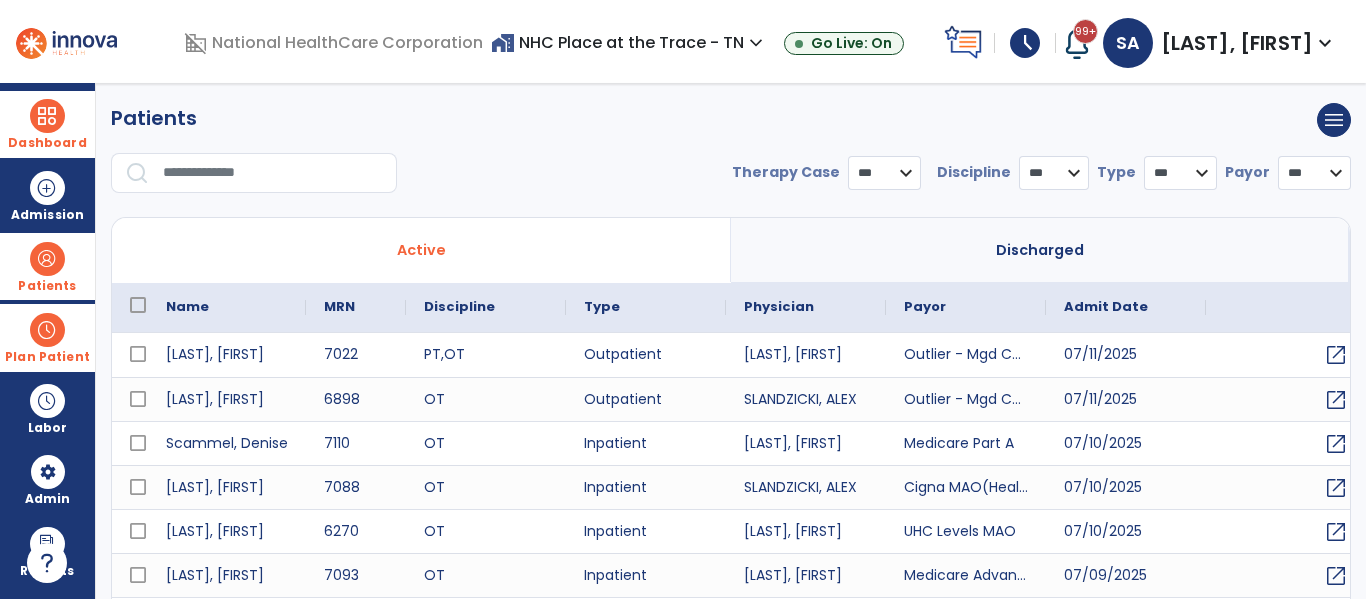 select on "***" 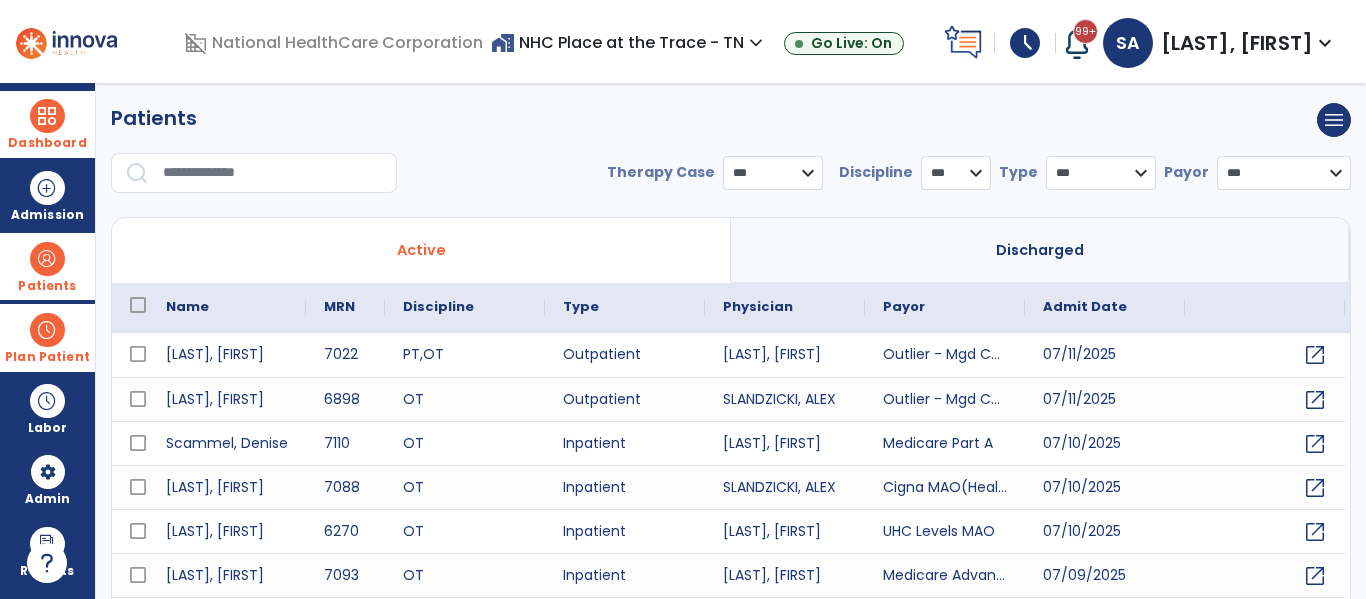 click at bounding box center (273, 173) 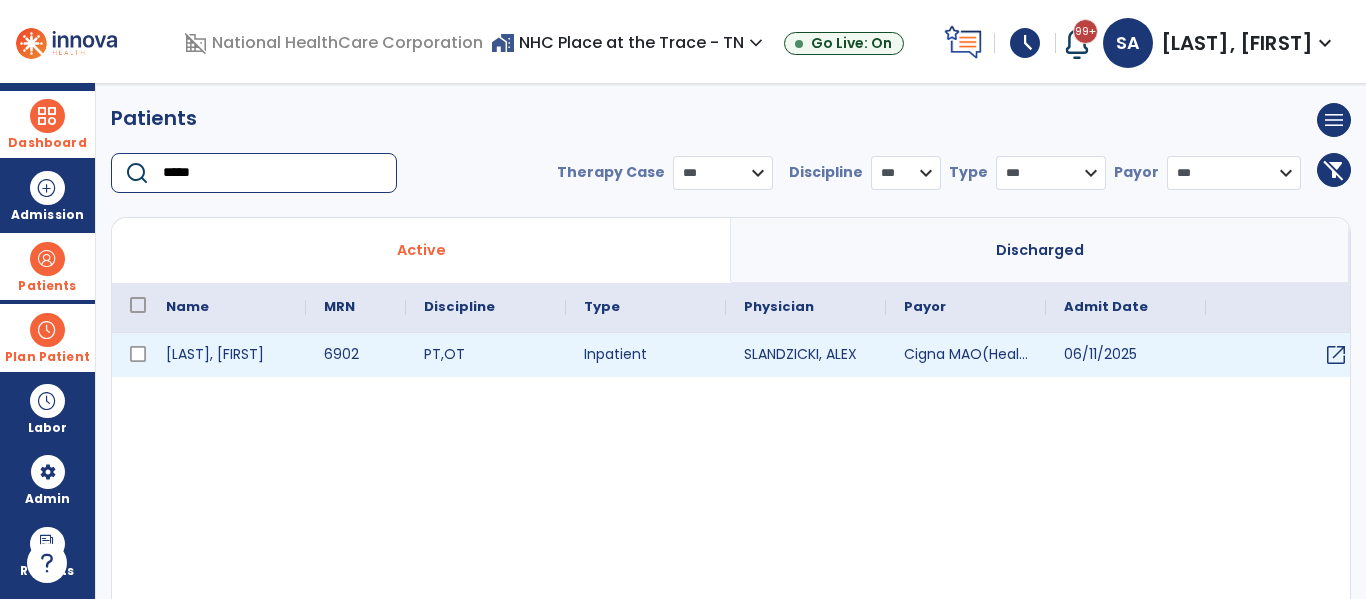 type on "*****" 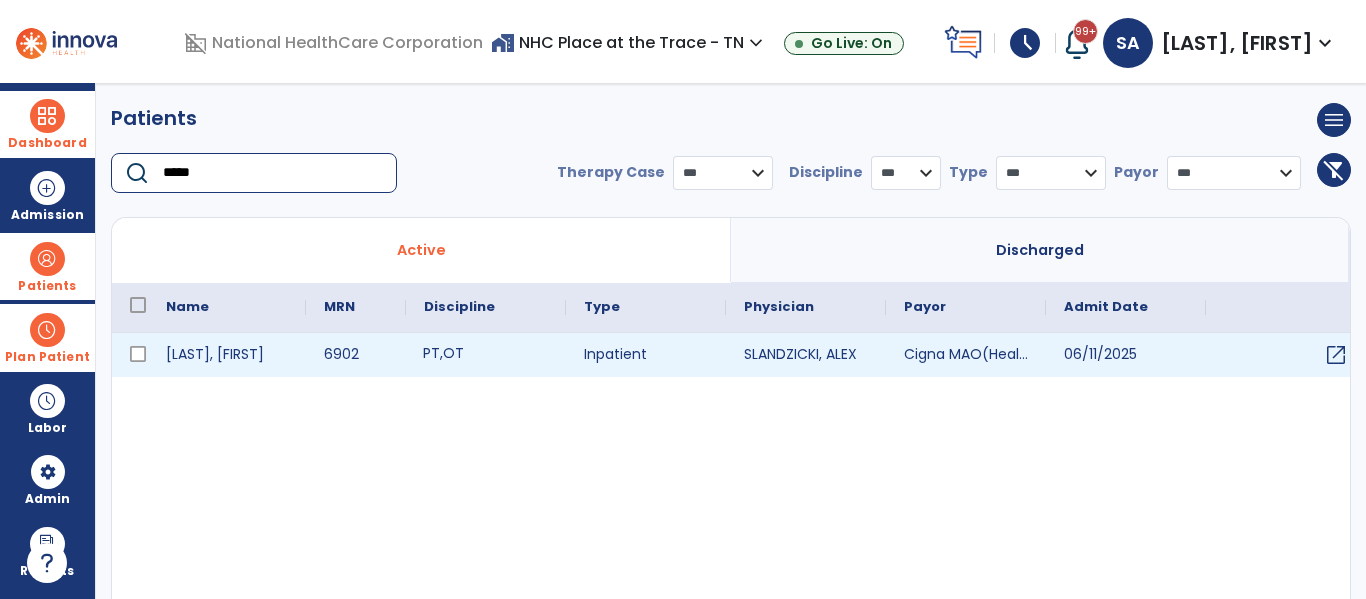 click on "PT , OT" at bounding box center (486, 355) 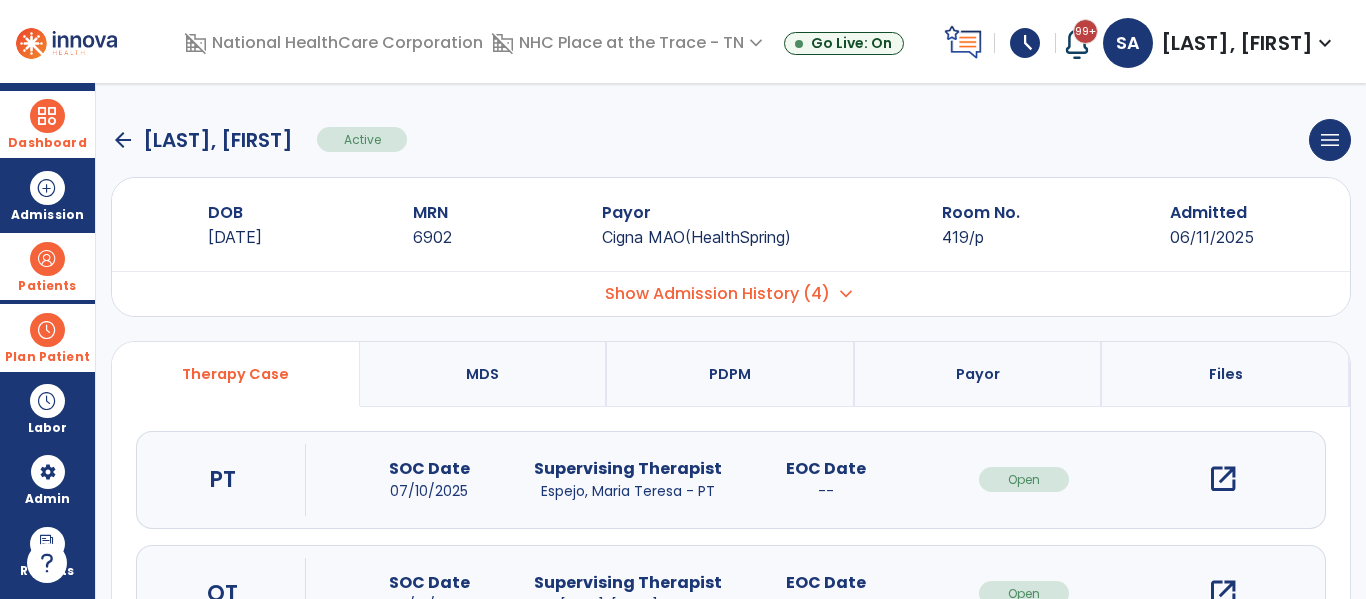 click on "open_in_new" at bounding box center [1223, 479] 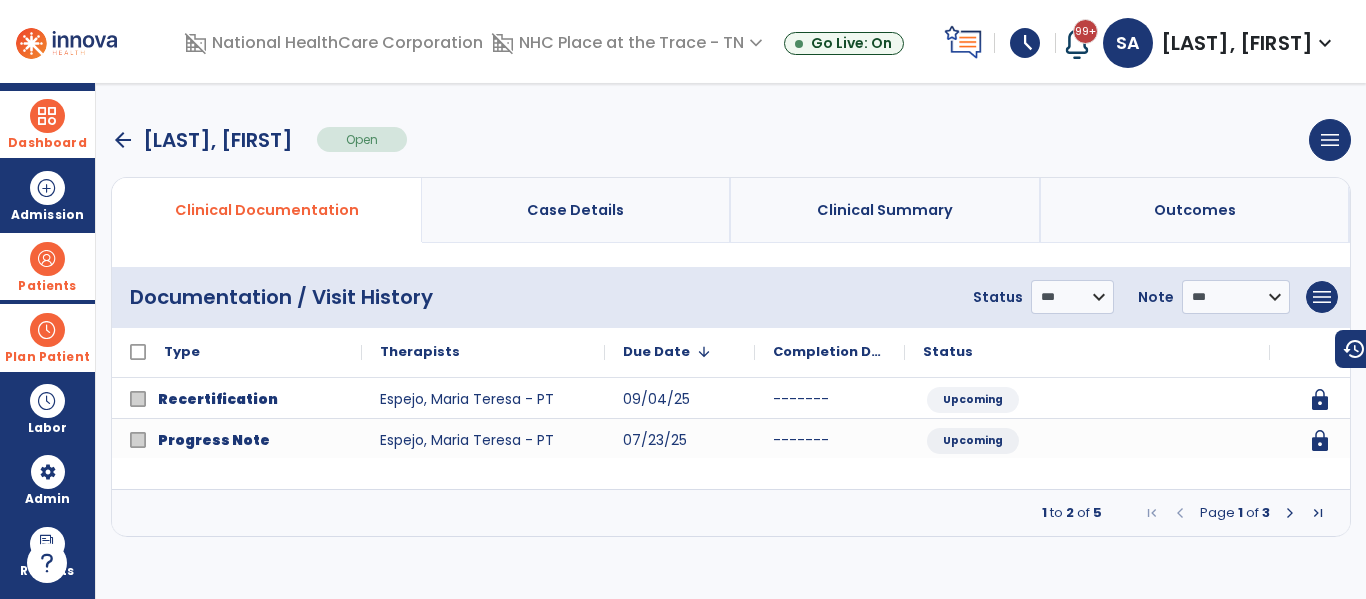 click at bounding box center (1290, 513) 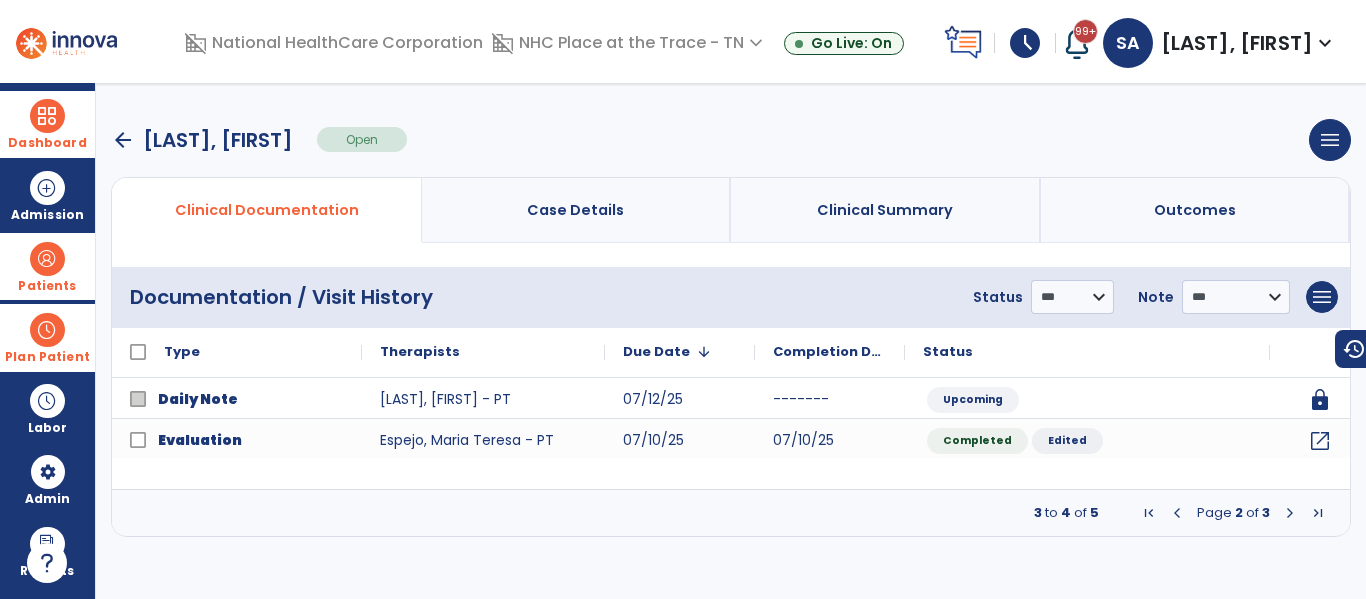 drag, startPoint x: 128, startPoint y: 141, endPoint x: 197, endPoint y: 187, distance: 82.92768 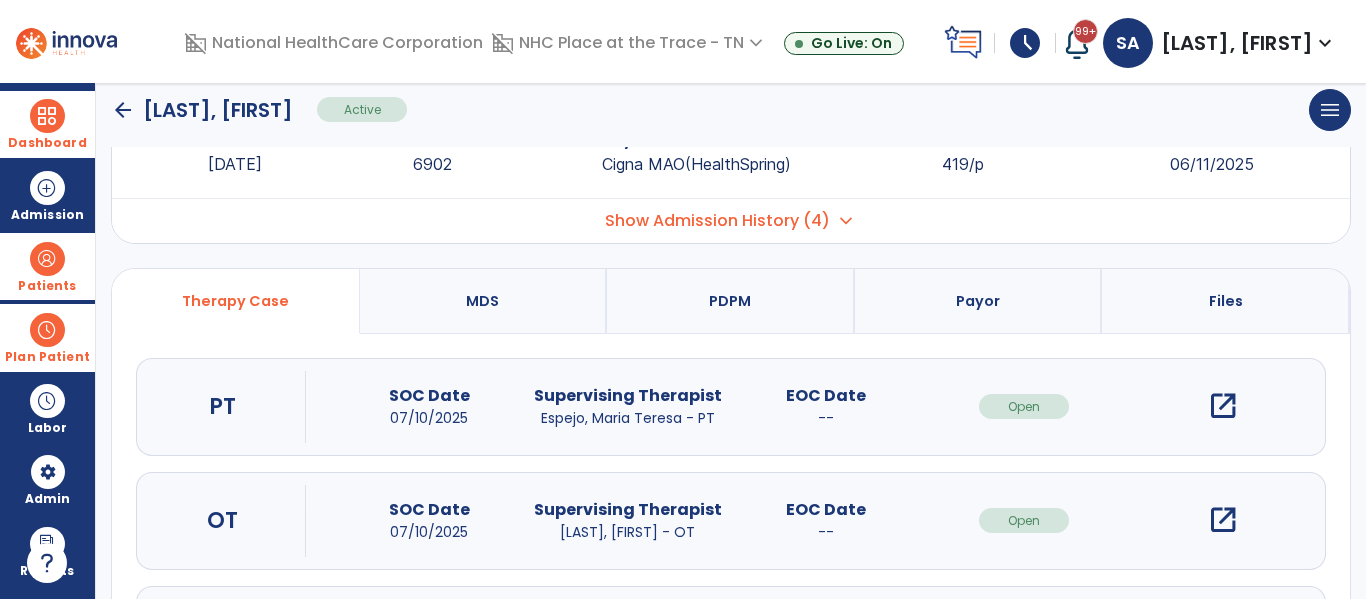 scroll, scrollTop: 207, scrollLeft: 0, axis: vertical 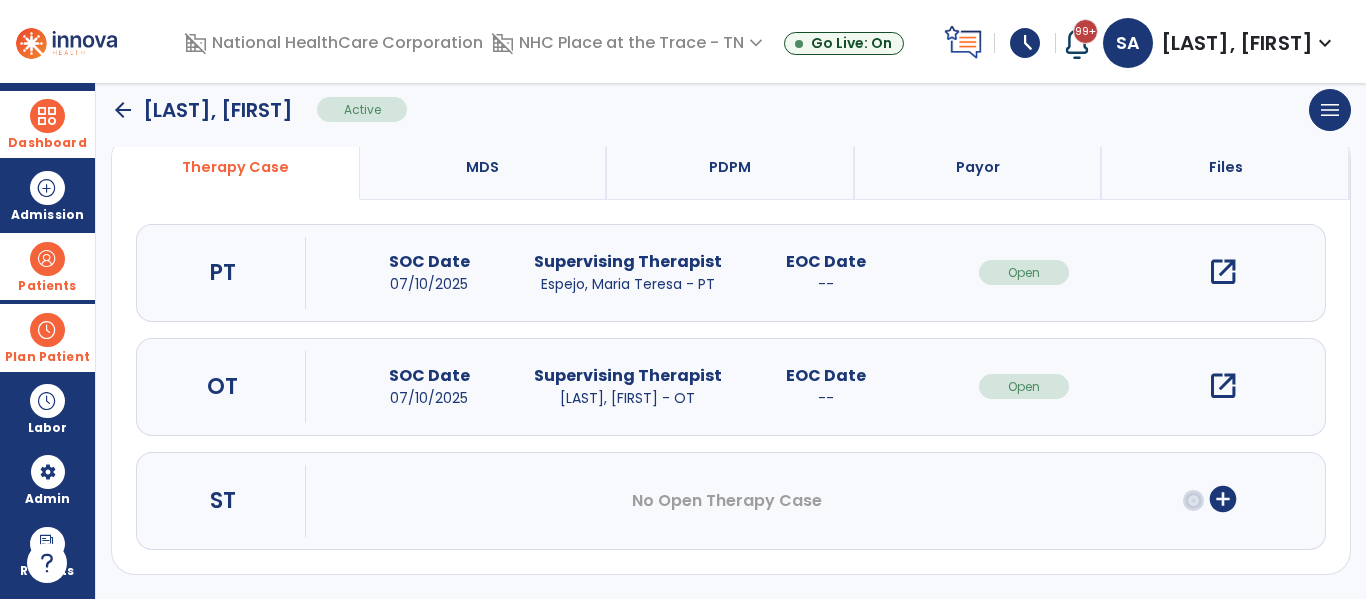 click on "open_in_new" at bounding box center (1223, 386) 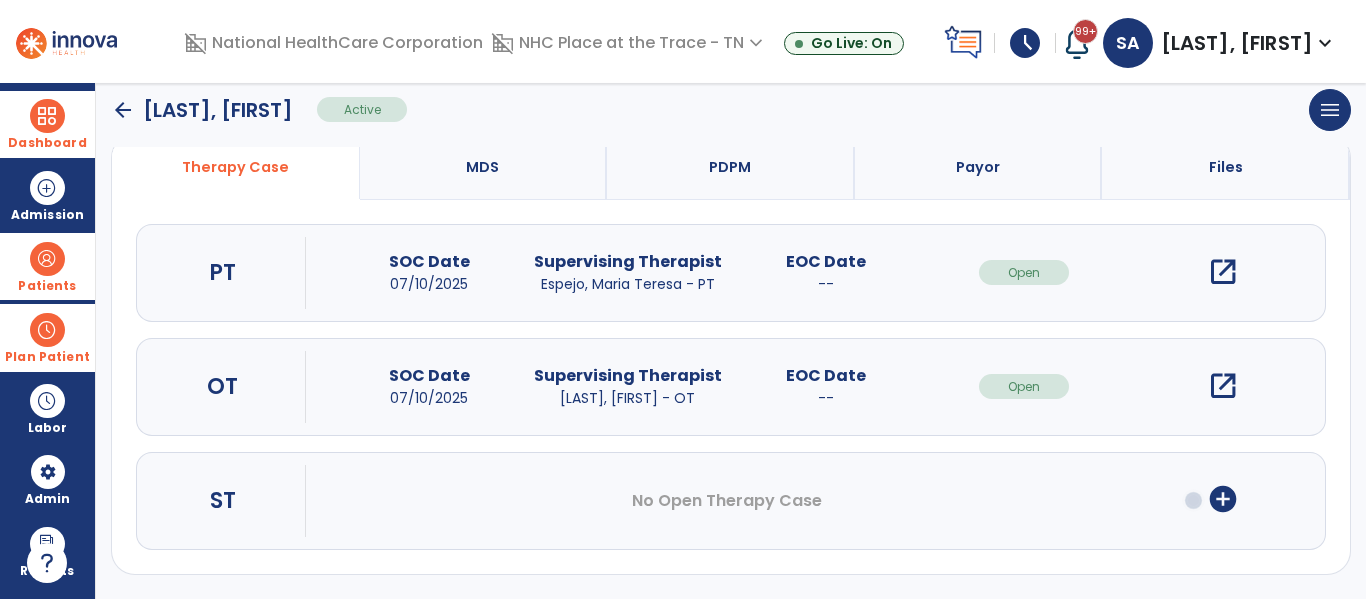 scroll, scrollTop: 0, scrollLeft: 0, axis: both 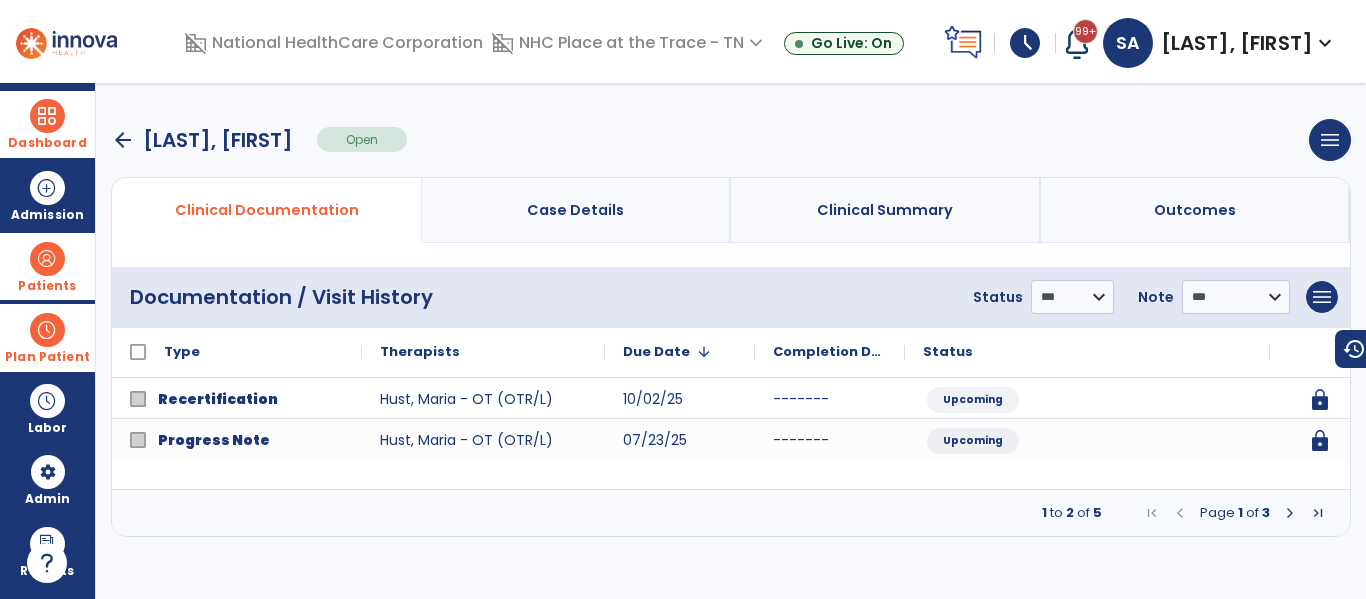 click at bounding box center [1290, 513] 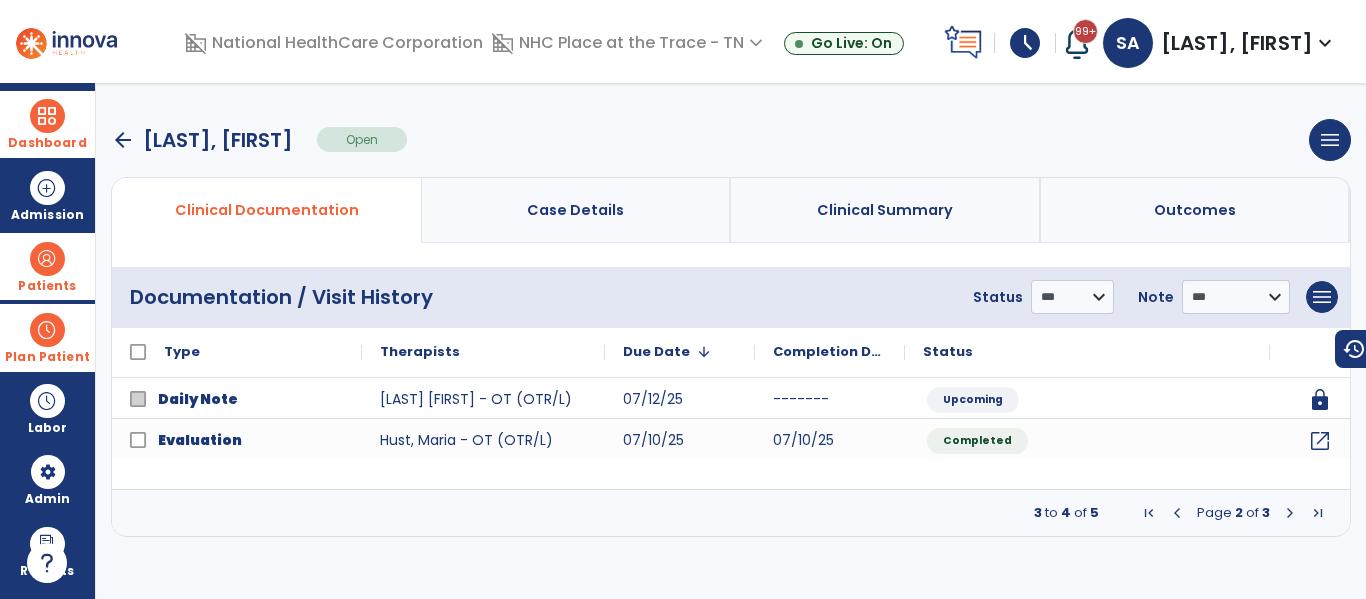 click at bounding box center [1290, 513] 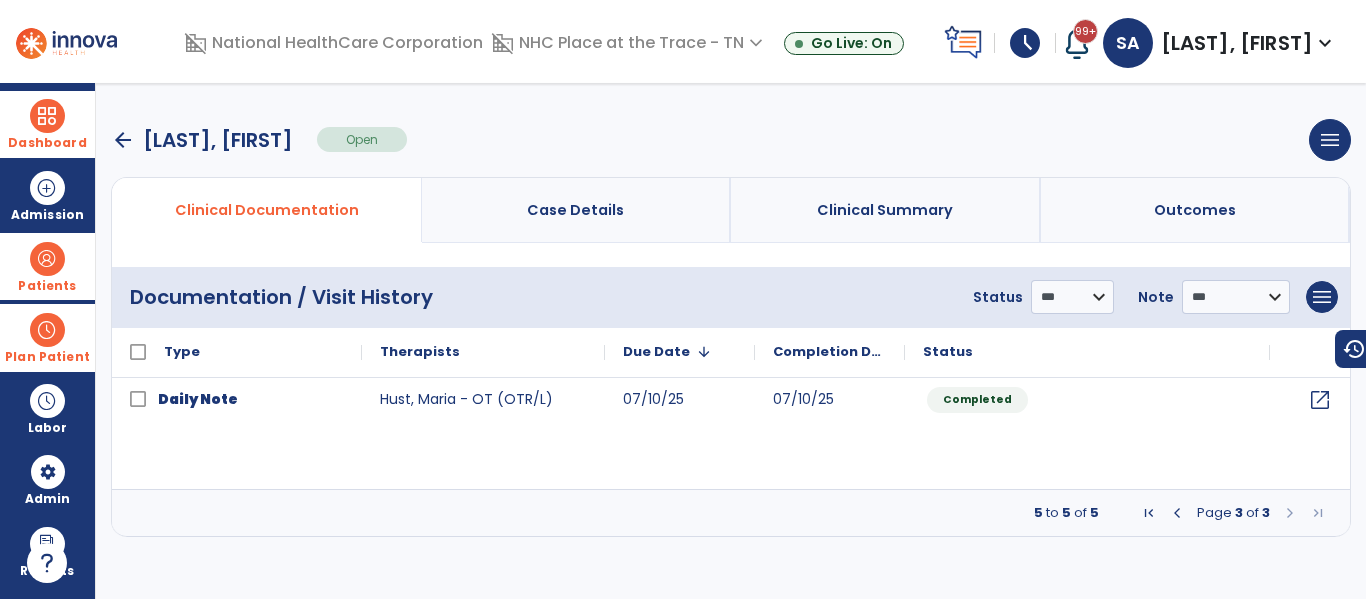 click on "Dashboard" at bounding box center [47, 124] 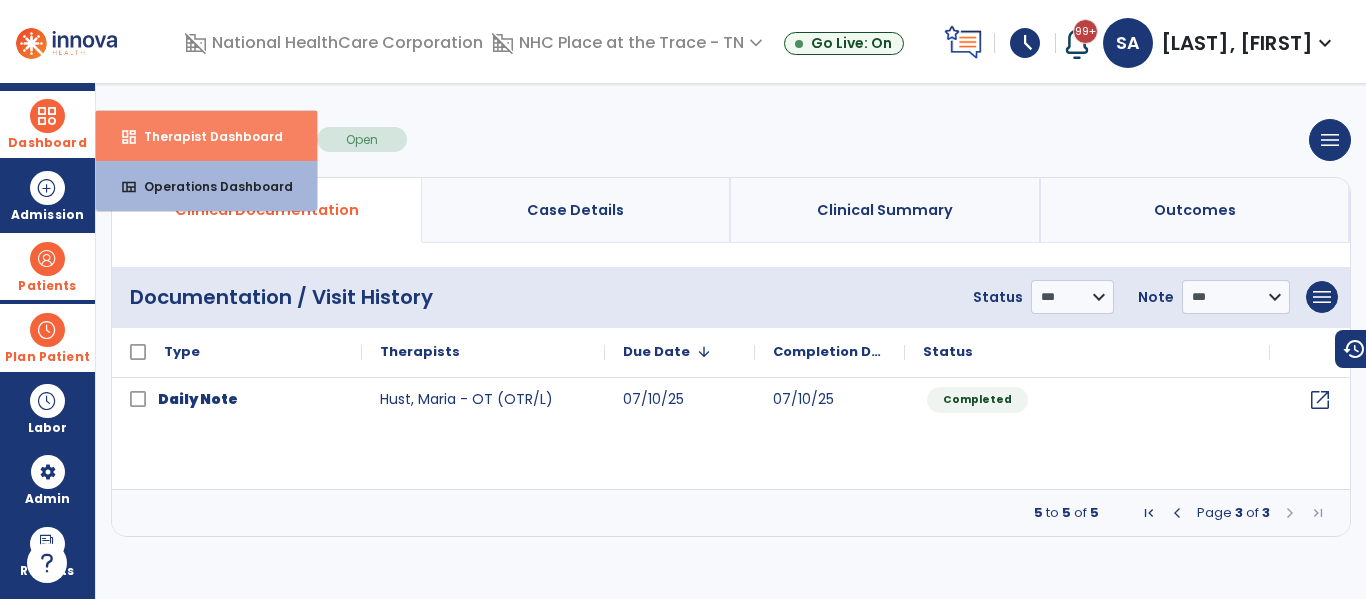 click on "Therapist Dashboard" at bounding box center [205, 136] 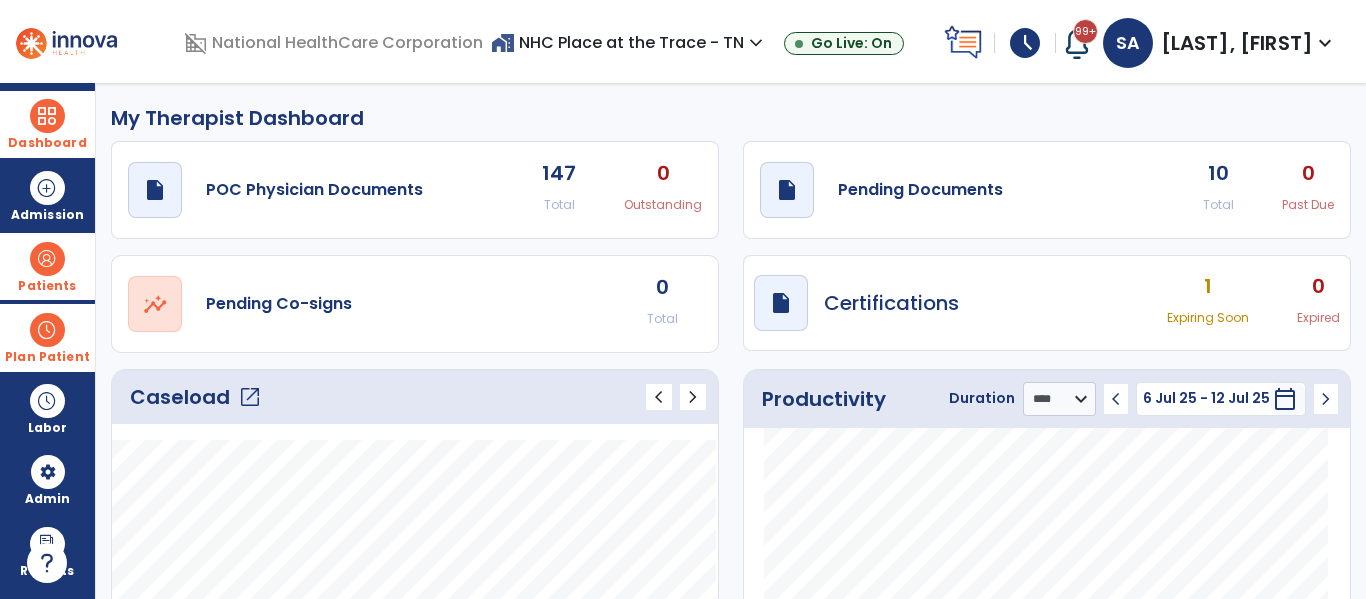 click on "draft   open_in_new  Pending Documents 10 Total 0 Past Due" 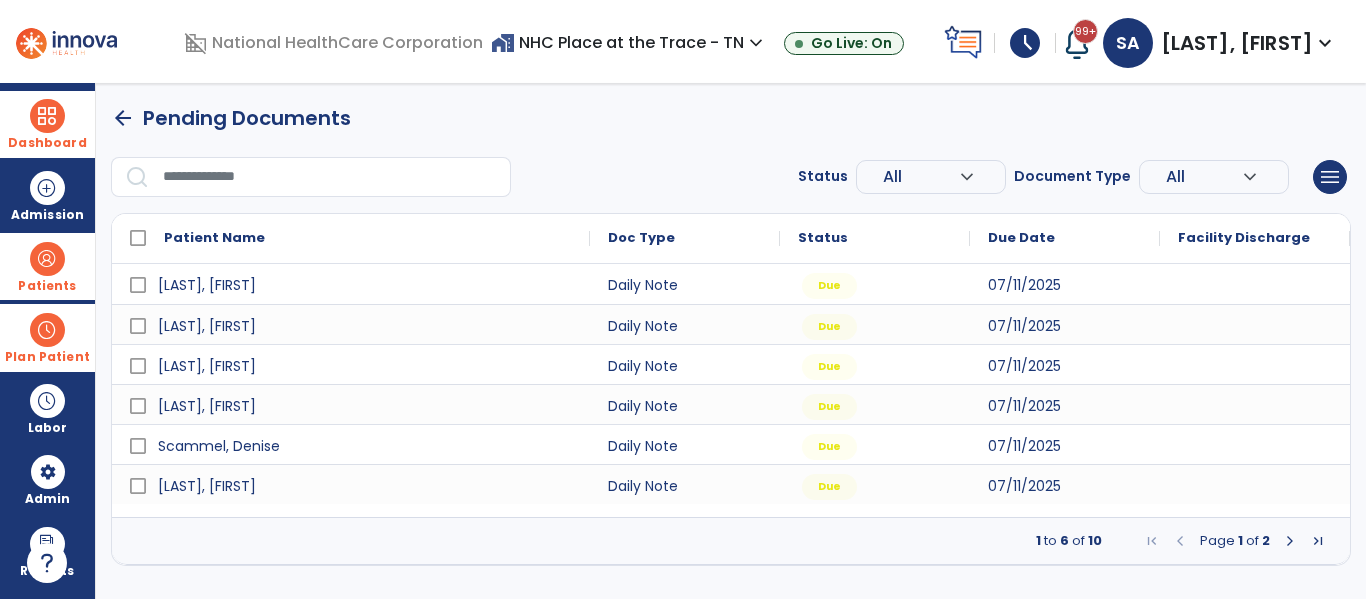 click at bounding box center [1290, 541] 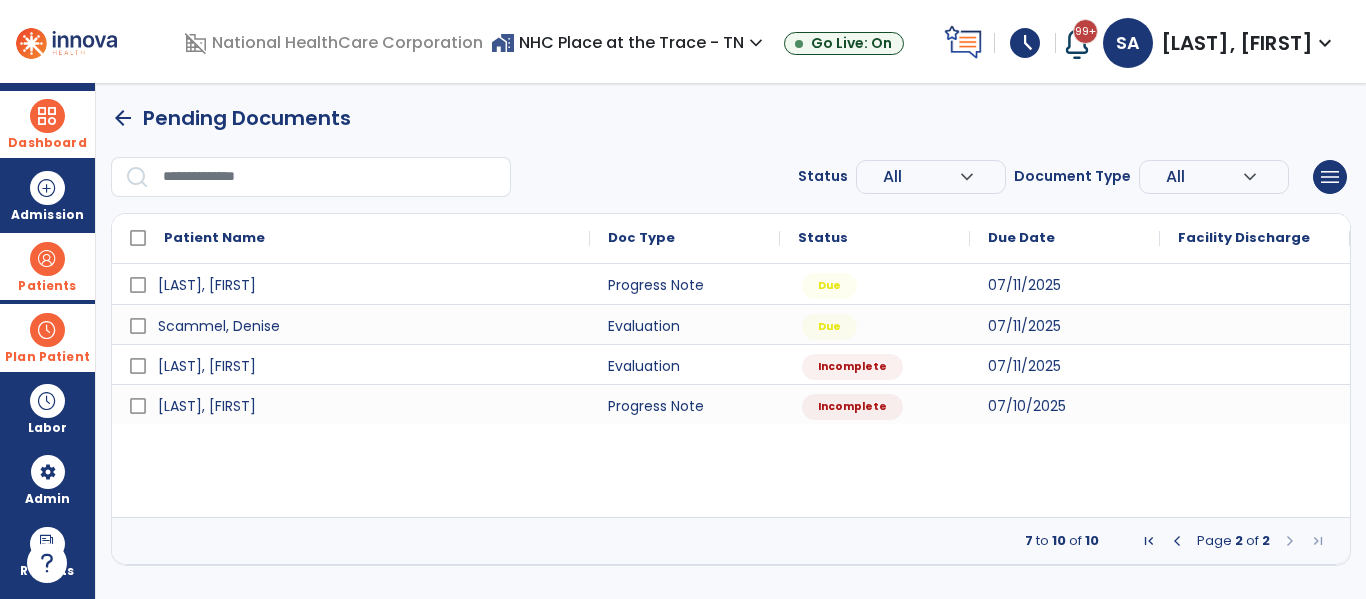click at bounding box center [47, 259] 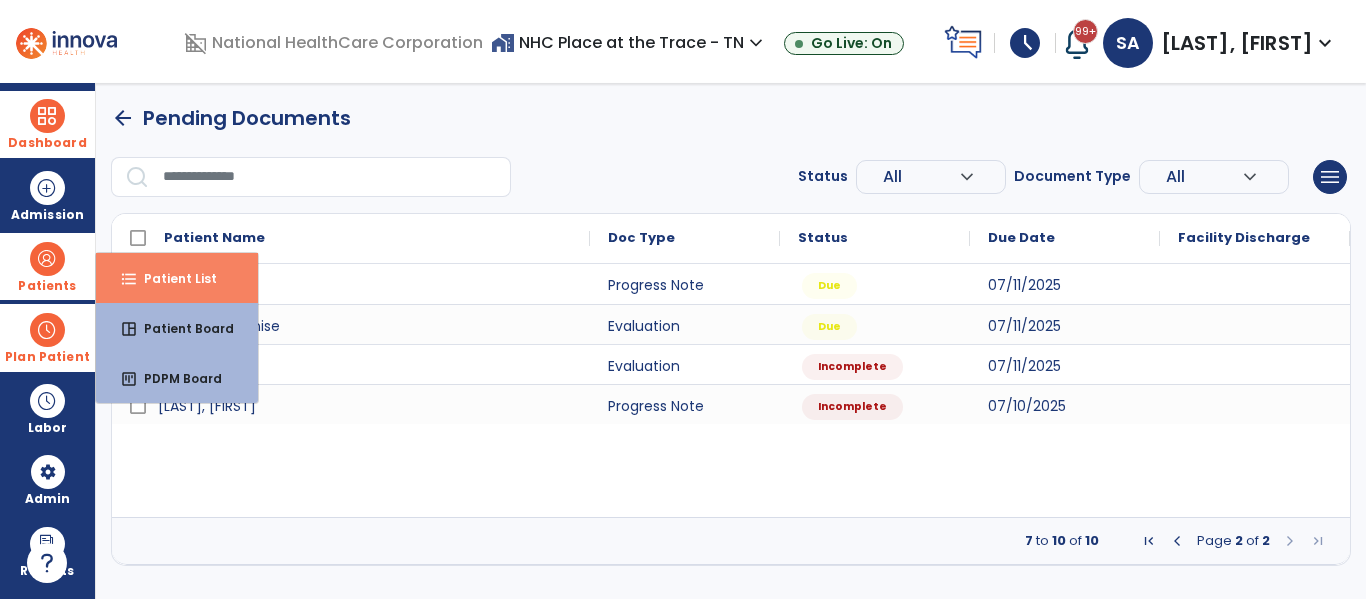 click on "Patient List" at bounding box center (172, 278) 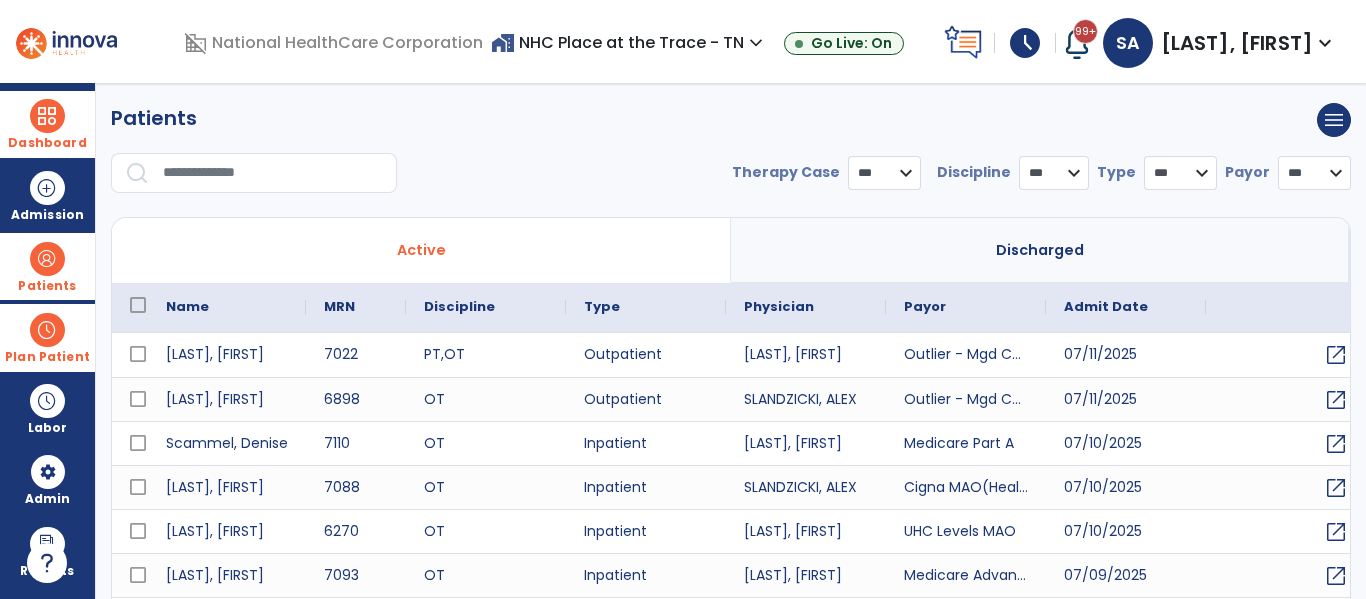 select on "***" 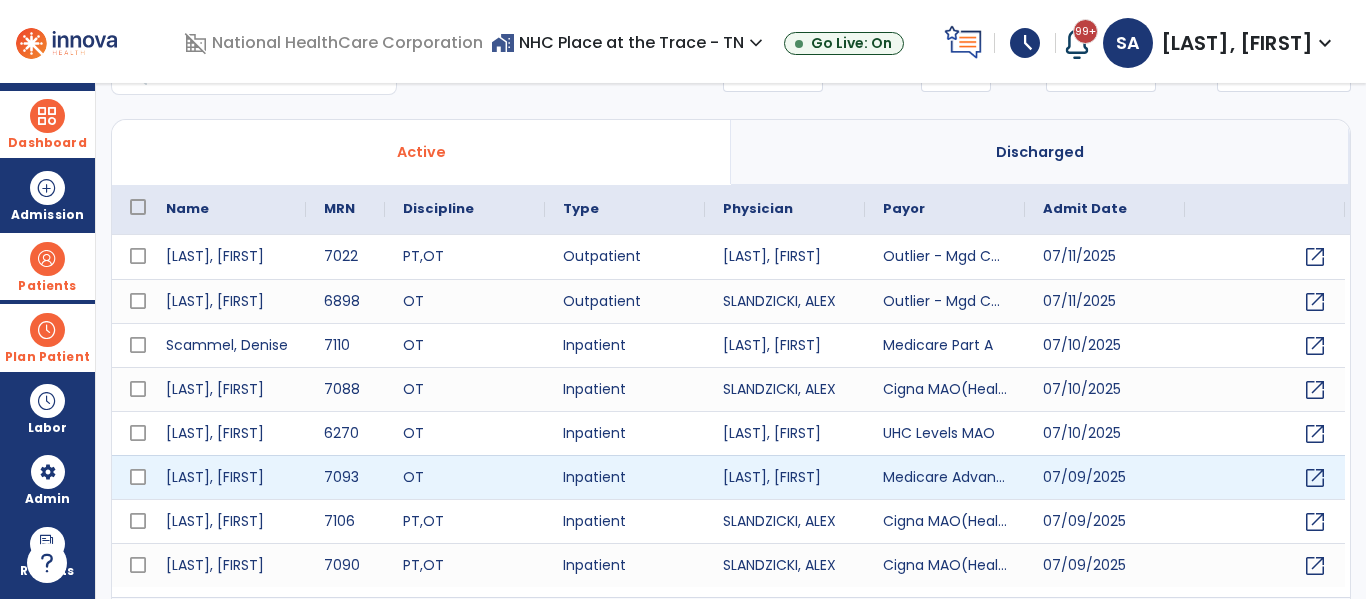scroll, scrollTop: 144, scrollLeft: 0, axis: vertical 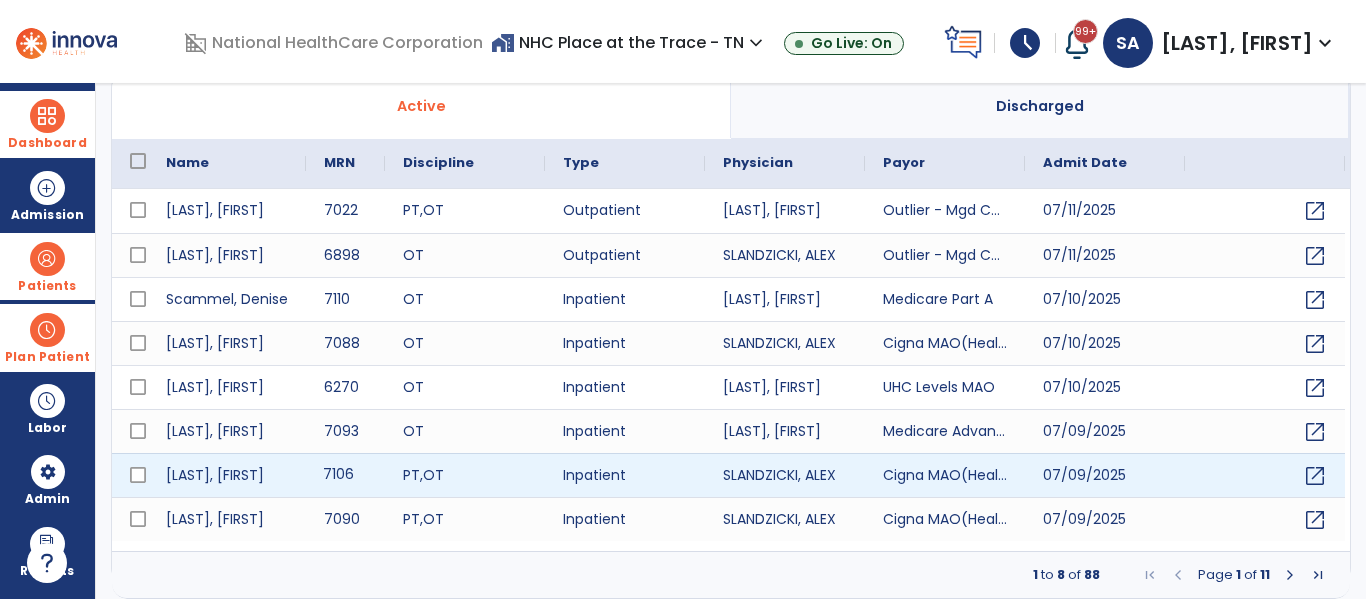 click on "7106" at bounding box center (345, 475) 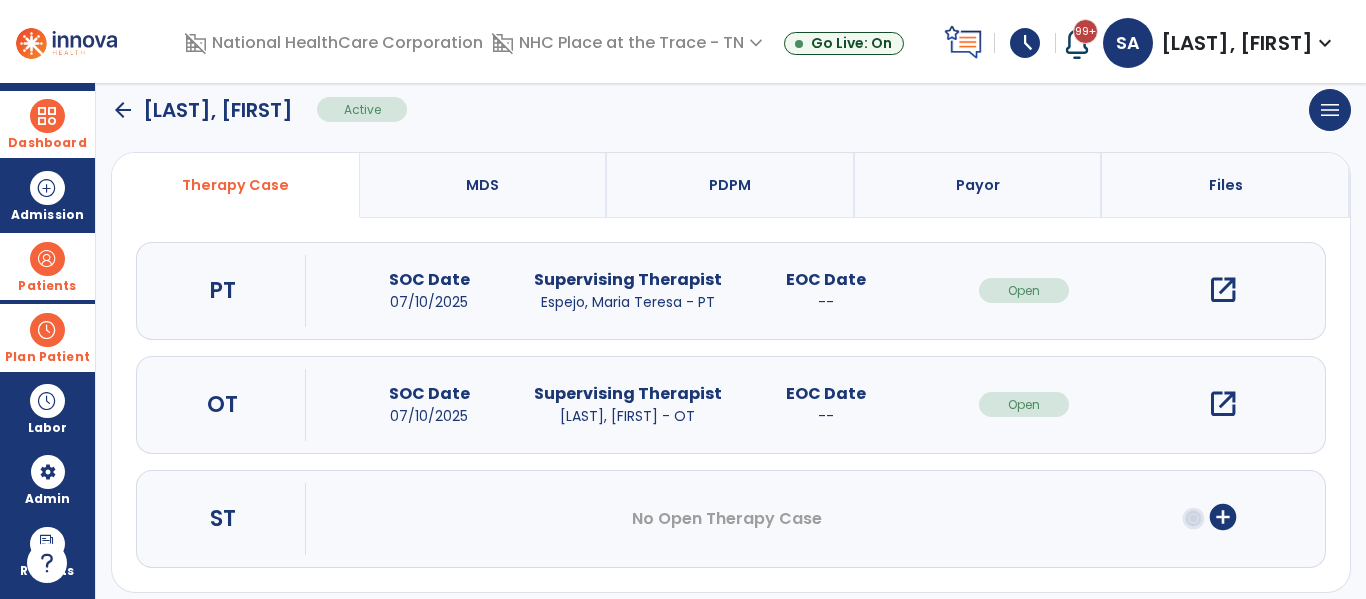 click on "Plan Patient" at bounding box center [47, 266] 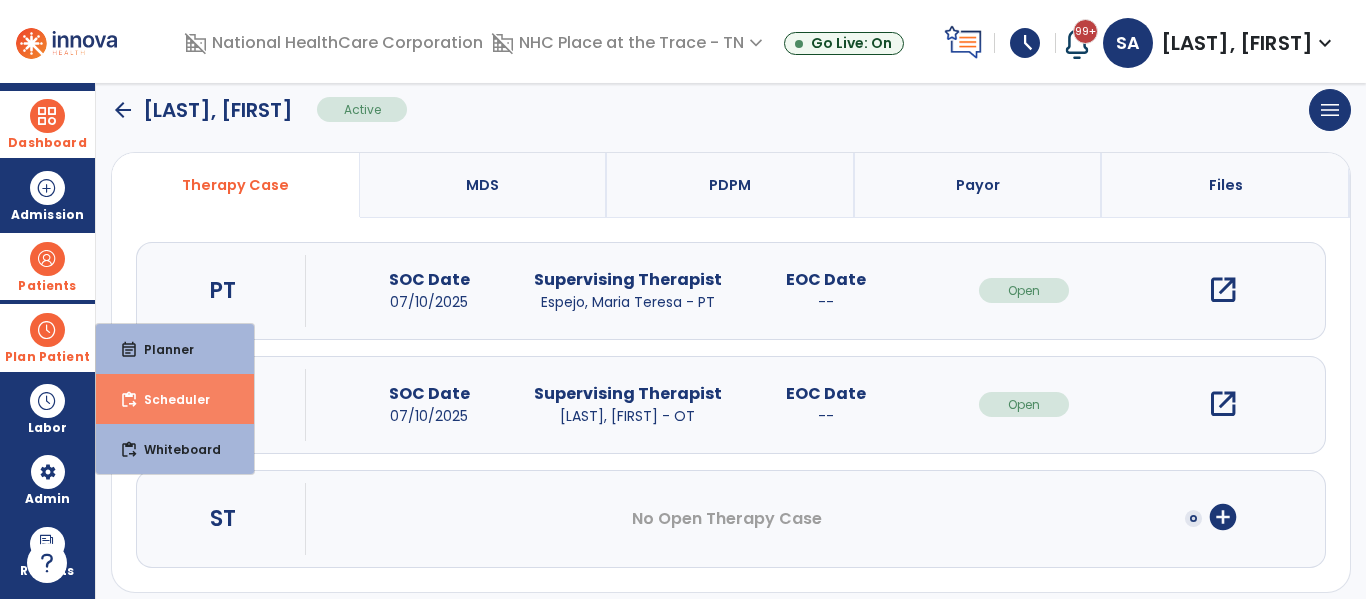 click on "content_paste_go" at bounding box center [129, 400] 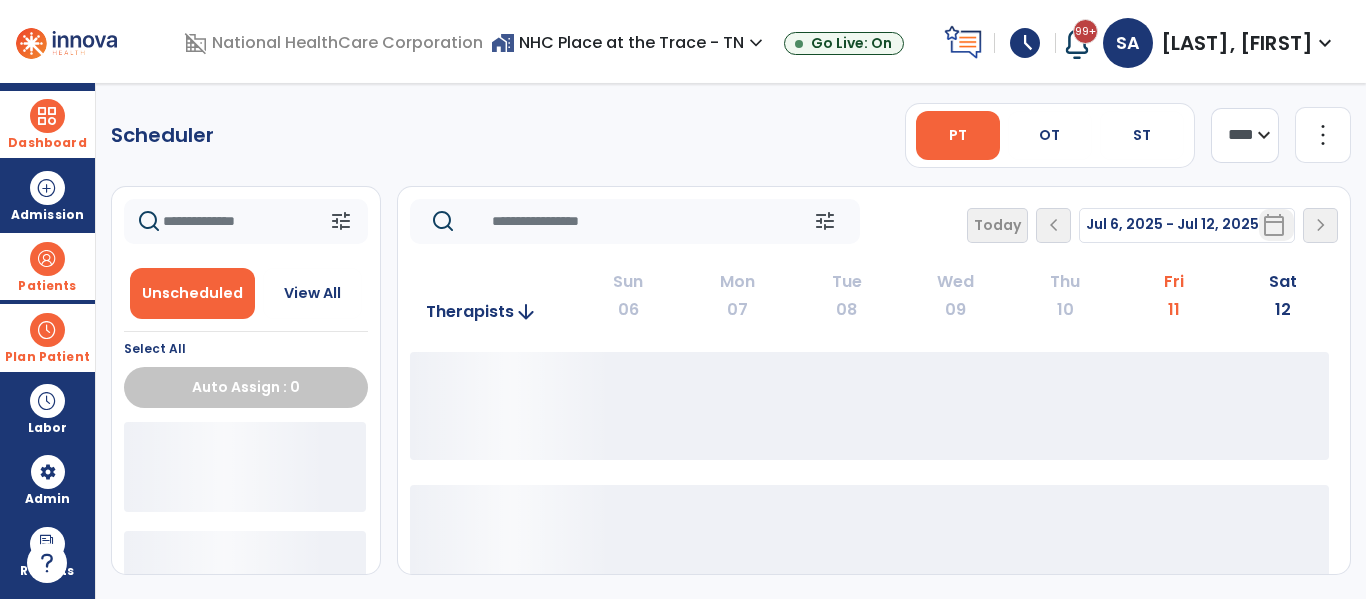 scroll, scrollTop: 0, scrollLeft: 0, axis: both 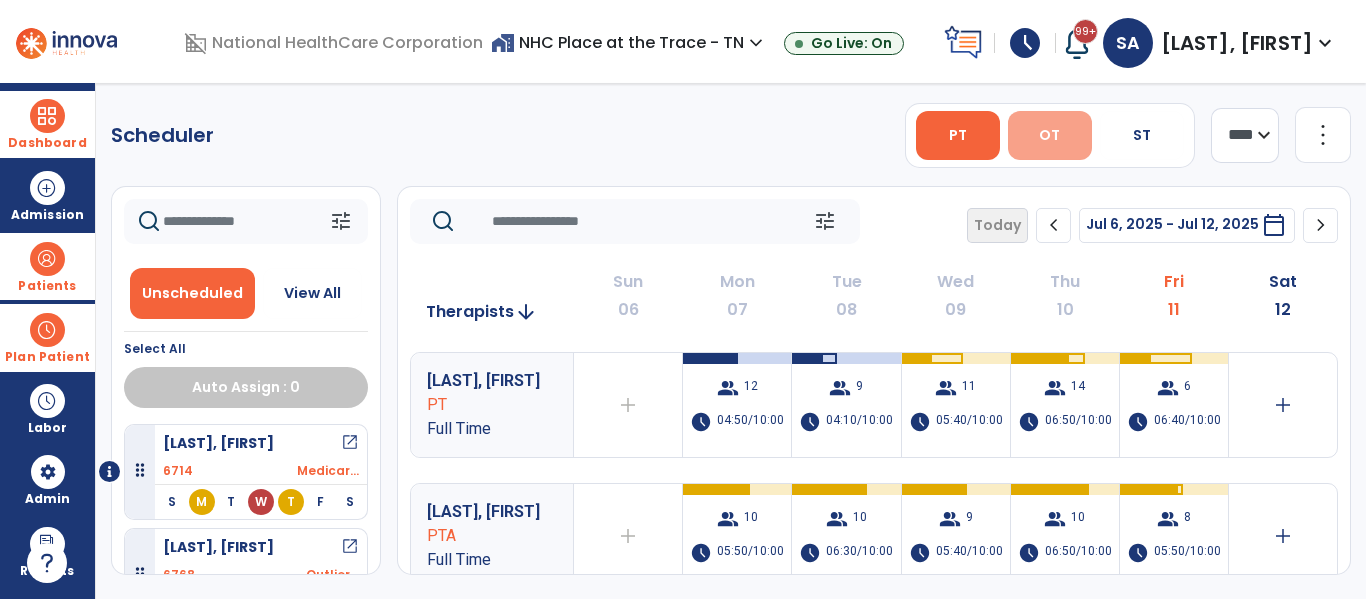 click on "OT" at bounding box center (1050, 135) 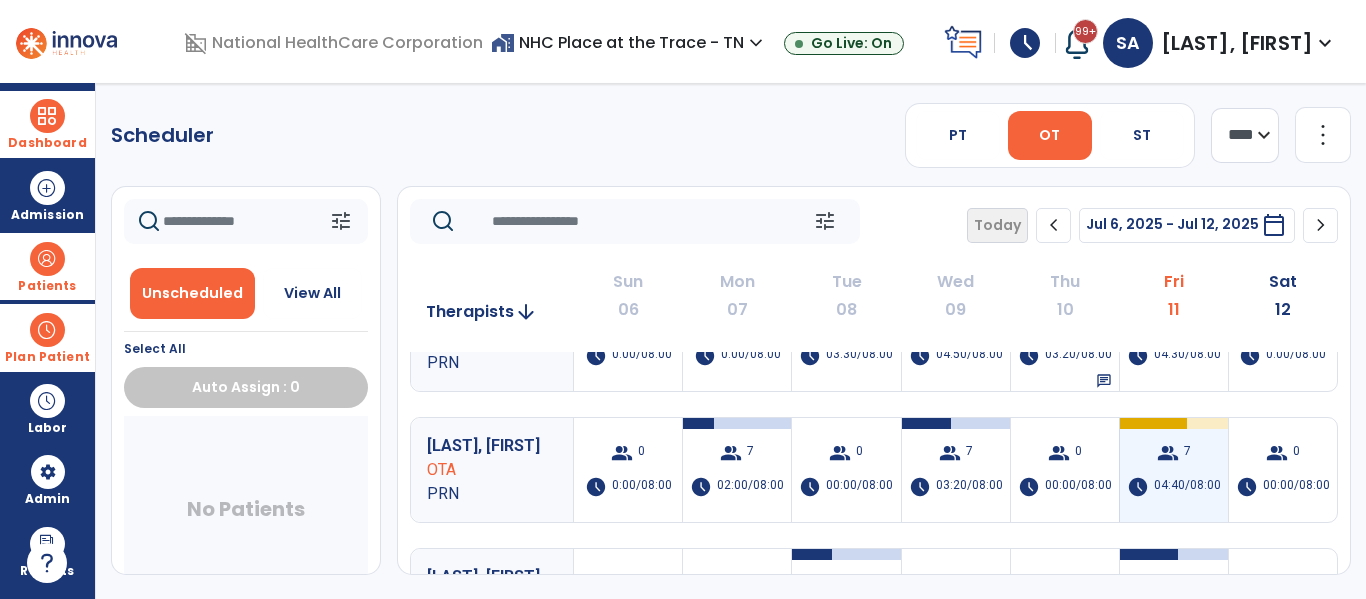 scroll, scrollTop: 500, scrollLeft: 0, axis: vertical 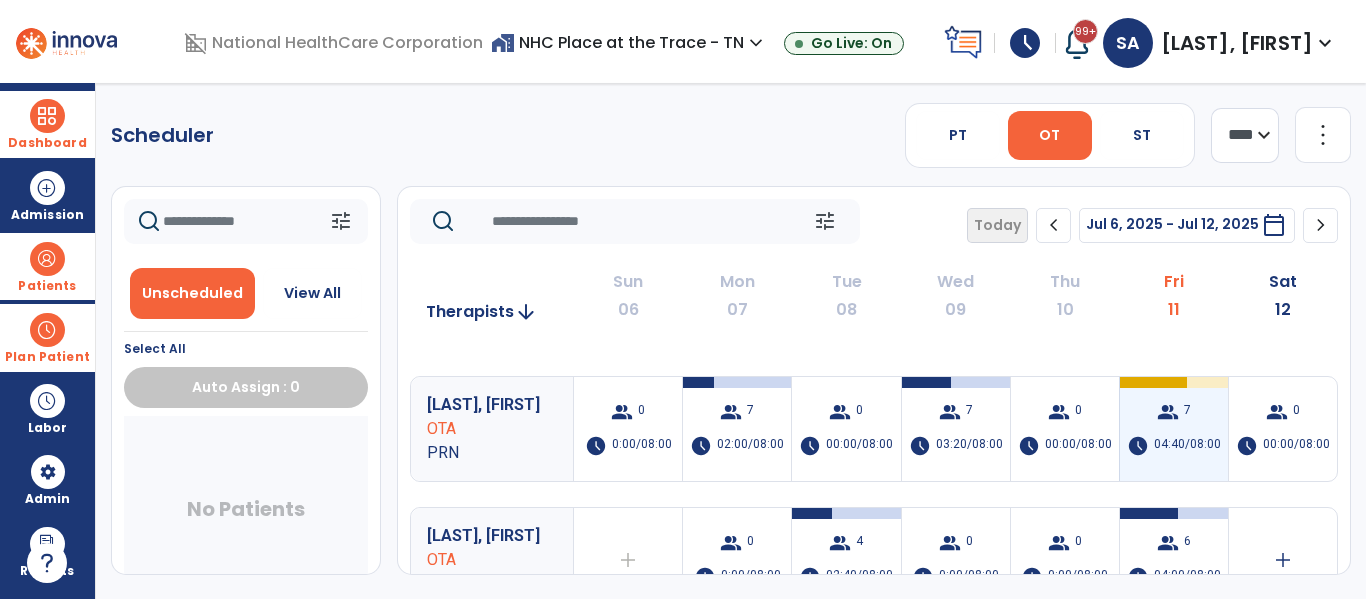 click on "group  7  schedule  04:40/08:00" at bounding box center (1174, 429) 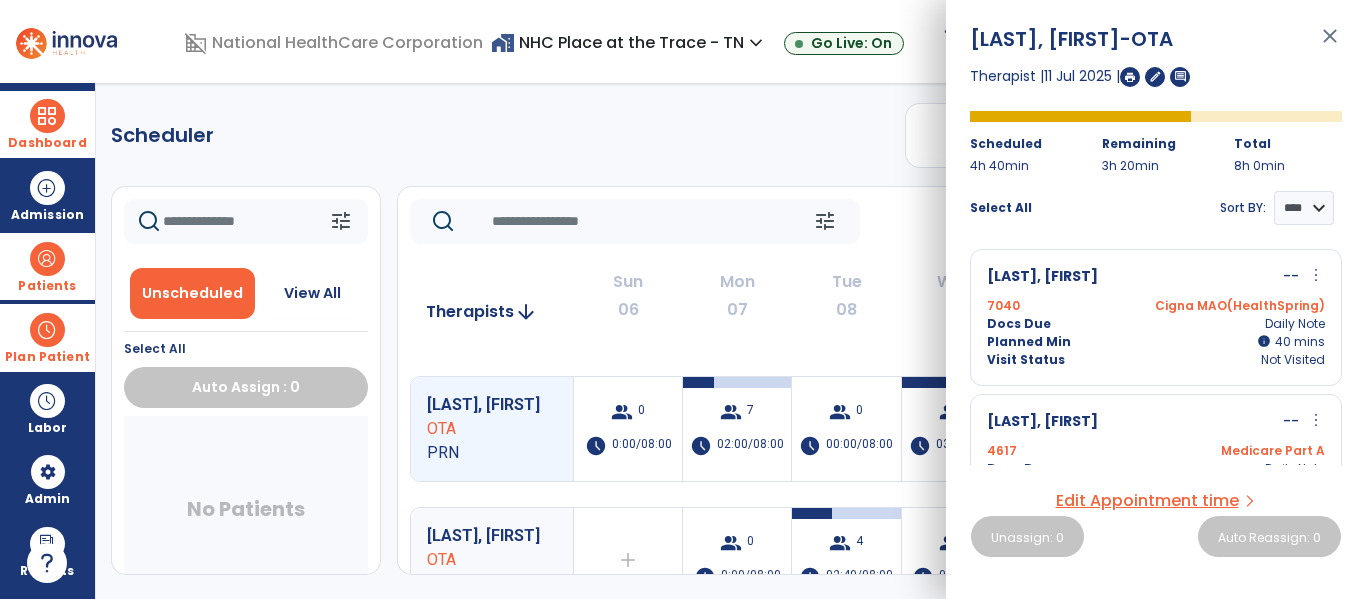 click on "close" at bounding box center [1330, 45] 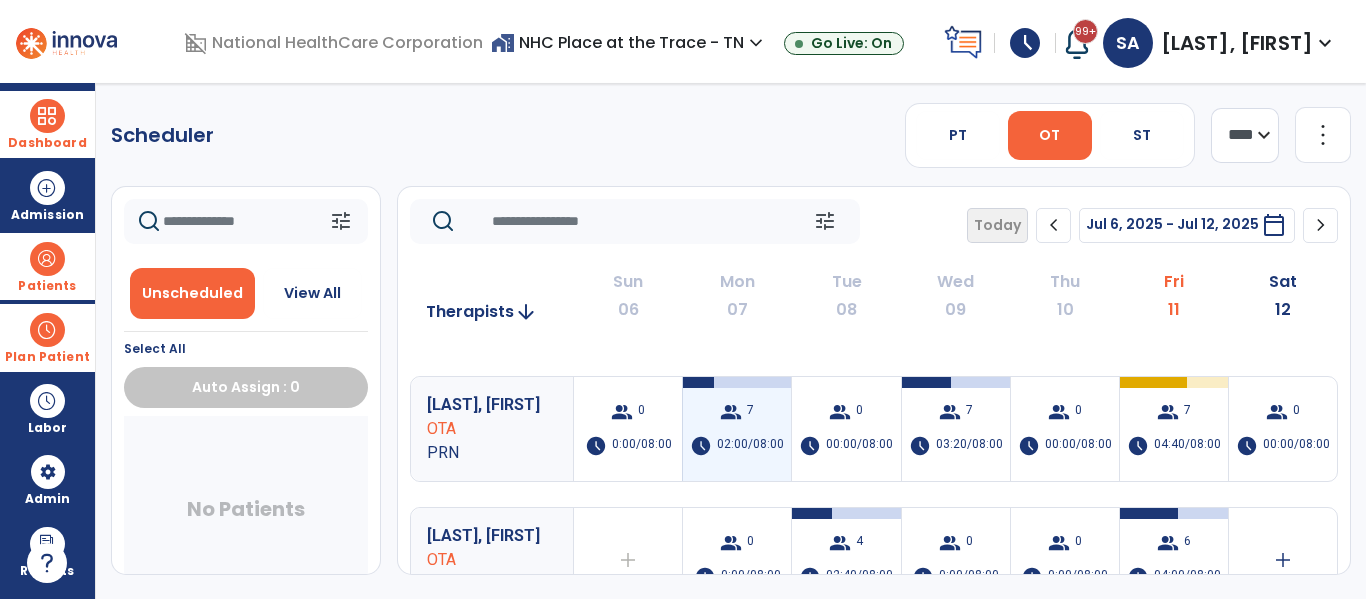 click on "group  7  schedule  02:00/08:00" at bounding box center (737, 429) 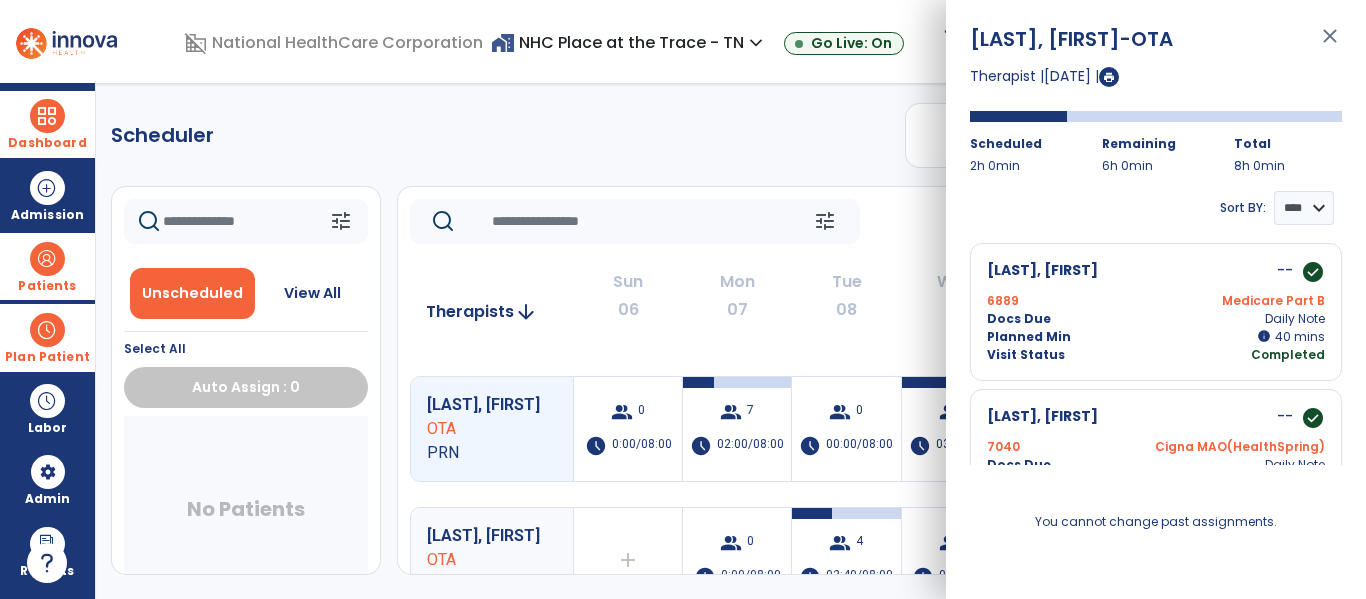 scroll, scrollTop: 0, scrollLeft: 0, axis: both 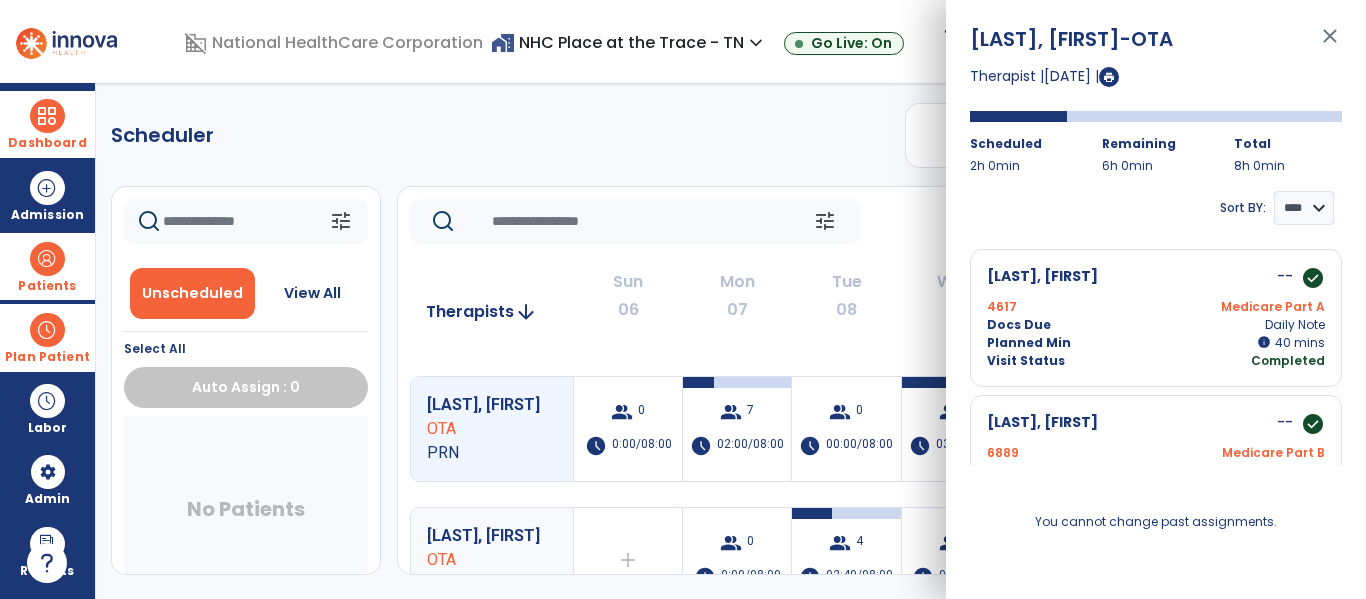 click on "close" at bounding box center (1330, 45) 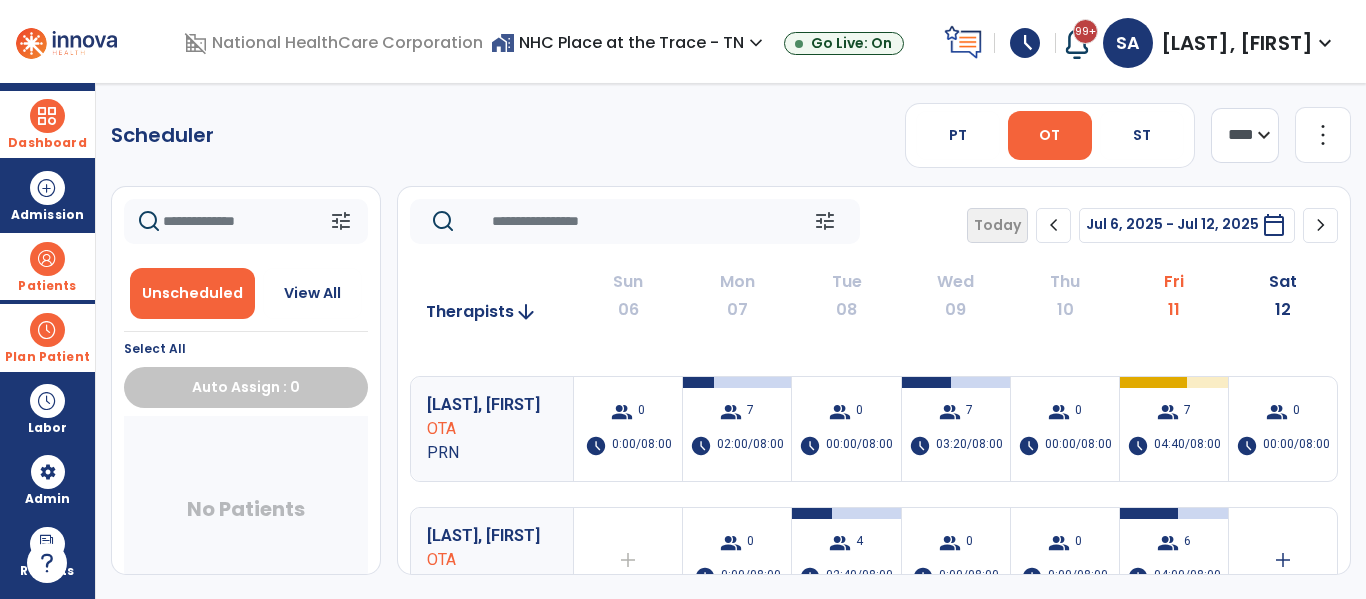 click on "Dashboard" at bounding box center (47, 143) 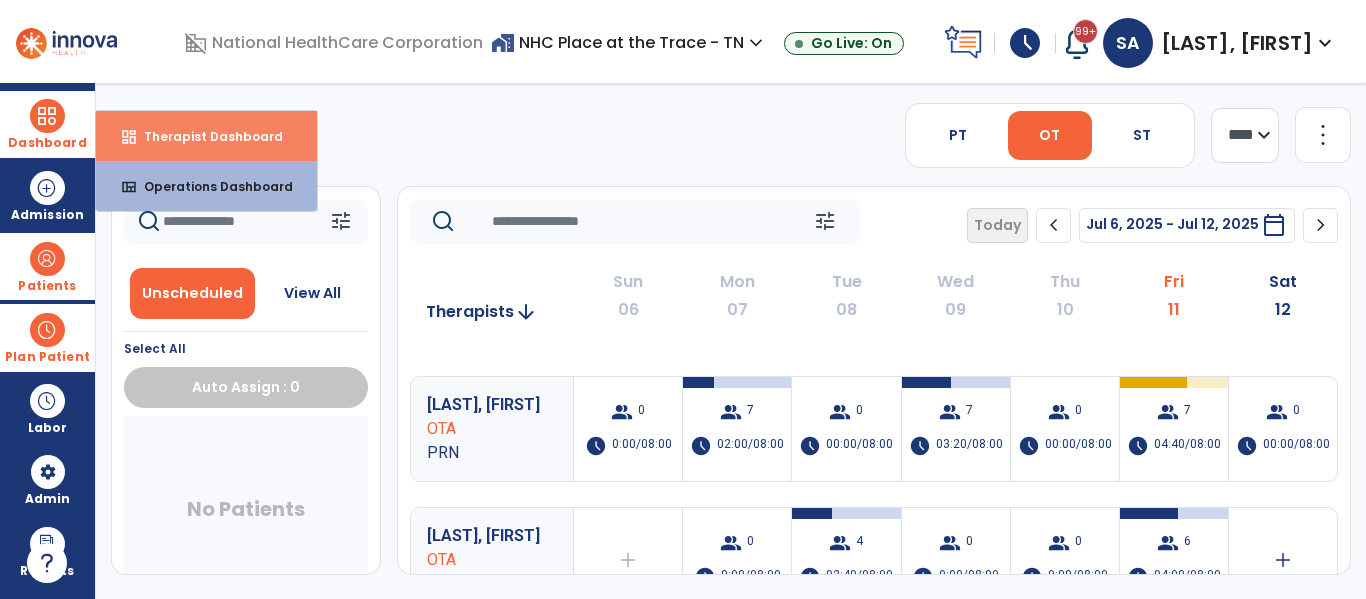 click on "Therapist Dashboard" at bounding box center [205, 136] 